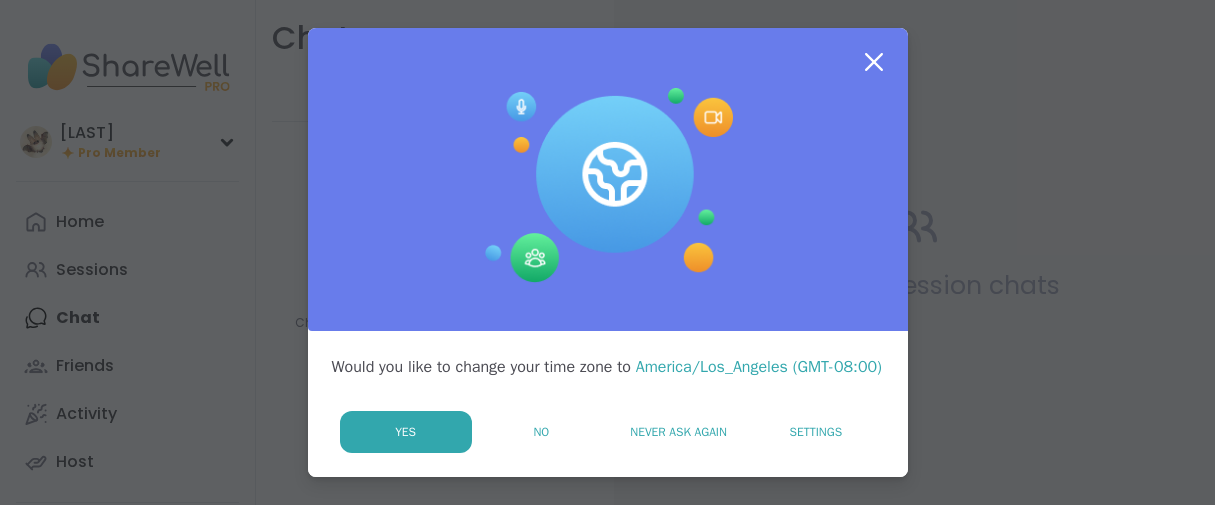 scroll, scrollTop: 0, scrollLeft: 0, axis: both 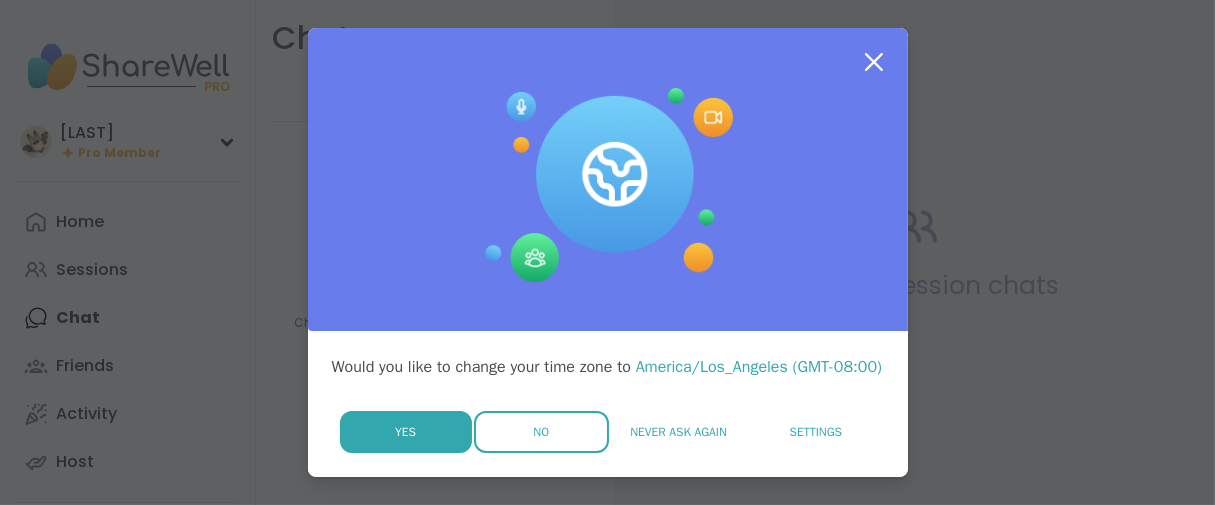 click on "No" at bounding box center [541, 432] 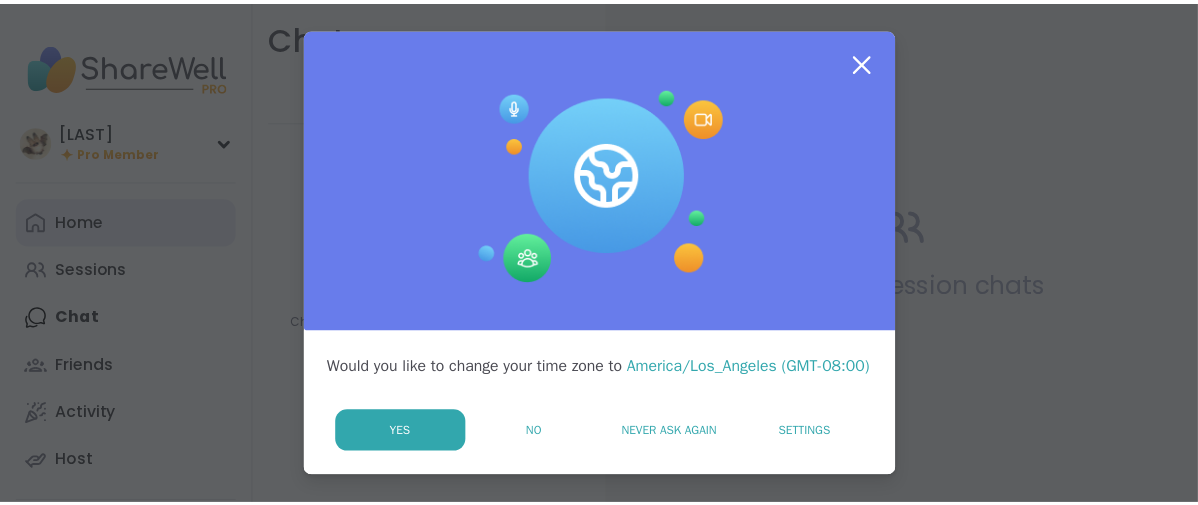scroll, scrollTop: 0, scrollLeft: 0, axis: both 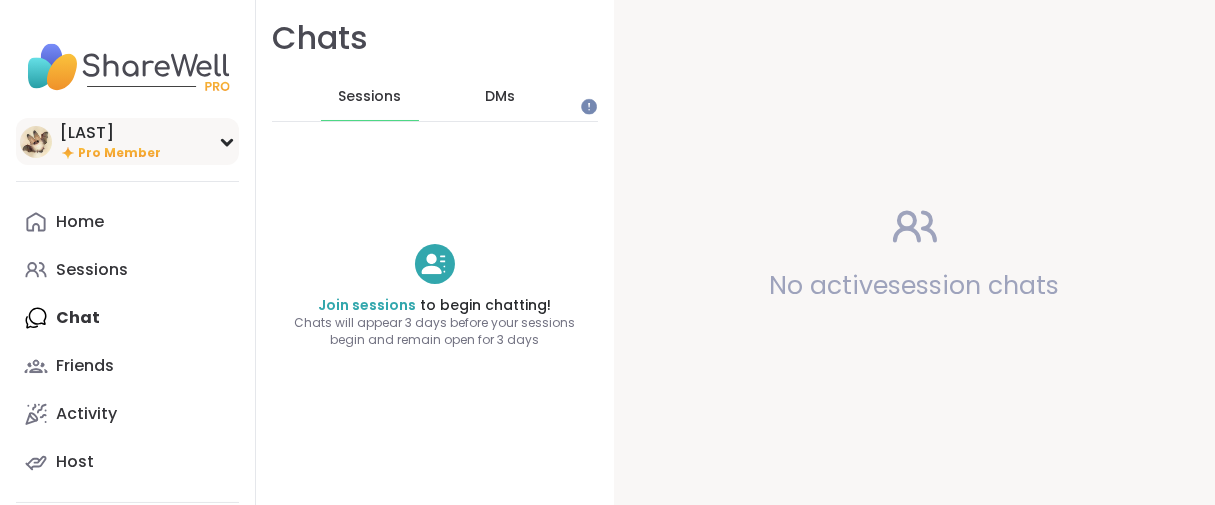 click on "batina" at bounding box center [110, 133] 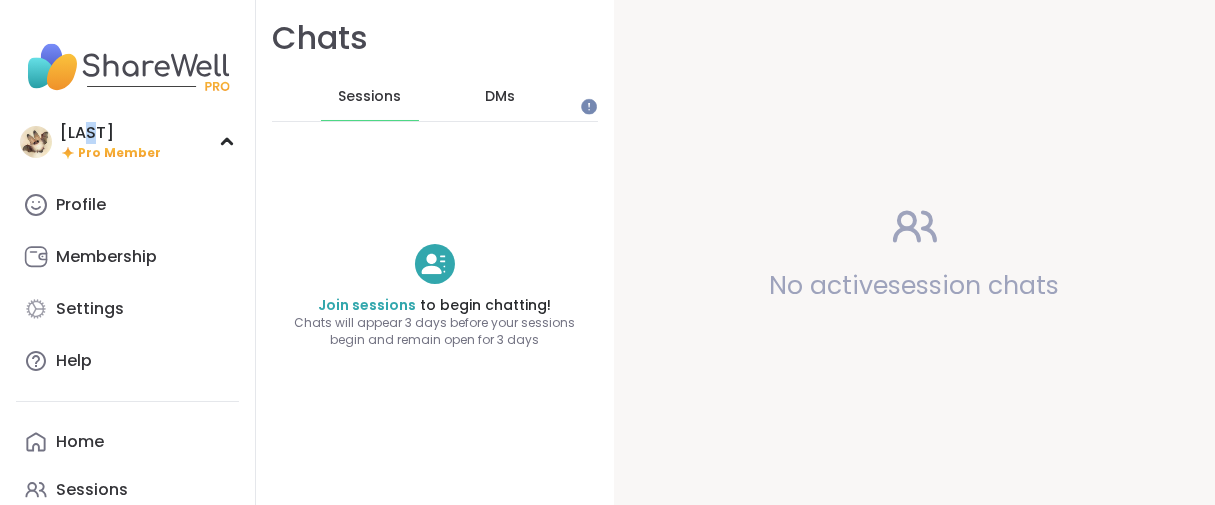 click on "Profile" at bounding box center (81, 205) 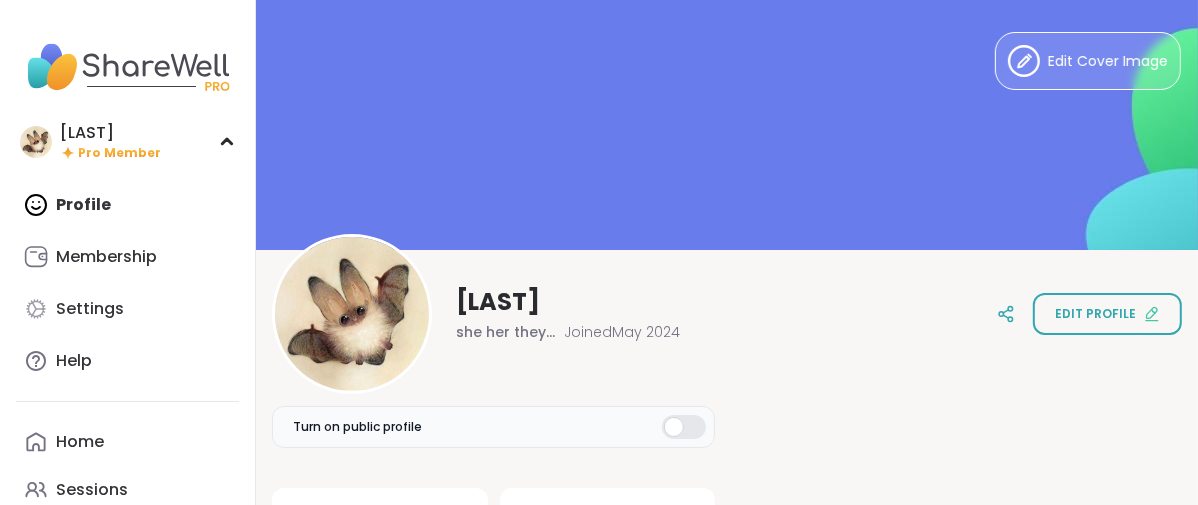 scroll, scrollTop: 0, scrollLeft: 0, axis: both 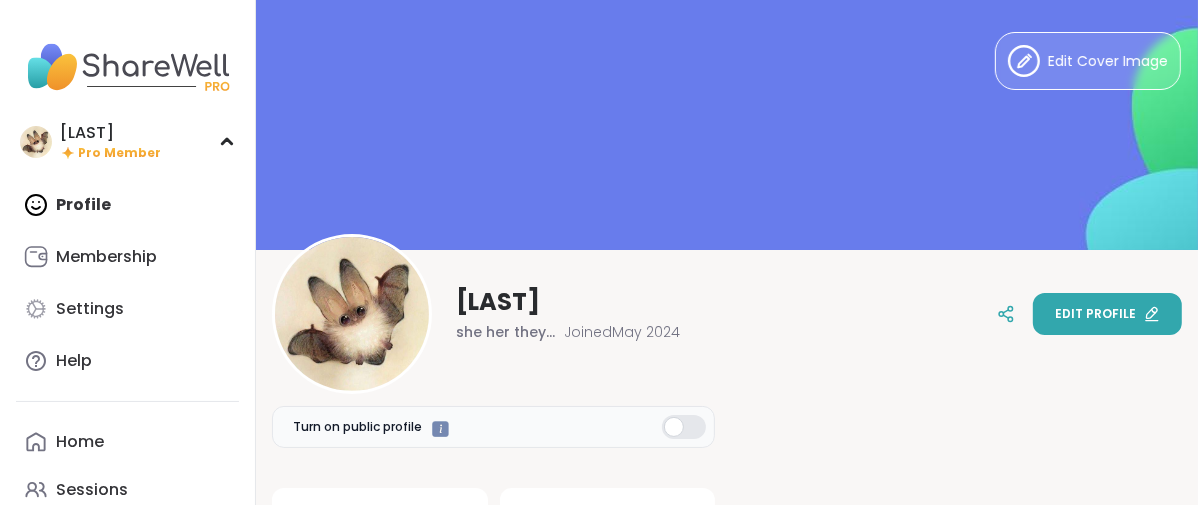 click on "Edit profile" at bounding box center [1107, 314] 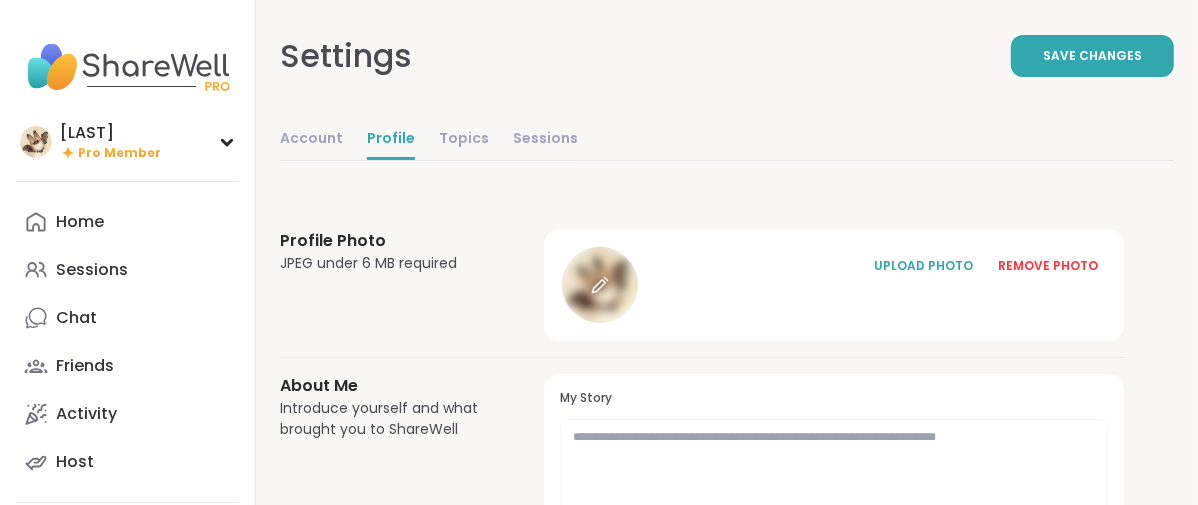 click at bounding box center [600, 285] 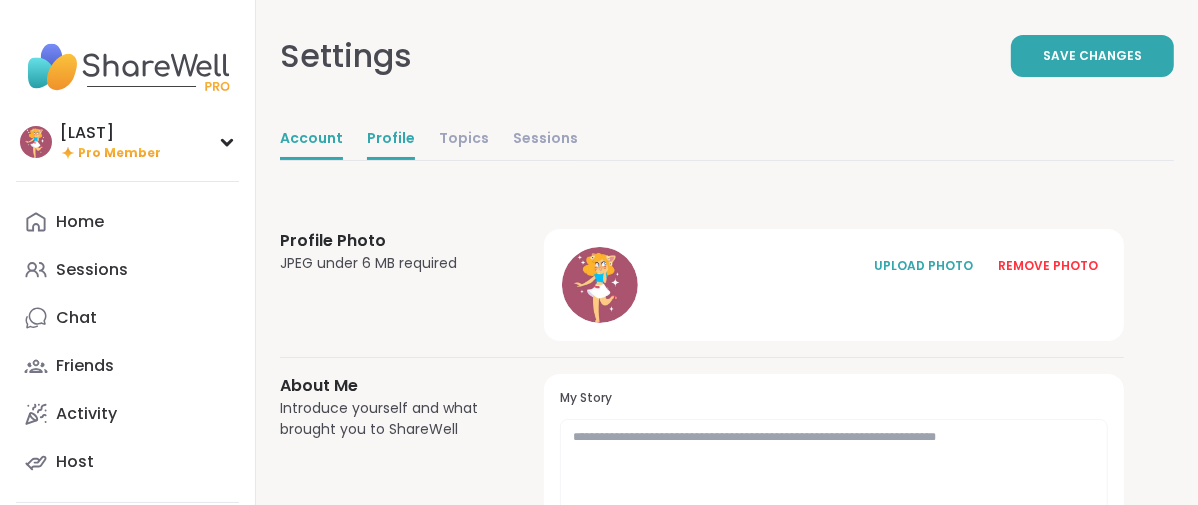 click on "Account" at bounding box center [311, 140] 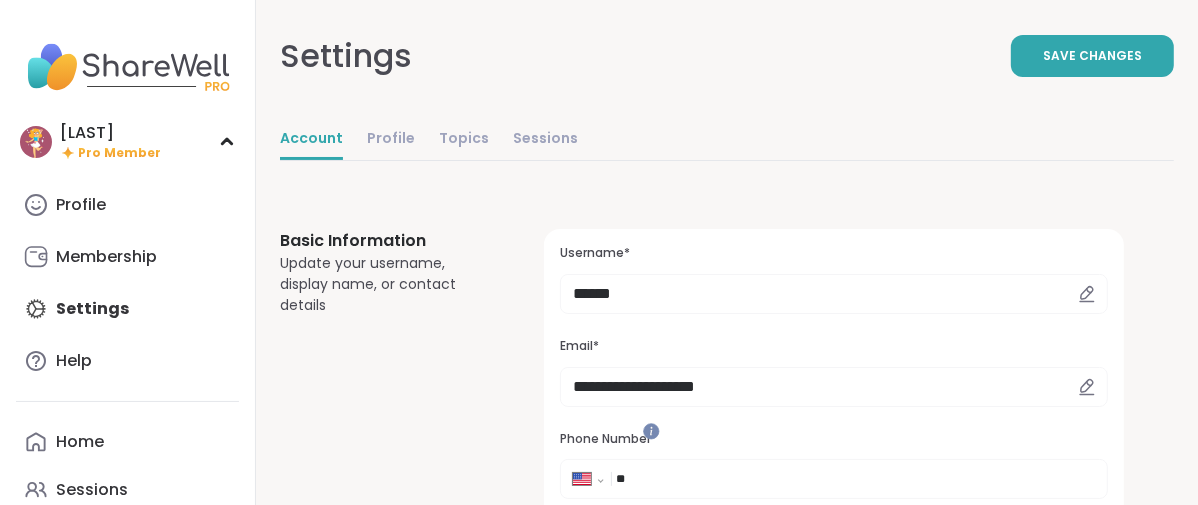 scroll, scrollTop: 0, scrollLeft: 0, axis: both 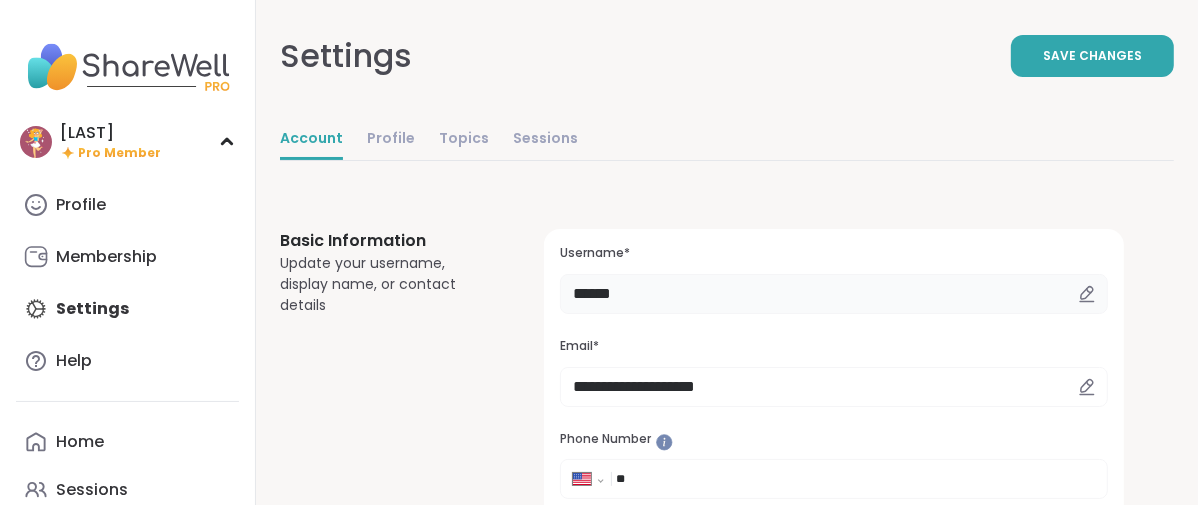 click on "******" at bounding box center [834, 294] 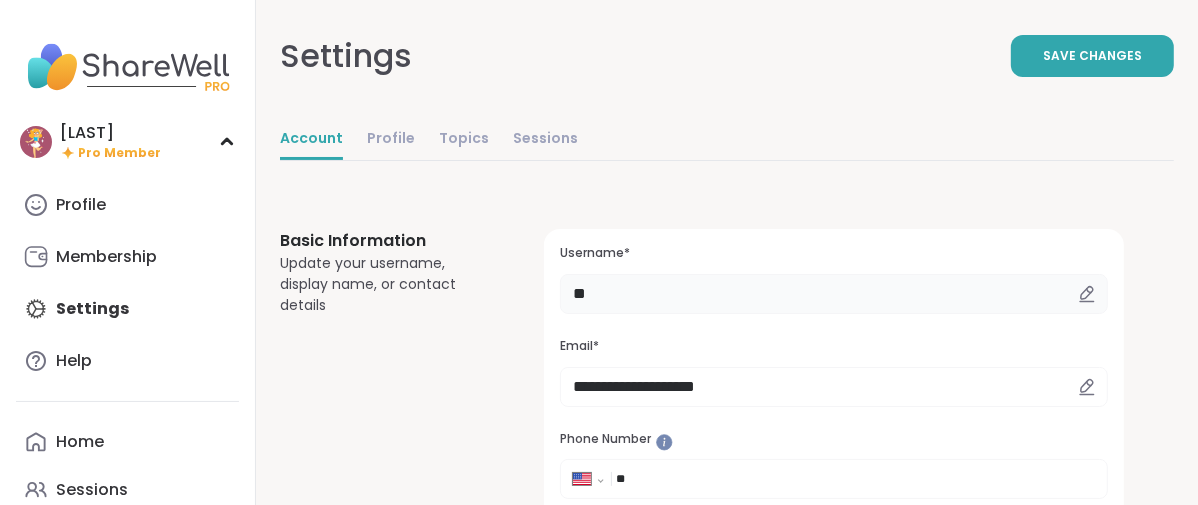 type on "*" 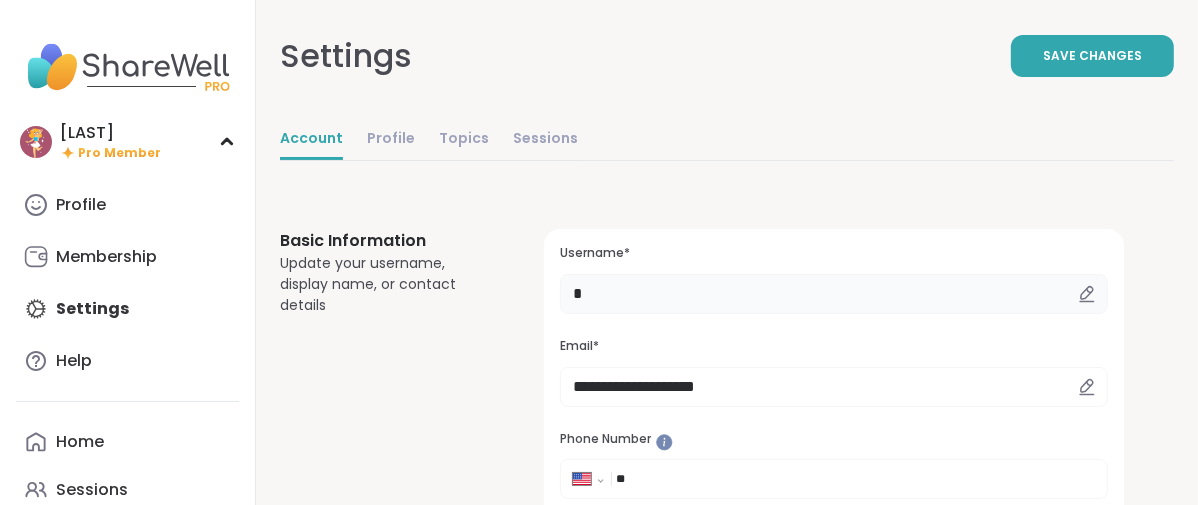 type on "******" 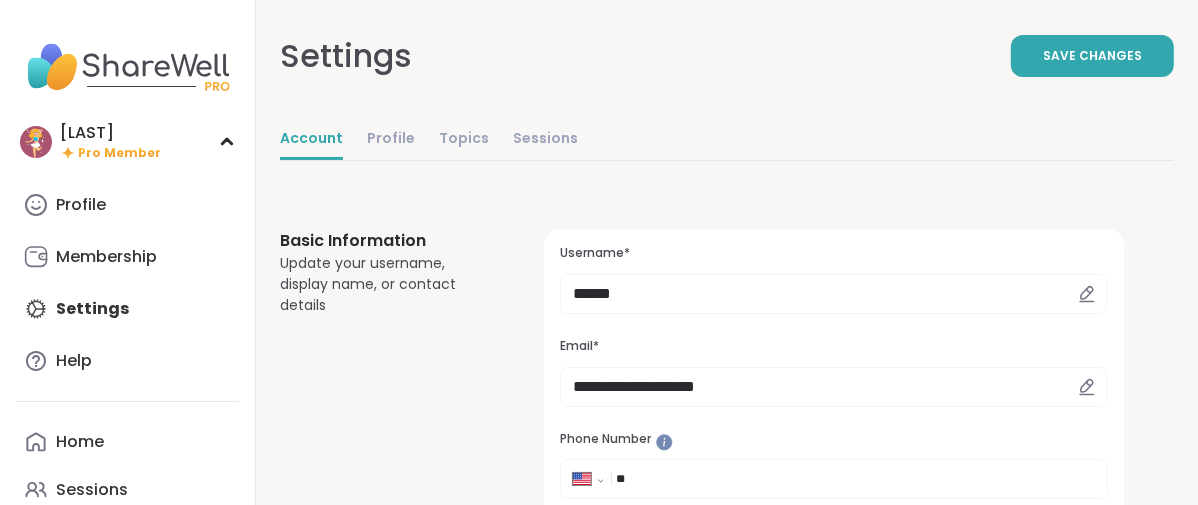 click on "Save Changes" at bounding box center (1092, 56) 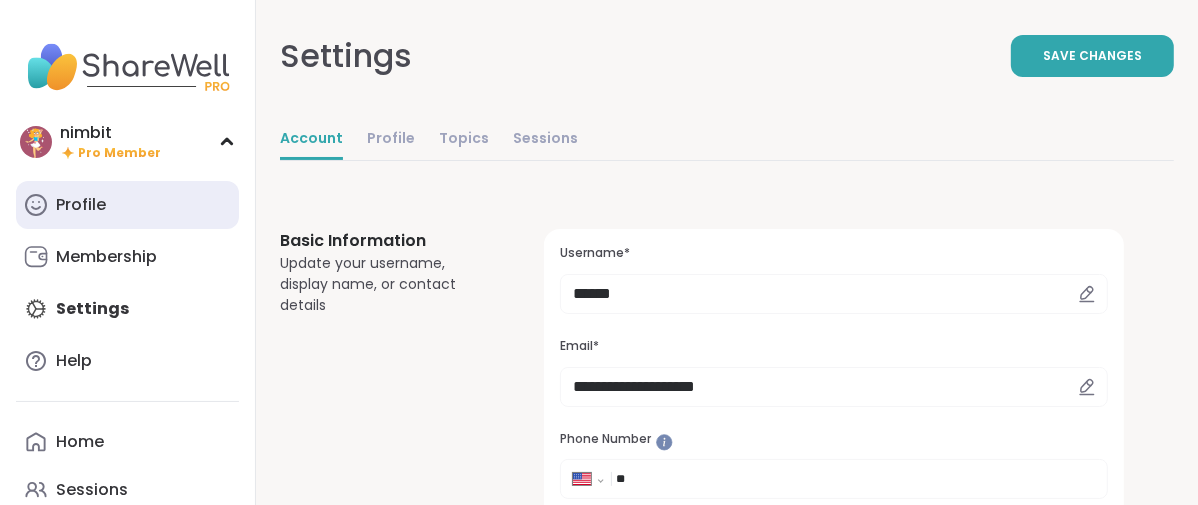 click on "Profile" at bounding box center [81, 205] 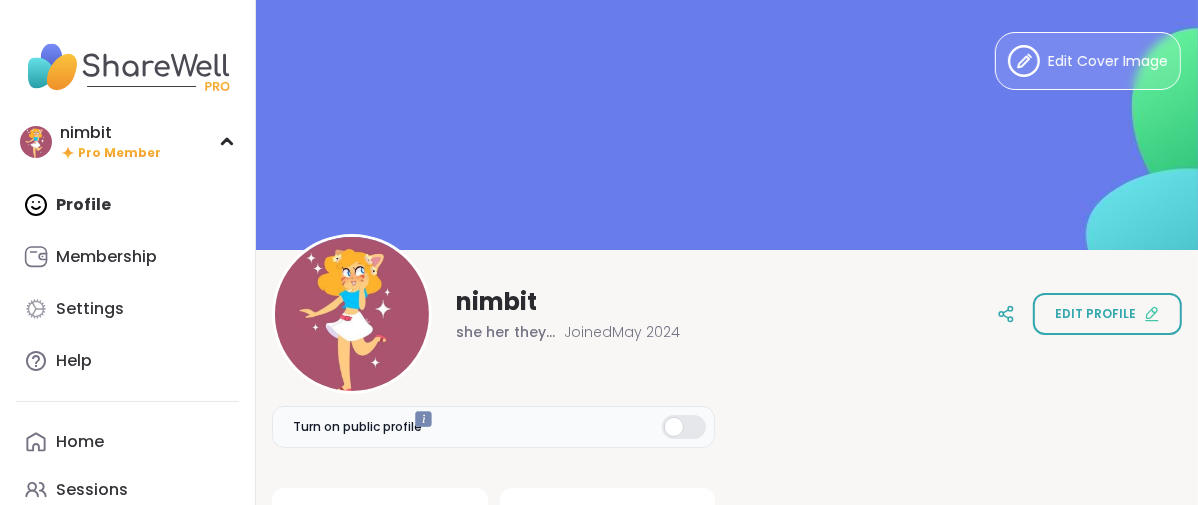 scroll, scrollTop: 0, scrollLeft: 0, axis: both 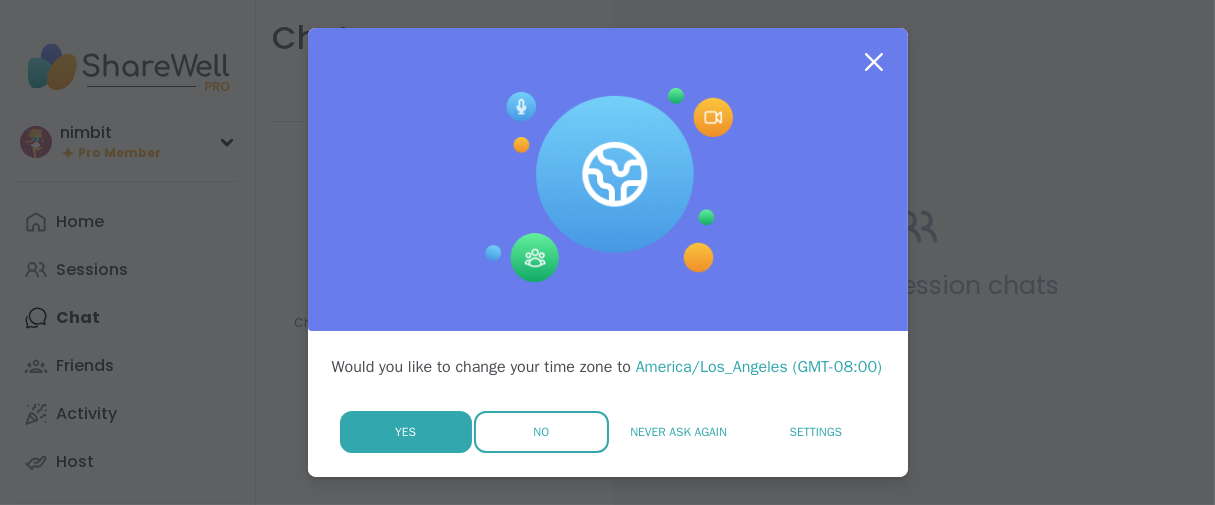 click on "No" at bounding box center (541, 432) 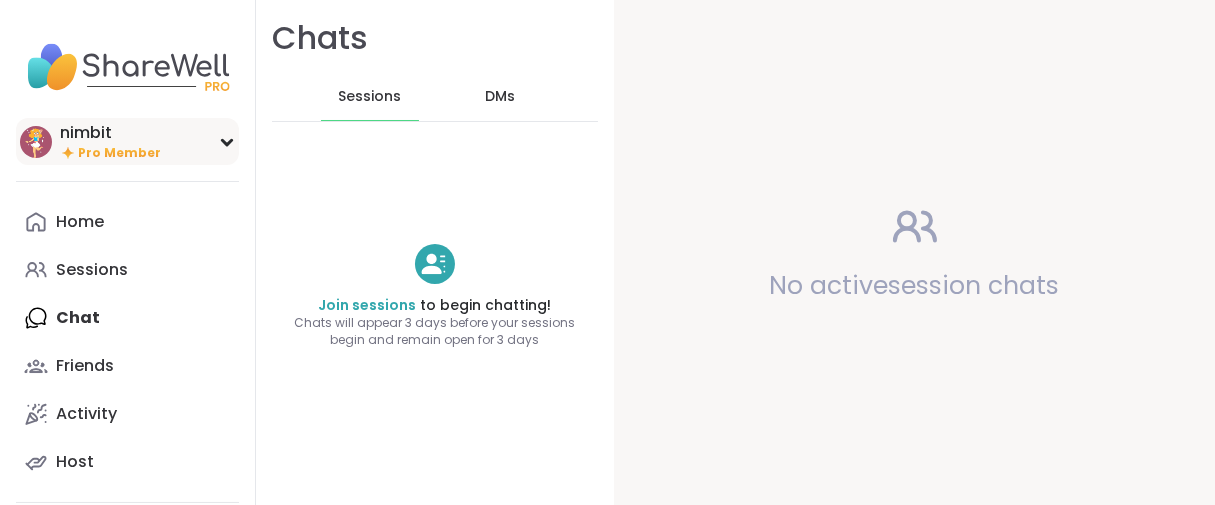 scroll, scrollTop: 0, scrollLeft: 0, axis: both 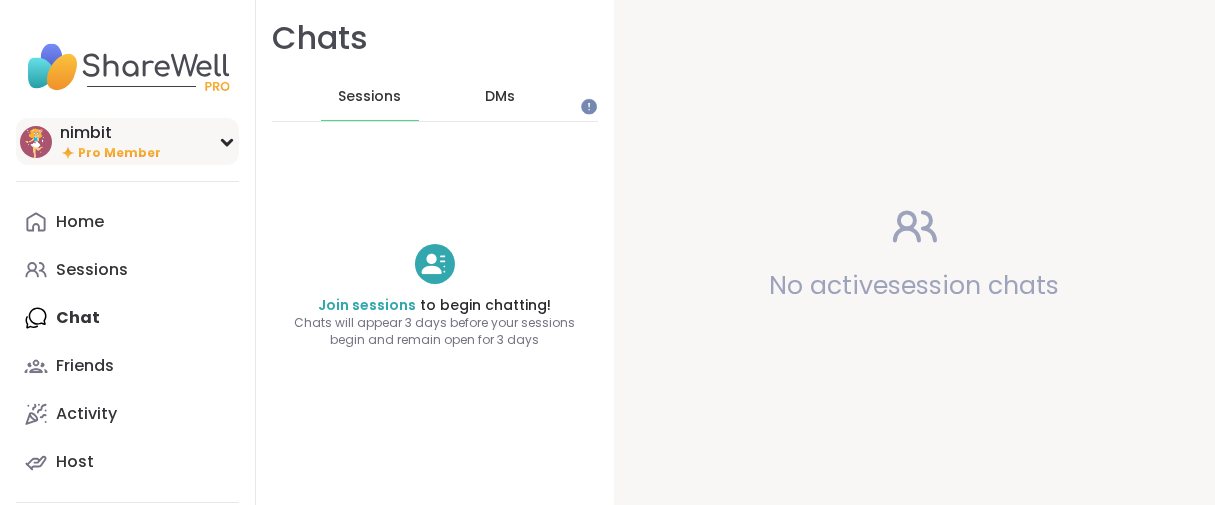 click on "nimbit" at bounding box center (110, 133) 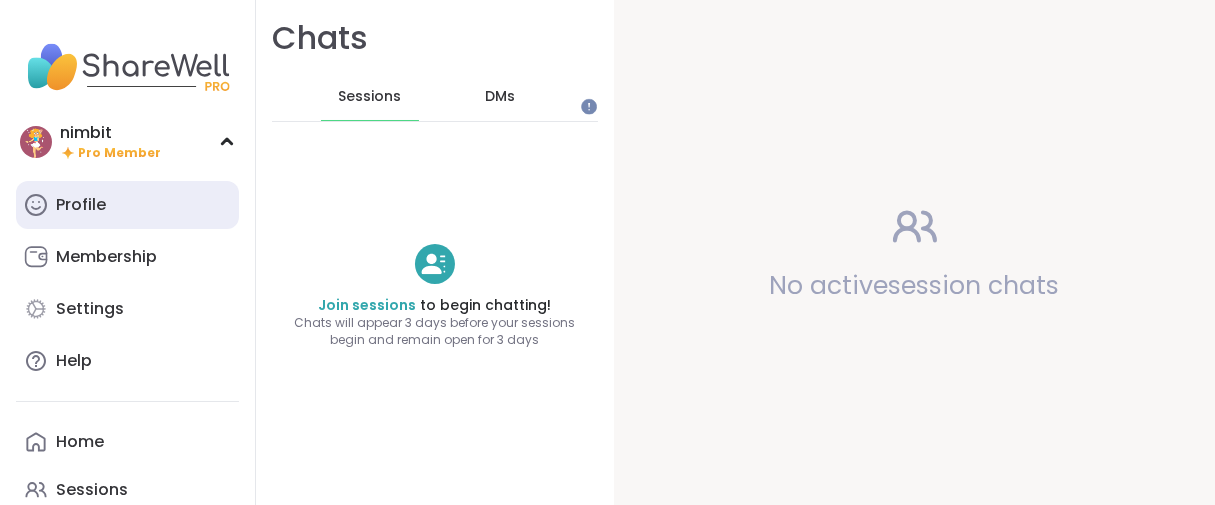 click on "Profile" at bounding box center [81, 205] 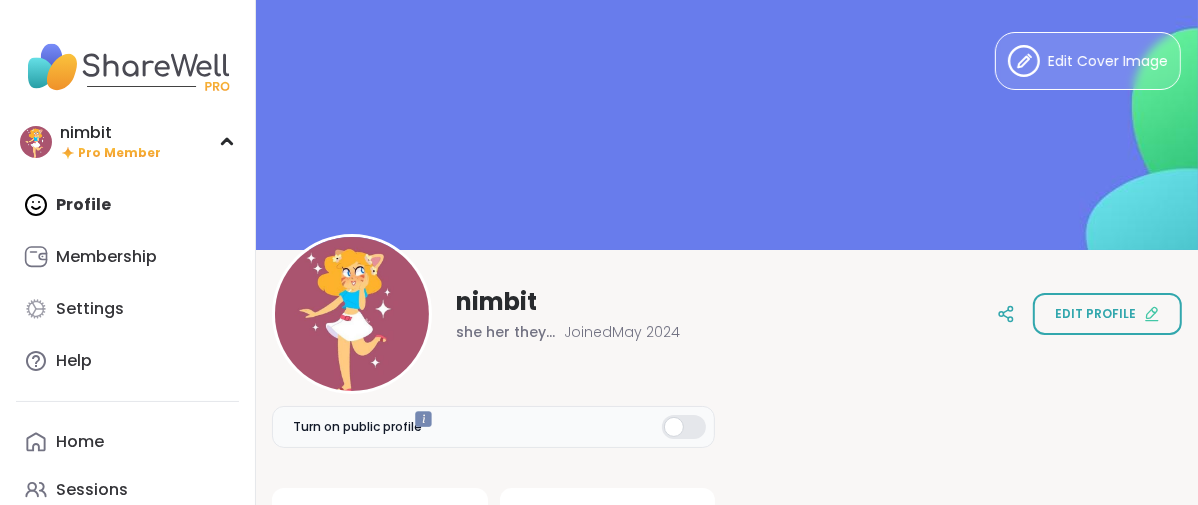 scroll, scrollTop: 0, scrollLeft: 0, axis: both 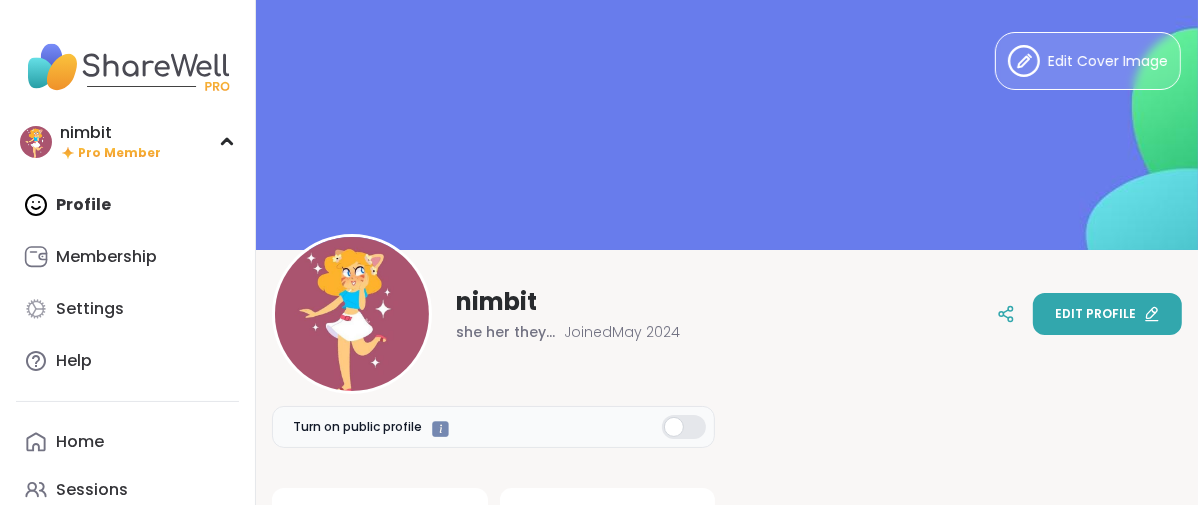 click on "Edit profile" at bounding box center (1107, 314) 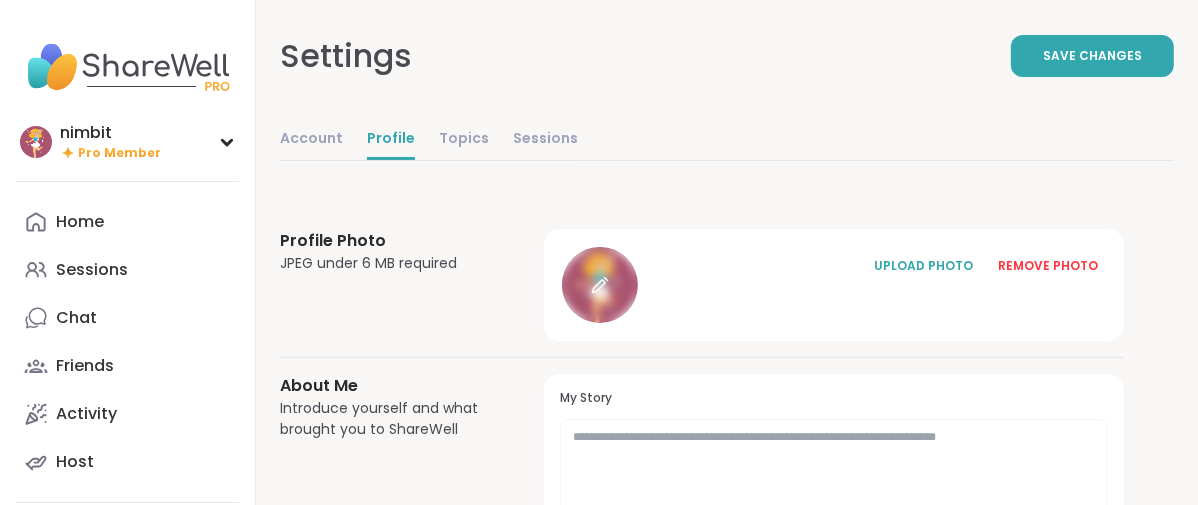 click 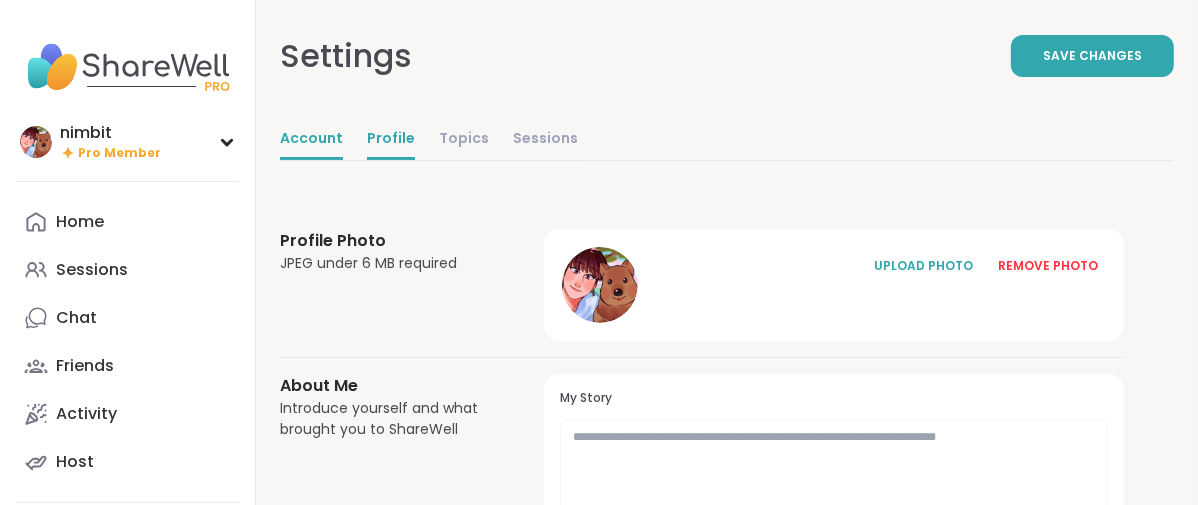 click on "Account" at bounding box center (311, 140) 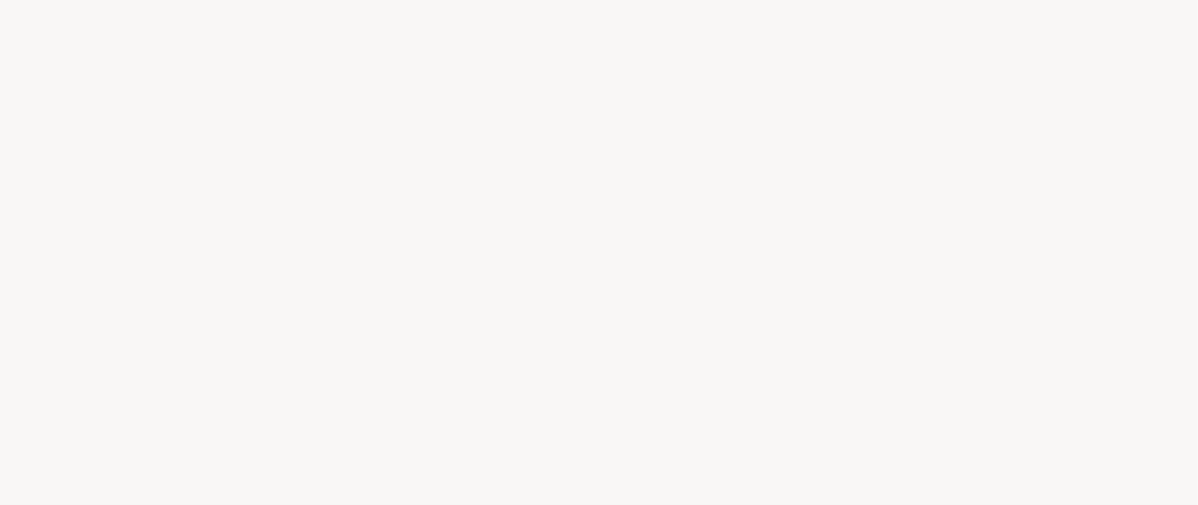 select on "**" 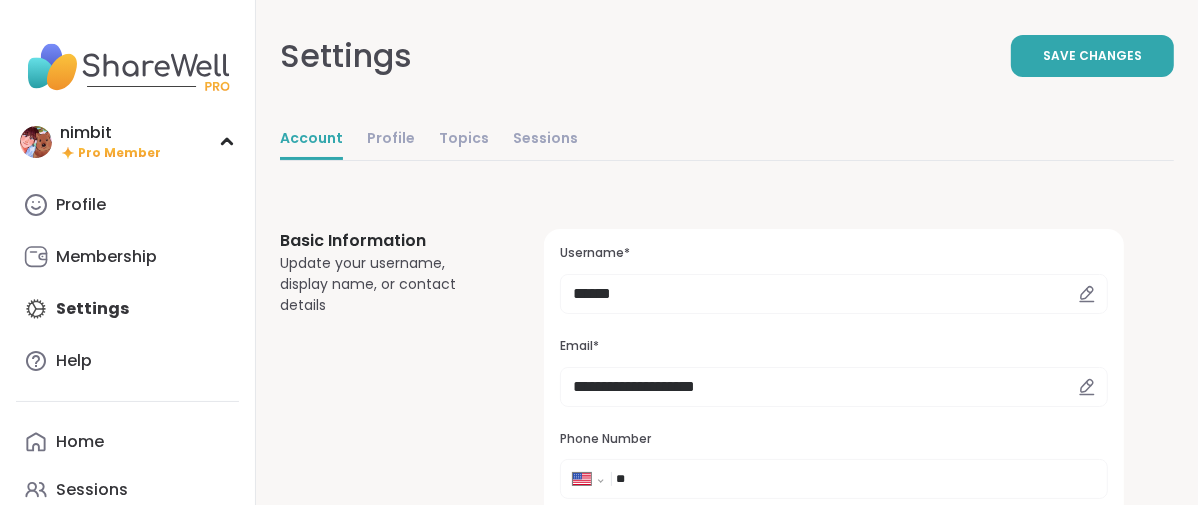 scroll, scrollTop: 0, scrollLeft: 0, axis: both 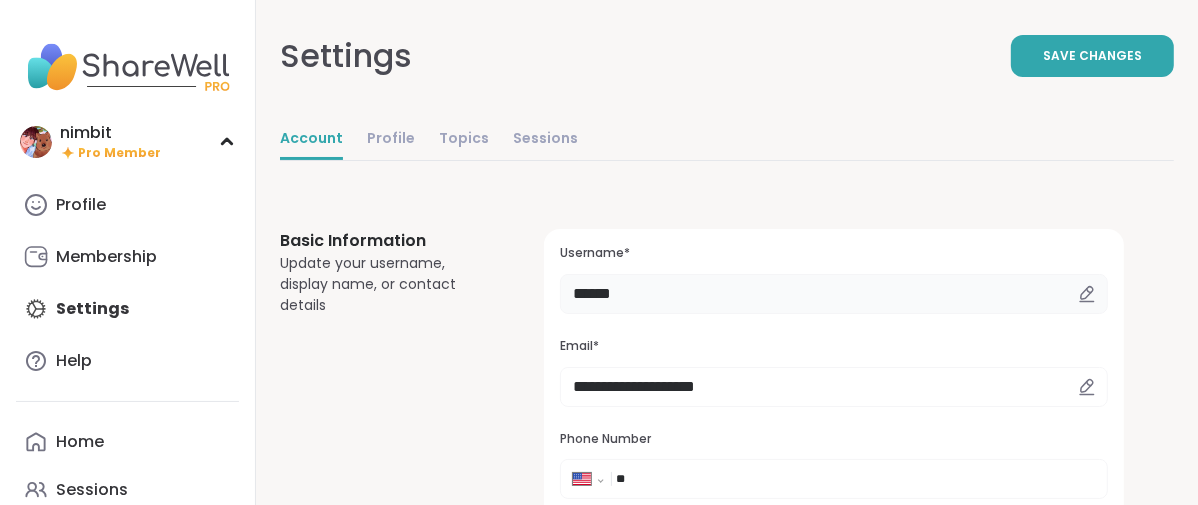 click on "******" at bounding box center (834, 294) 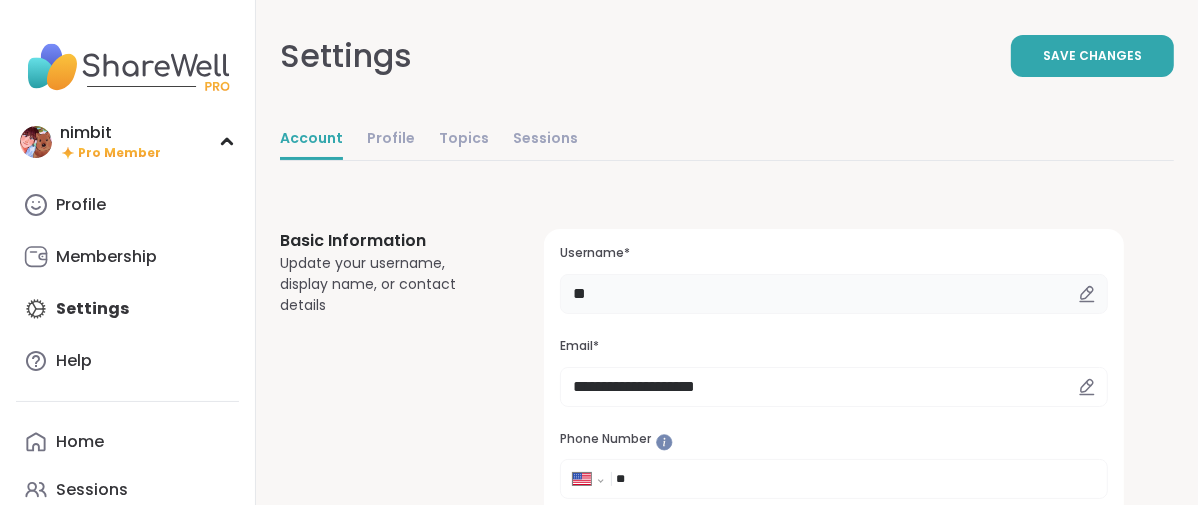 type on "*" 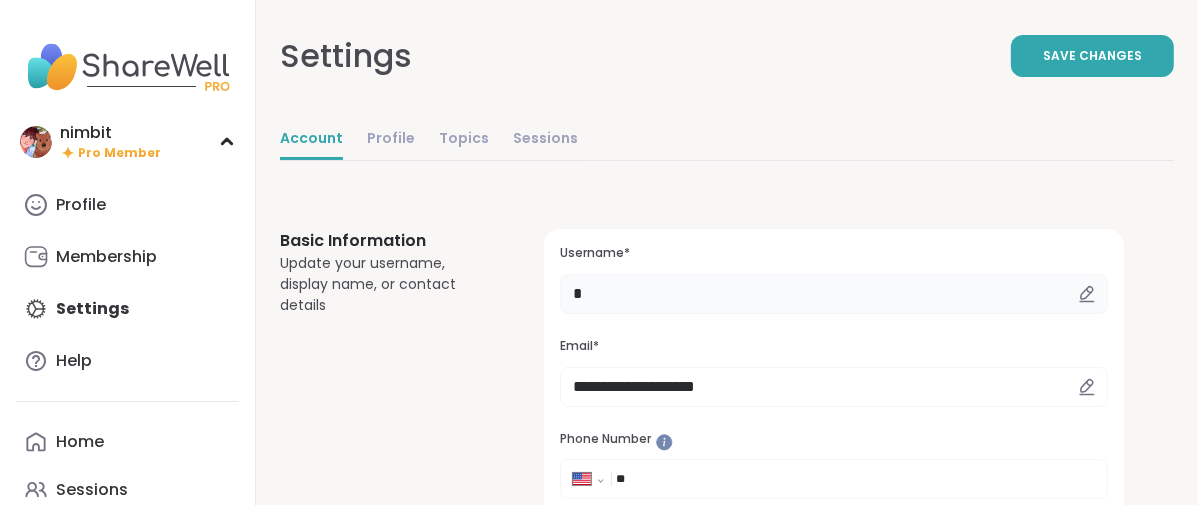 type on "*******" 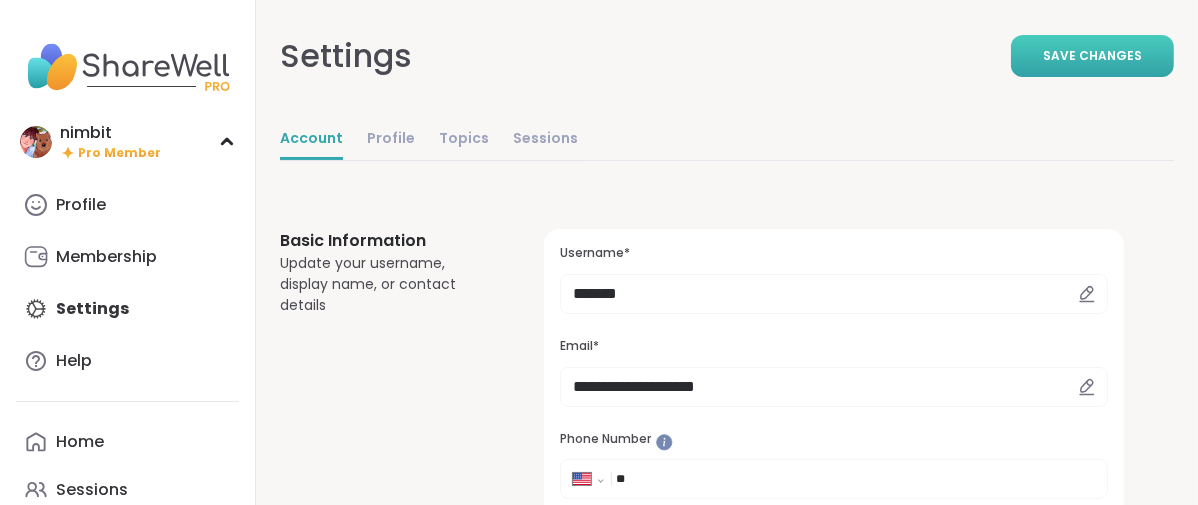 click on "Save Changes" at bounding box center [1092, 56] 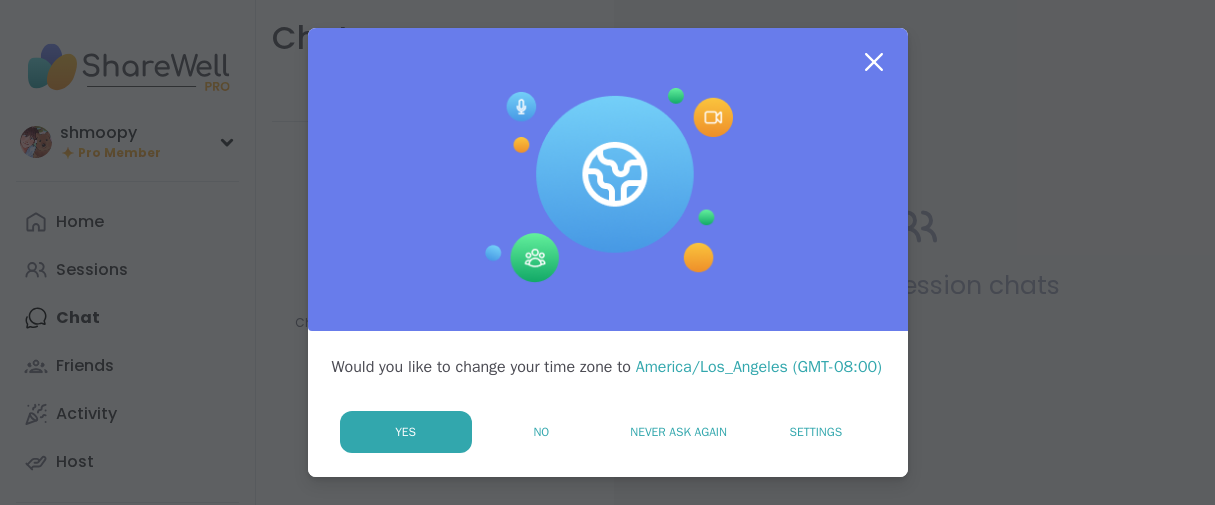 scroll, scrollTop: 0, scrollLeft: 0, axis: both 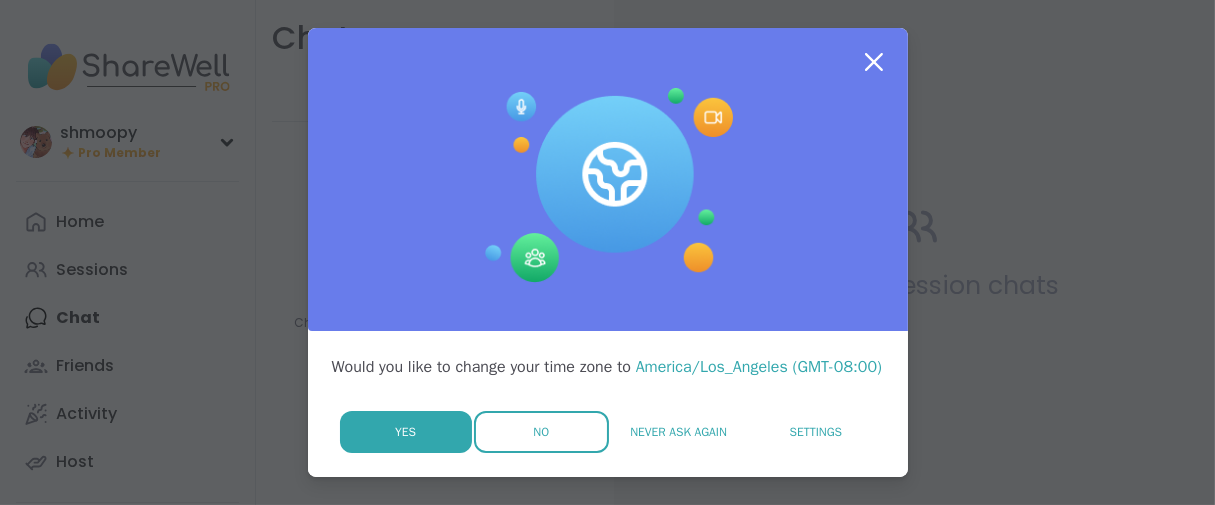 click on "No" at bounding box center [541, 432] 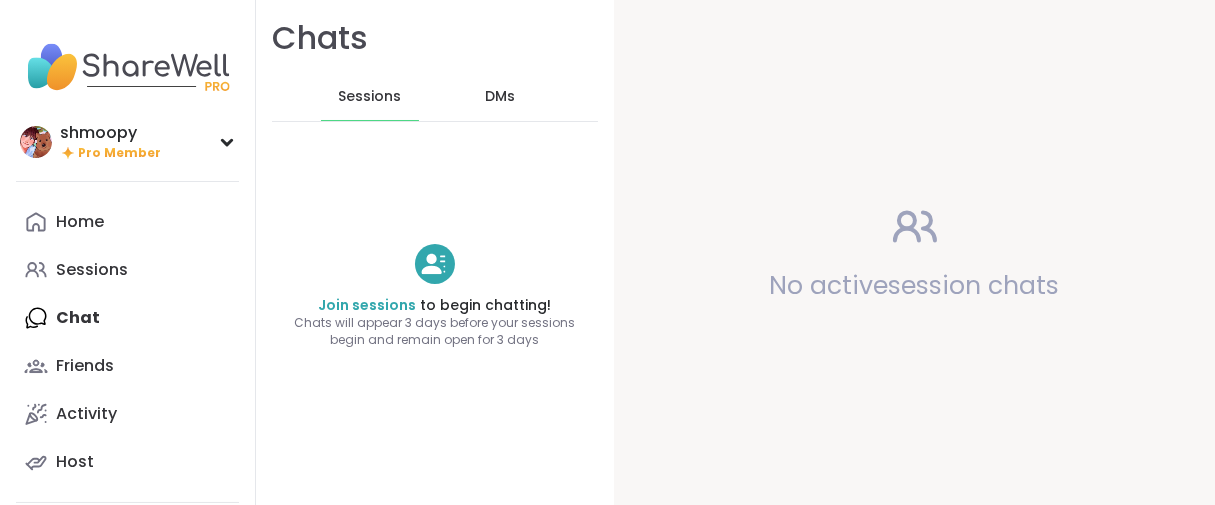 scroll, scrollTop: 0, scrollLeft: 0, axis: both 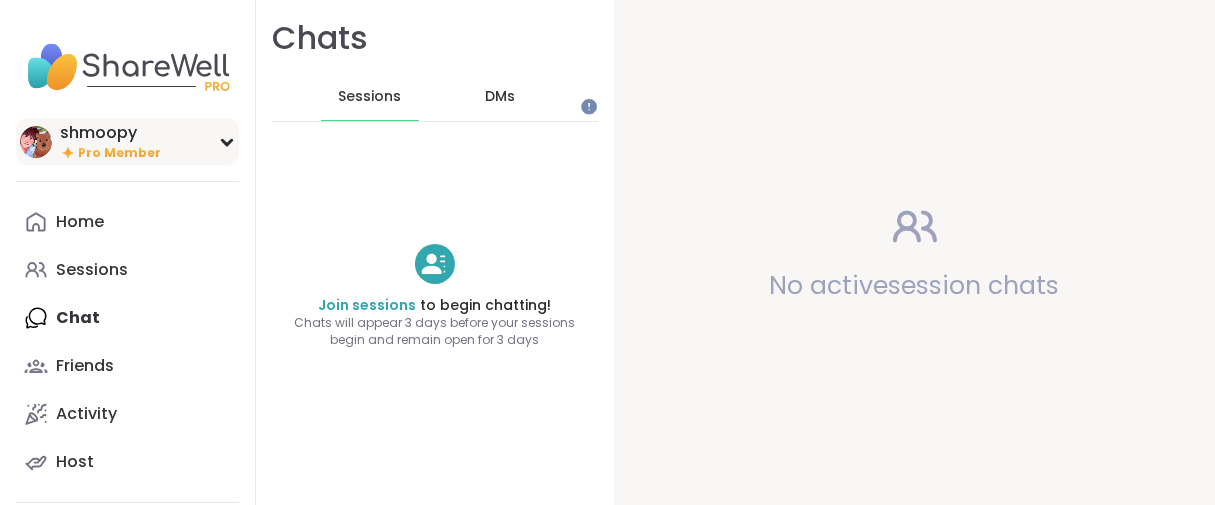 click on "Pro Member" at bounding box center [119, 153] 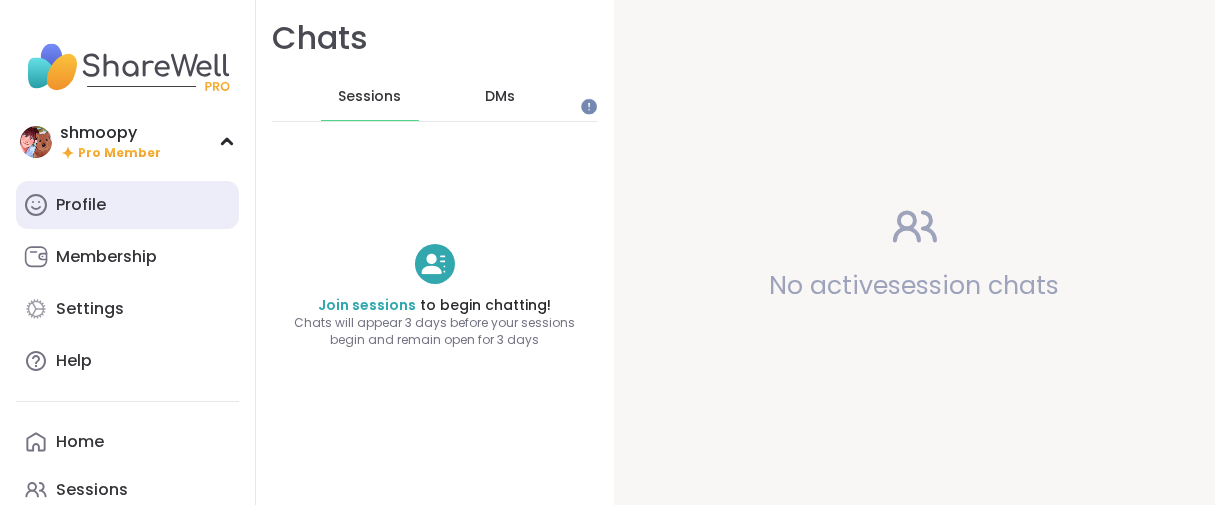 click on "Profile" at bounding box center (127, 205) 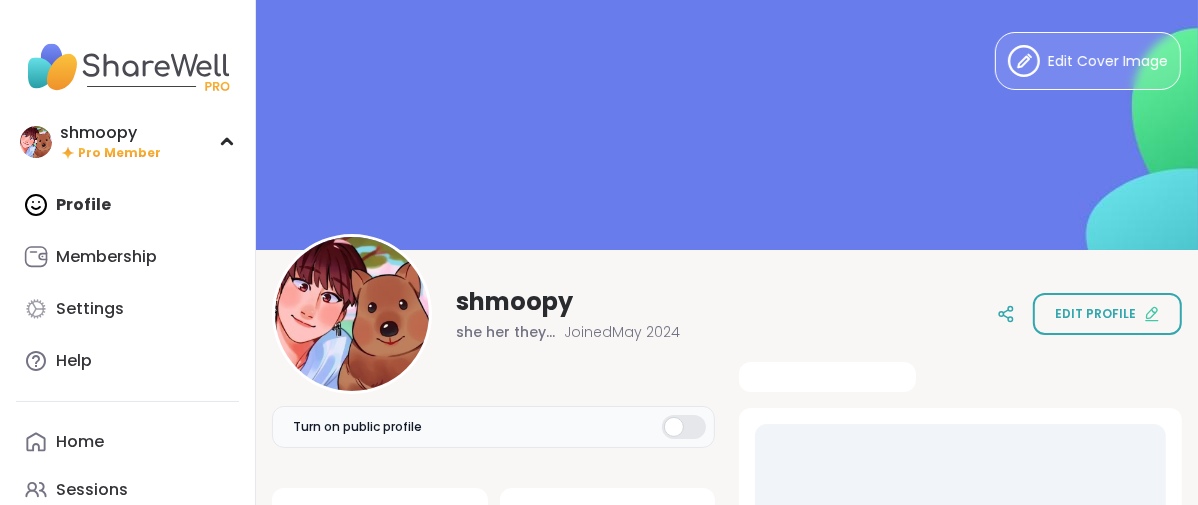 scroll, scrollTop: 0, scrollLeft: 0, axis: both 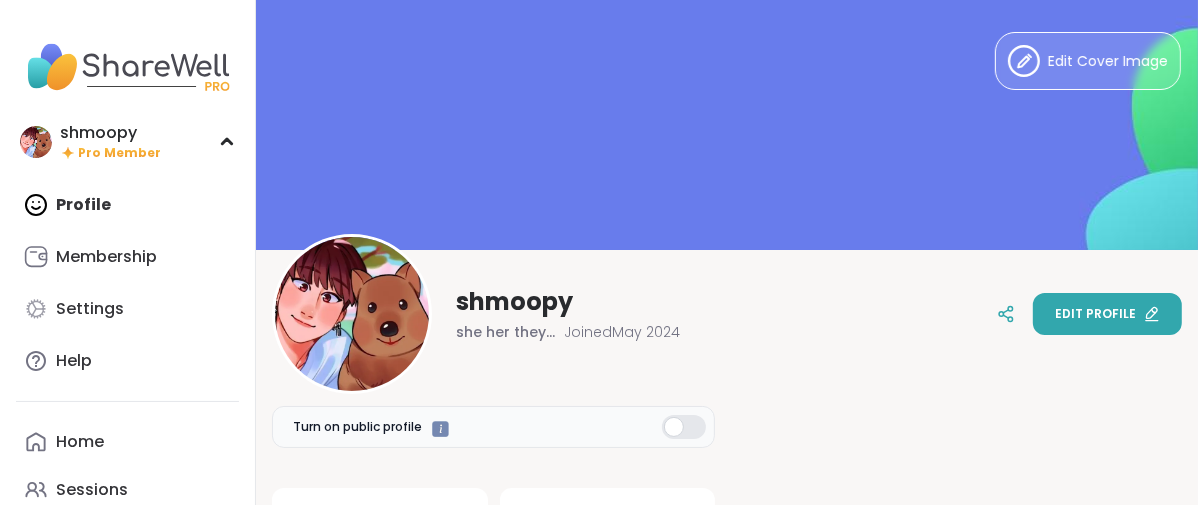 click on "Edit profile" at bounding box center [1107, 314] 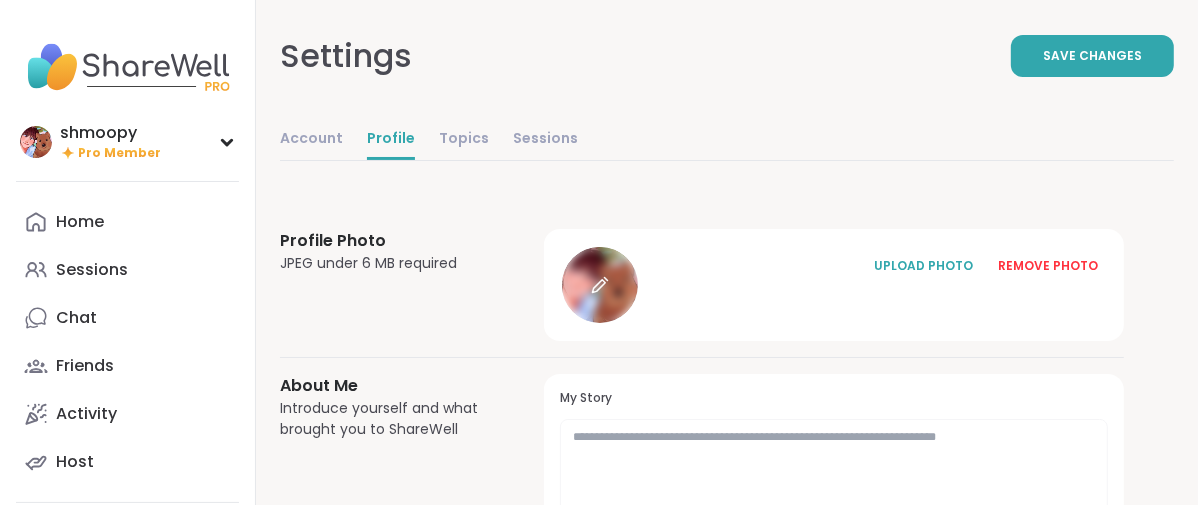 click at bounding box center [600, 285] 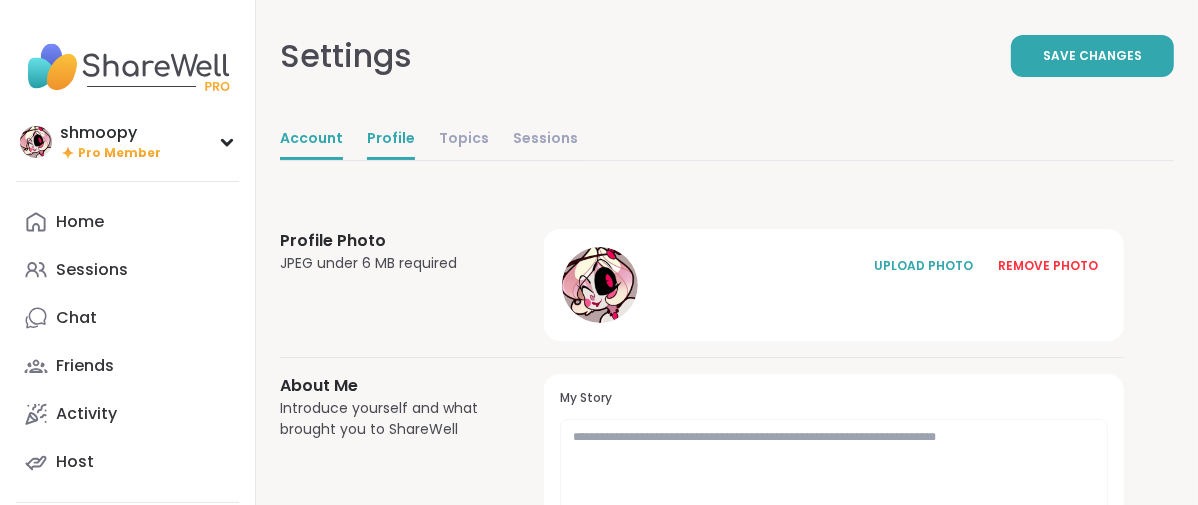 click on "Account" at bounding box center (311, 140) 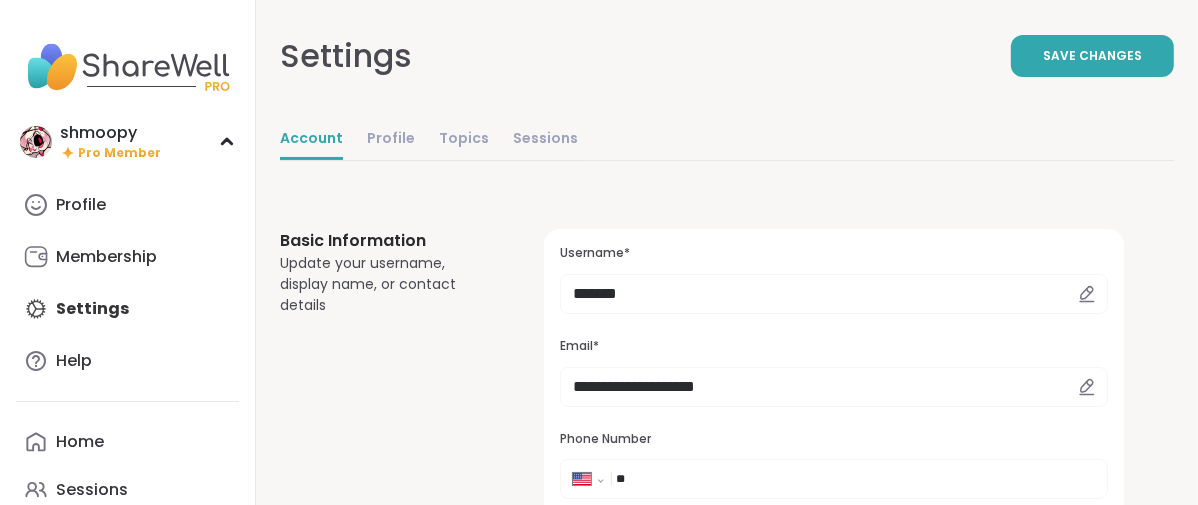 scroll, scrollTop: 0, scrollLeft: 0, axis: both 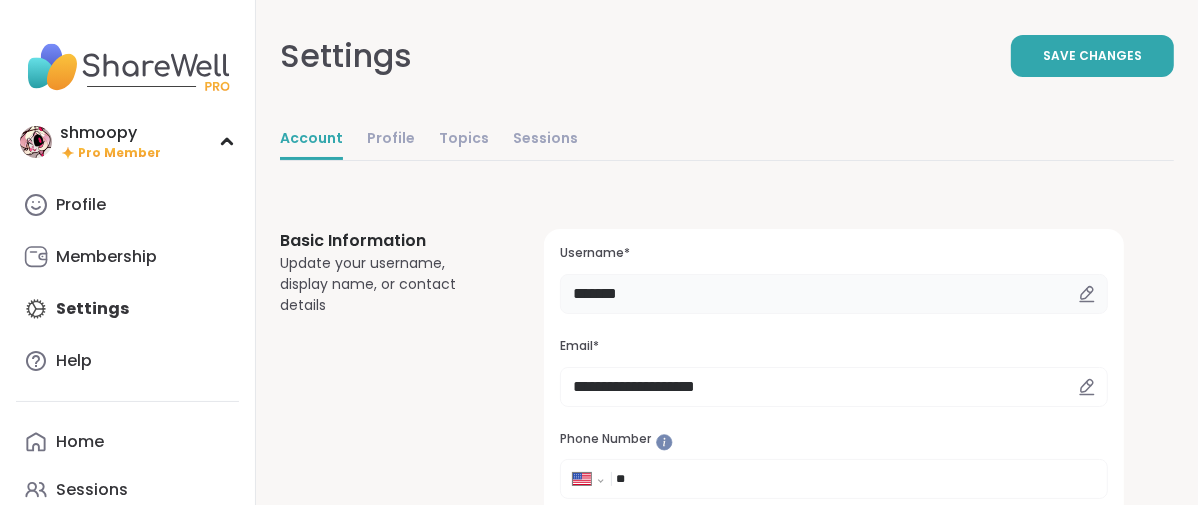click on "*******" at bounding box center (834, 294) 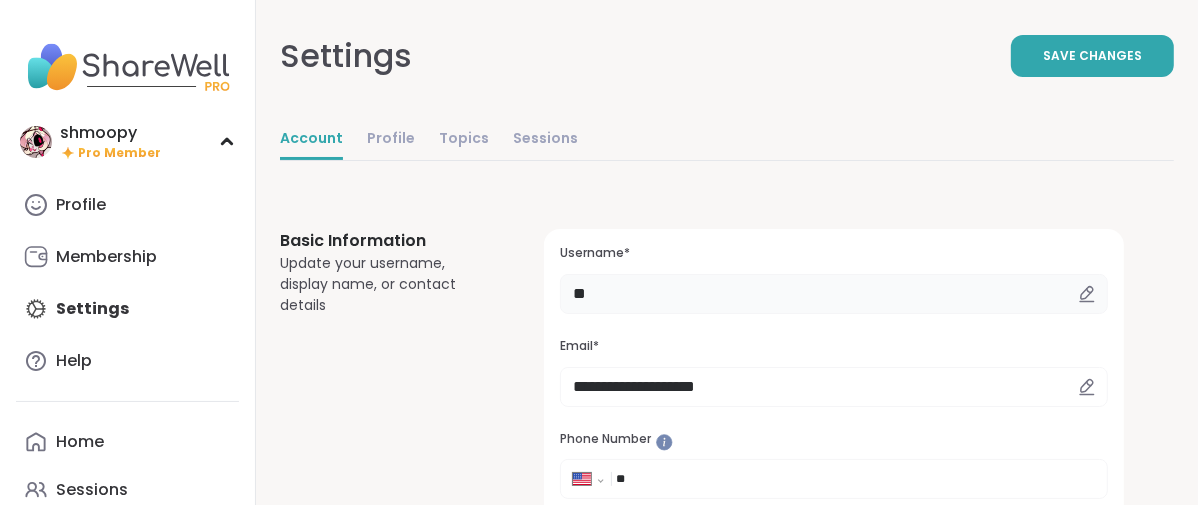 type on "*" 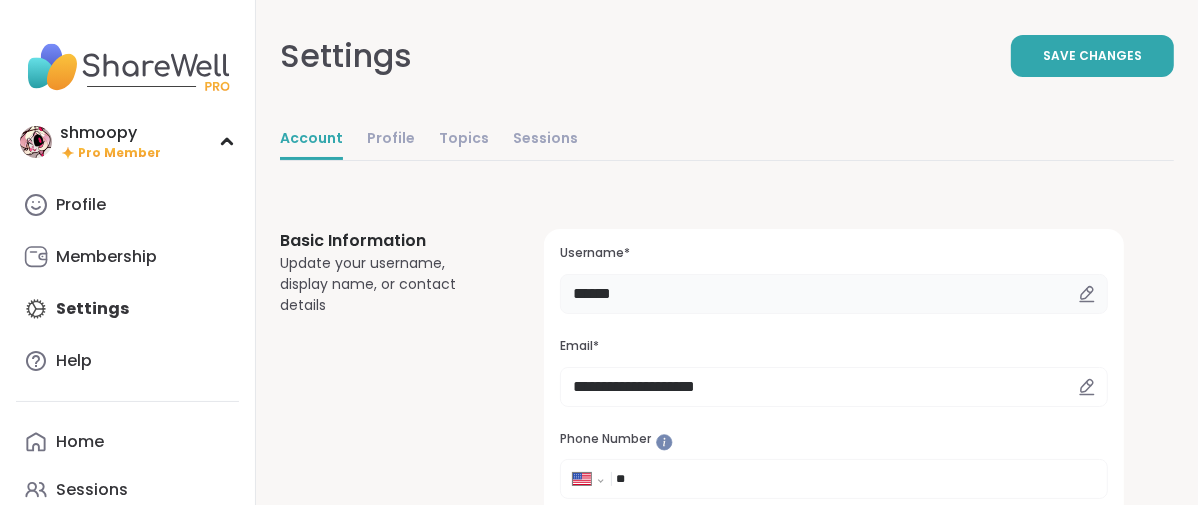 type on "**********" 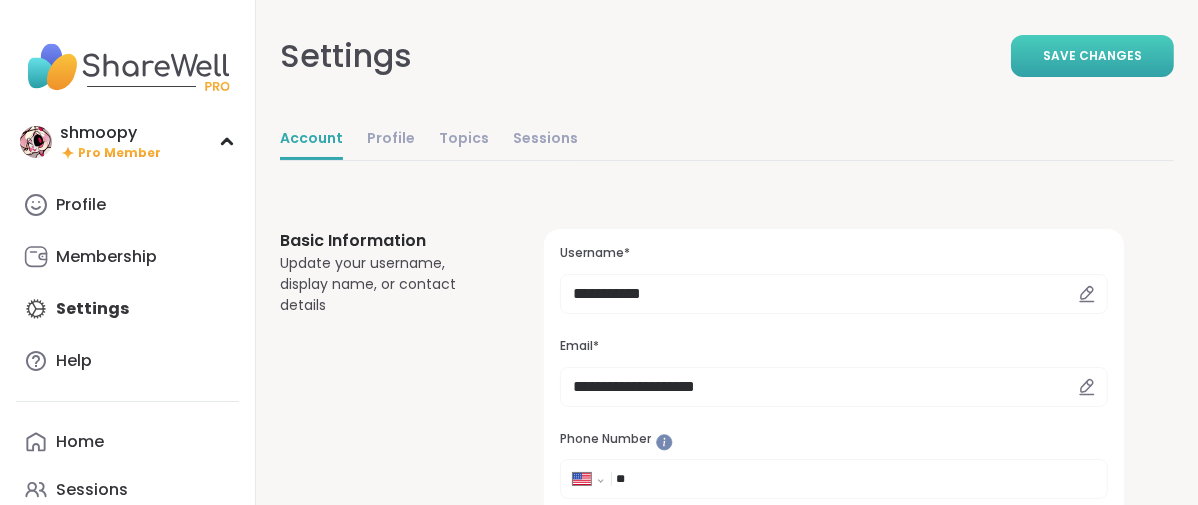 click on "Save Changes" at bounding box center (1092, 56) 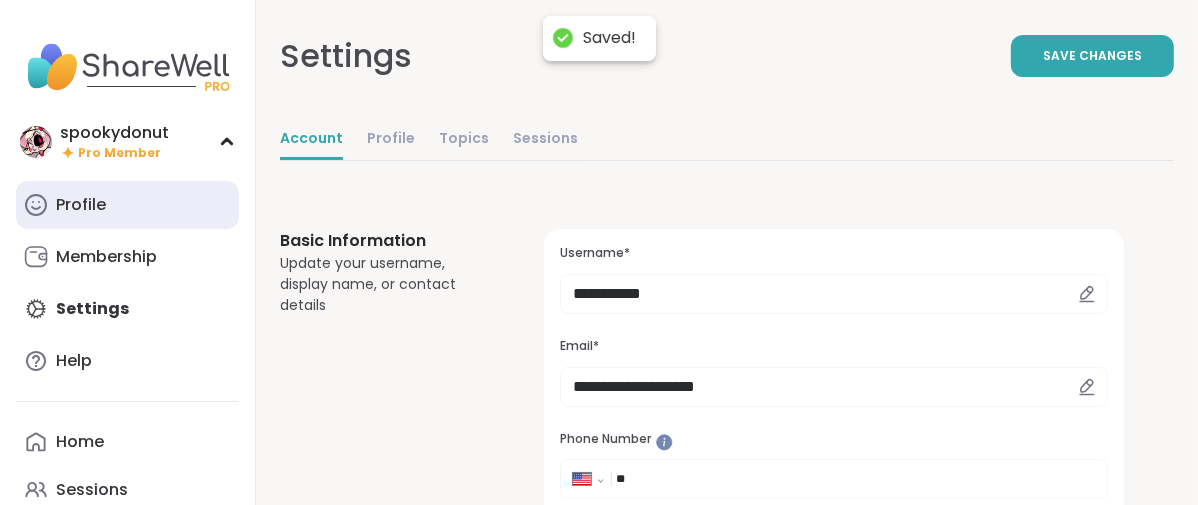click on "Profile" at bounding box center [127, 205] 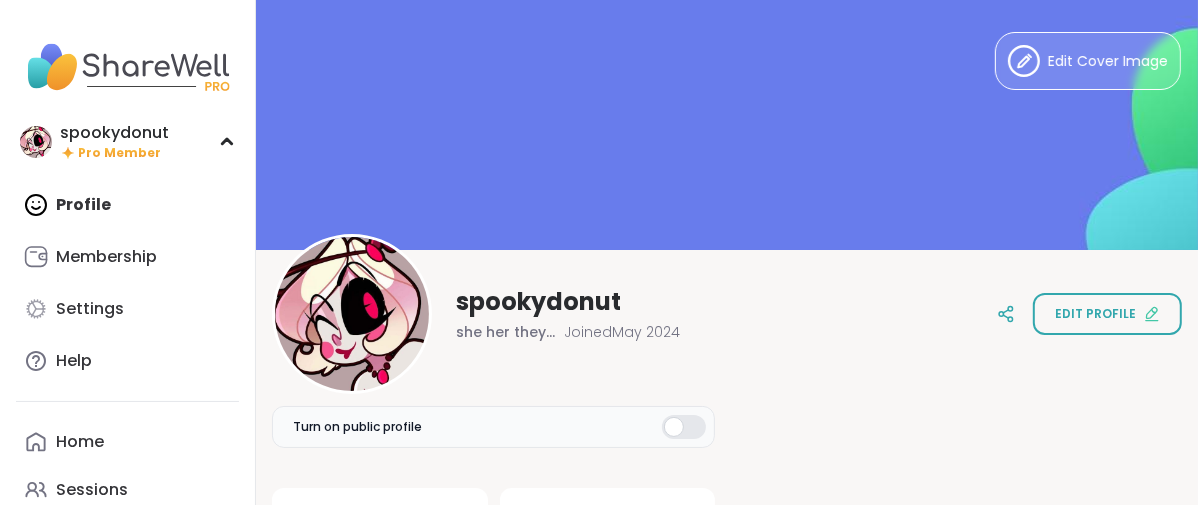 scroll, scrollTop: 0, scrollLeft: 0, axis: both 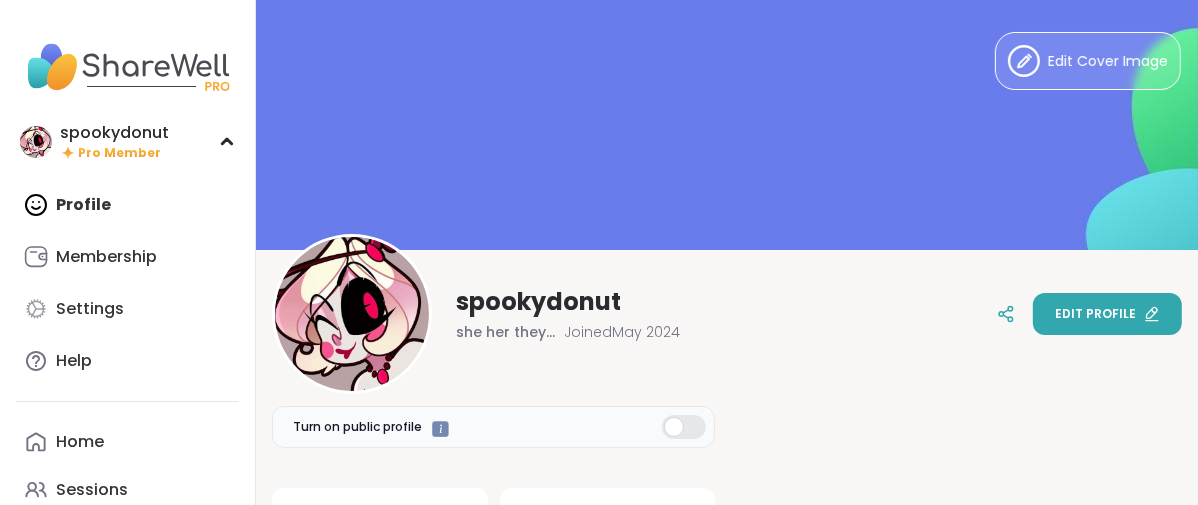 click on "Edit profile" at bounding box center (1095, 314) 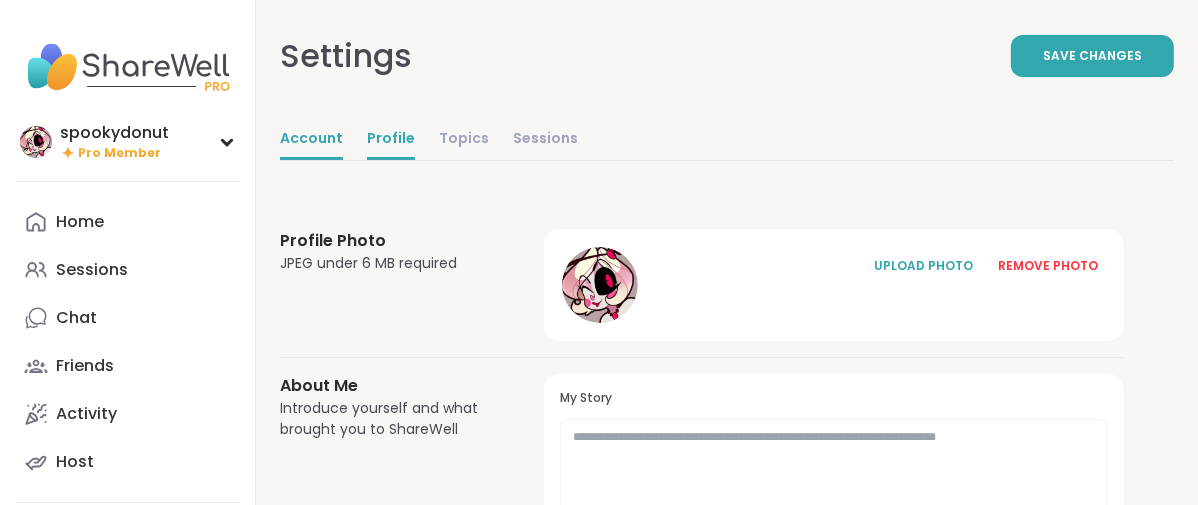 click on "Account" at bounding box center (311, 140) 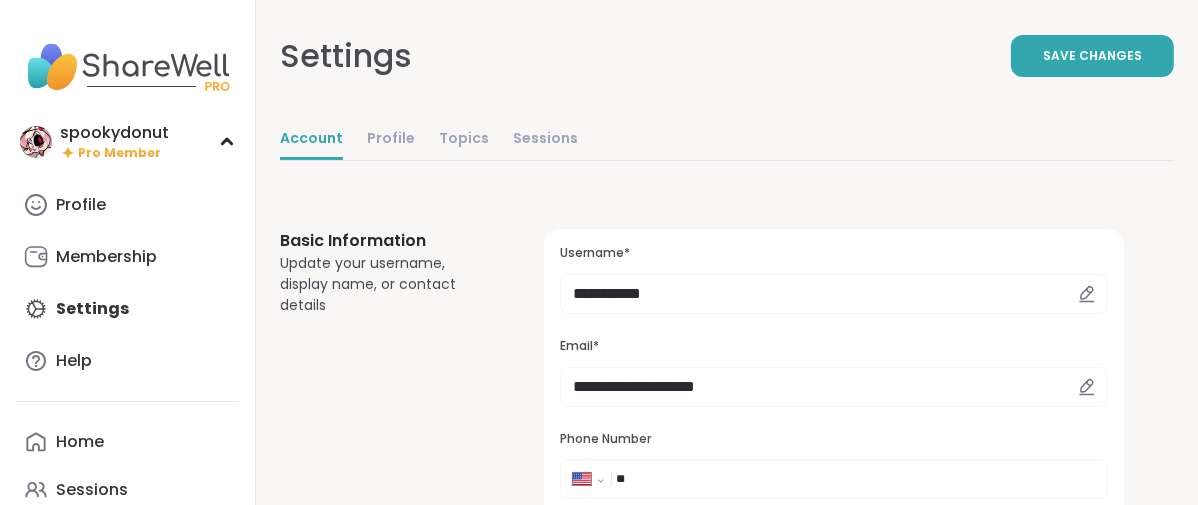 scroll, scrollTop: 0, scrollLeft: 0, axis: both 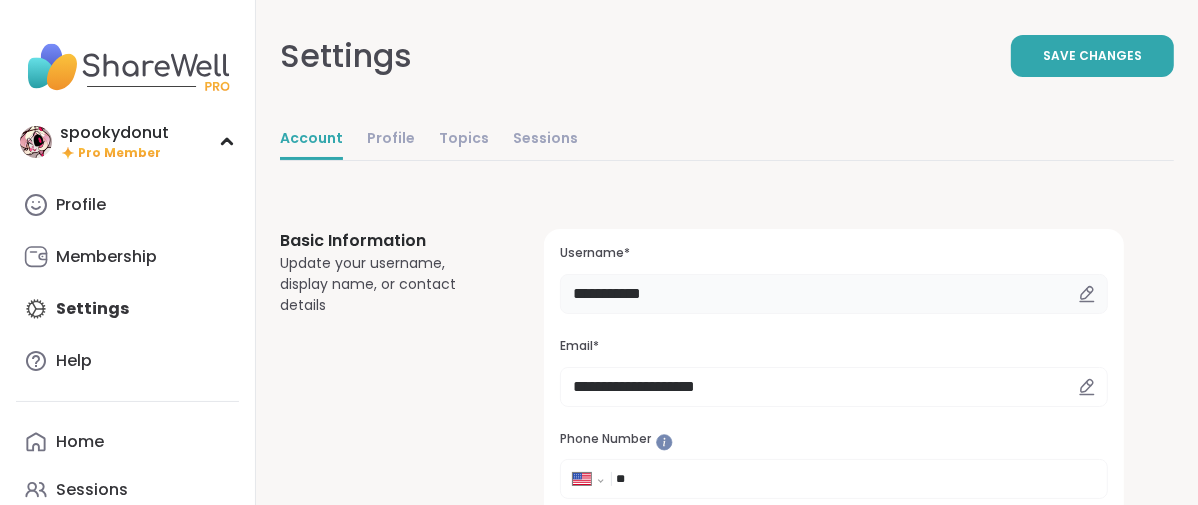 click on "**********" at bounding box center [834, 294] 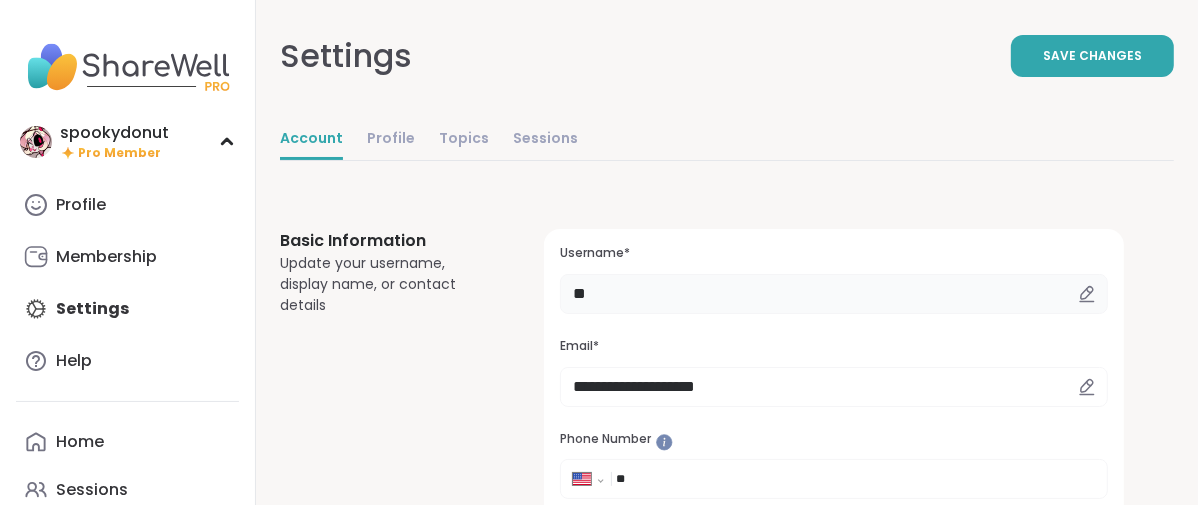 type on "*" 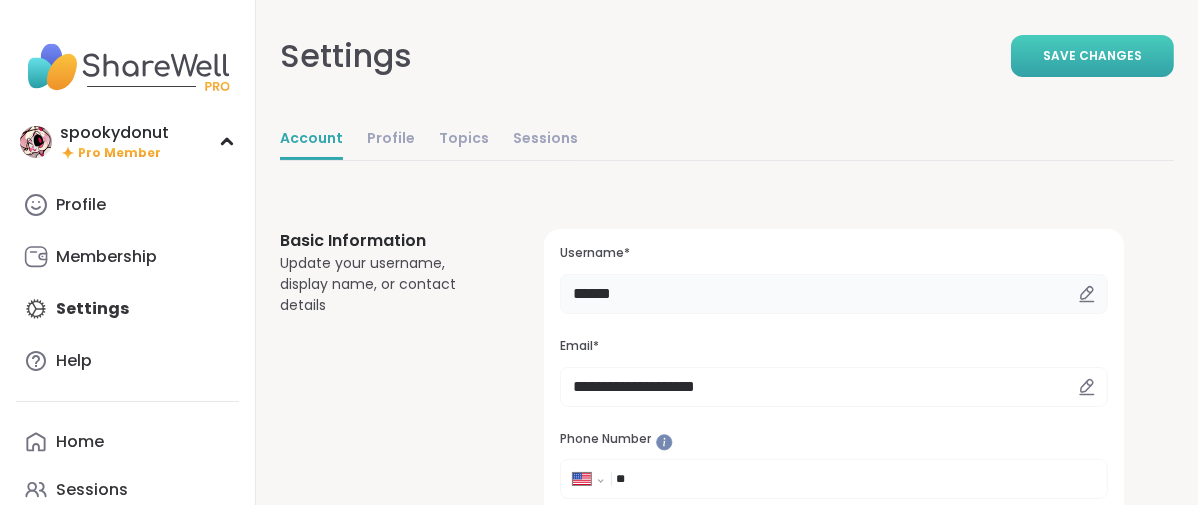 type on "******" 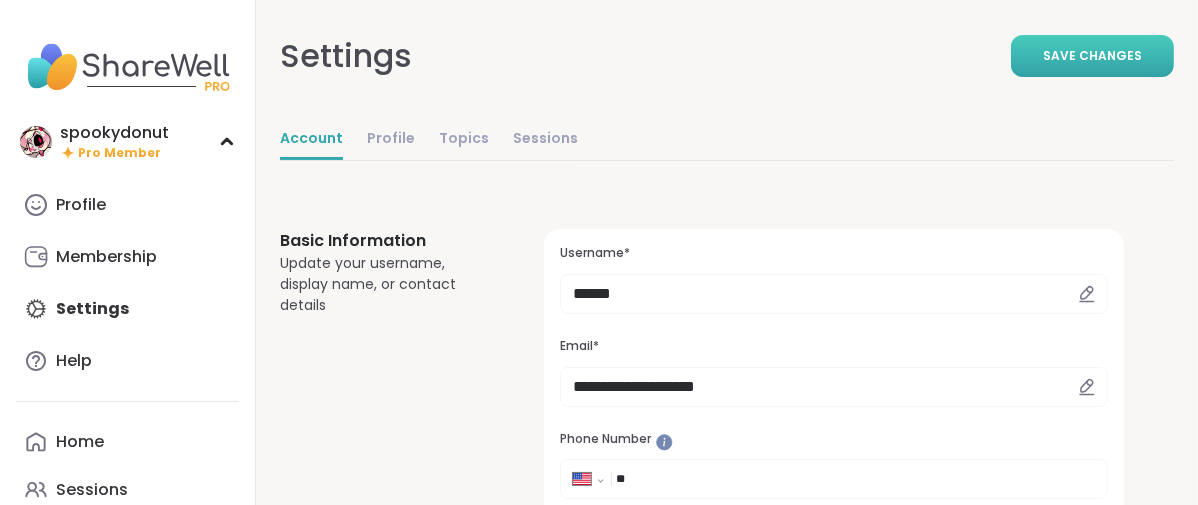 click on "Save Changes" at bounding box center [1092, 56] 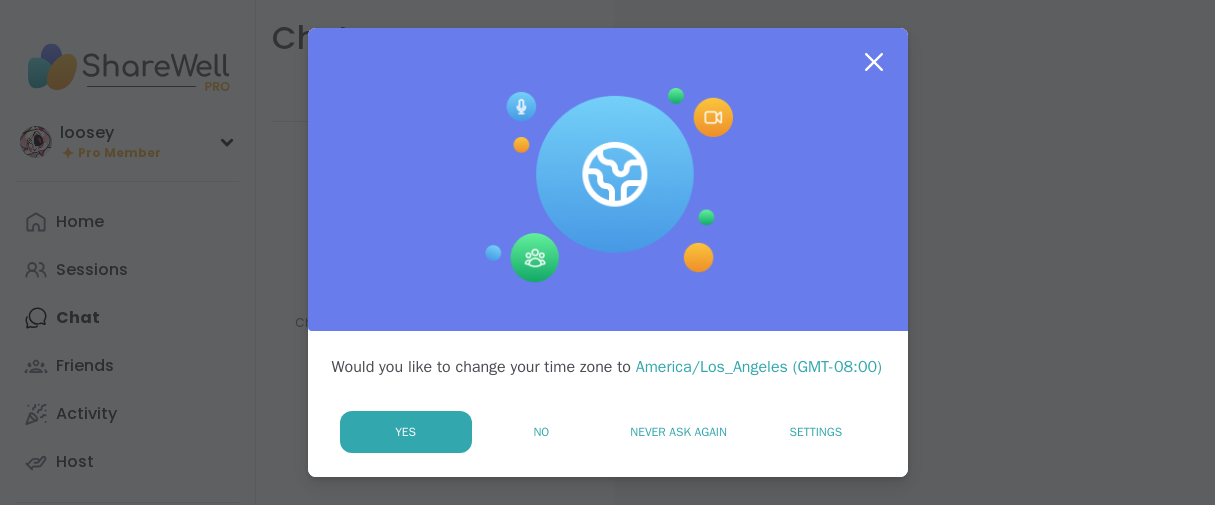 scroll, scrollTop: 0, scrollLeft: 0, axis: both 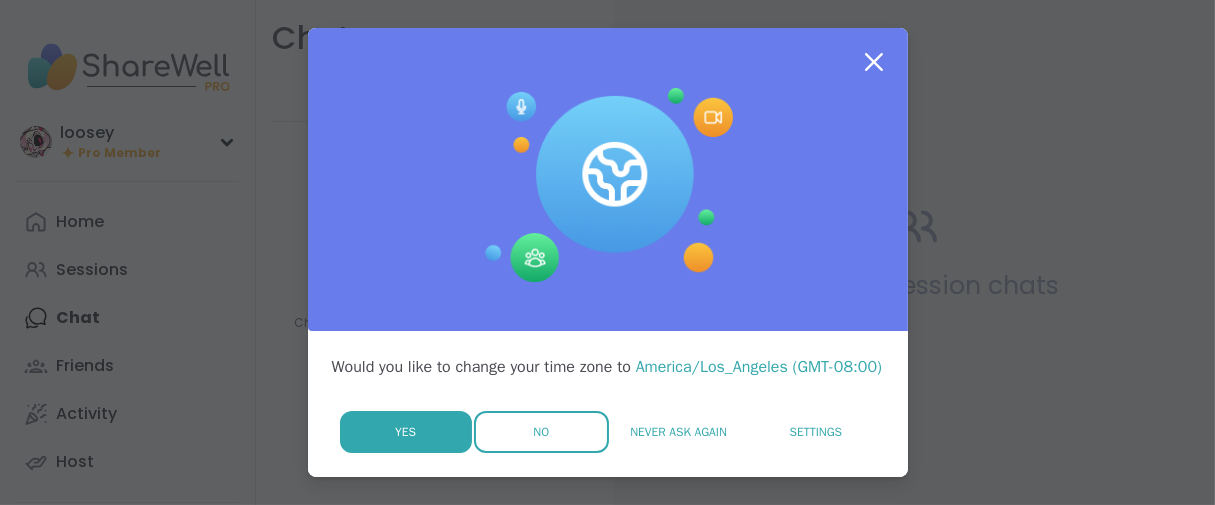 click on "No" at bounding box center [541, 432] 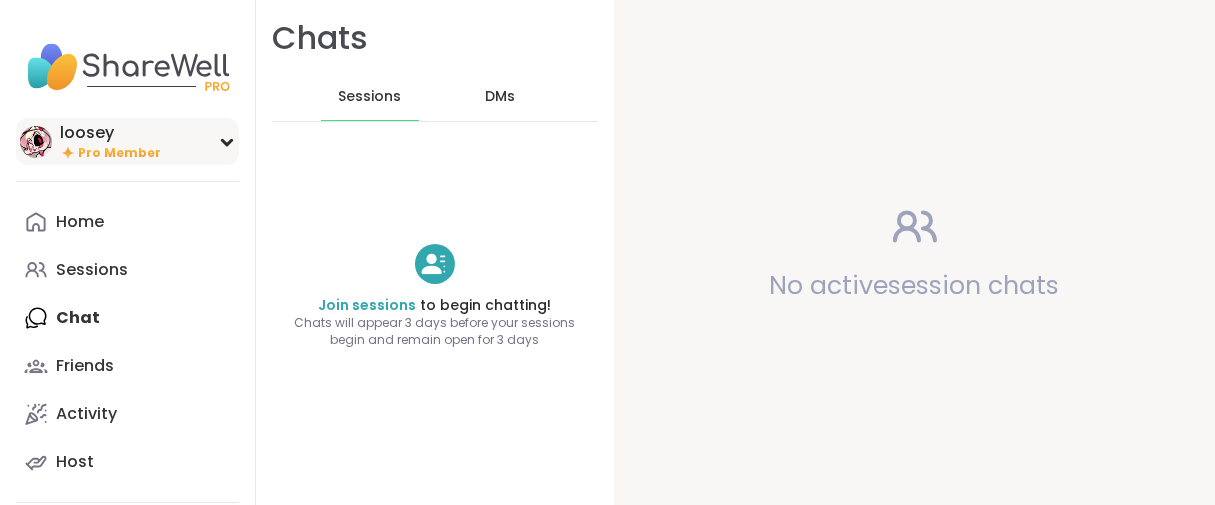 scroll, scrollTop: 0, scrollLeft: 0, axis: both 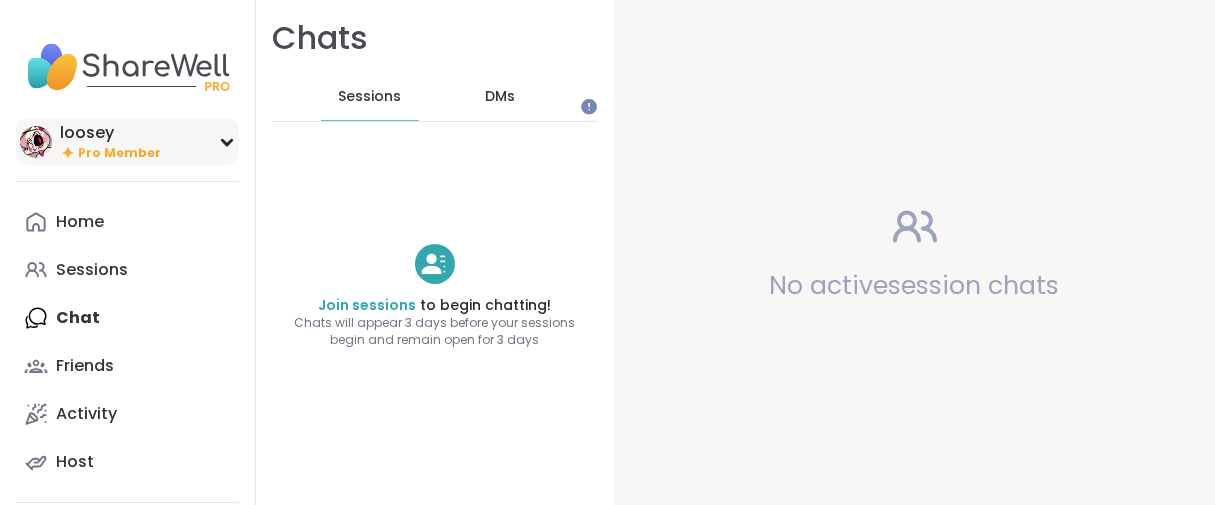 click on "Pro Member" at bounding box center [119, 153] 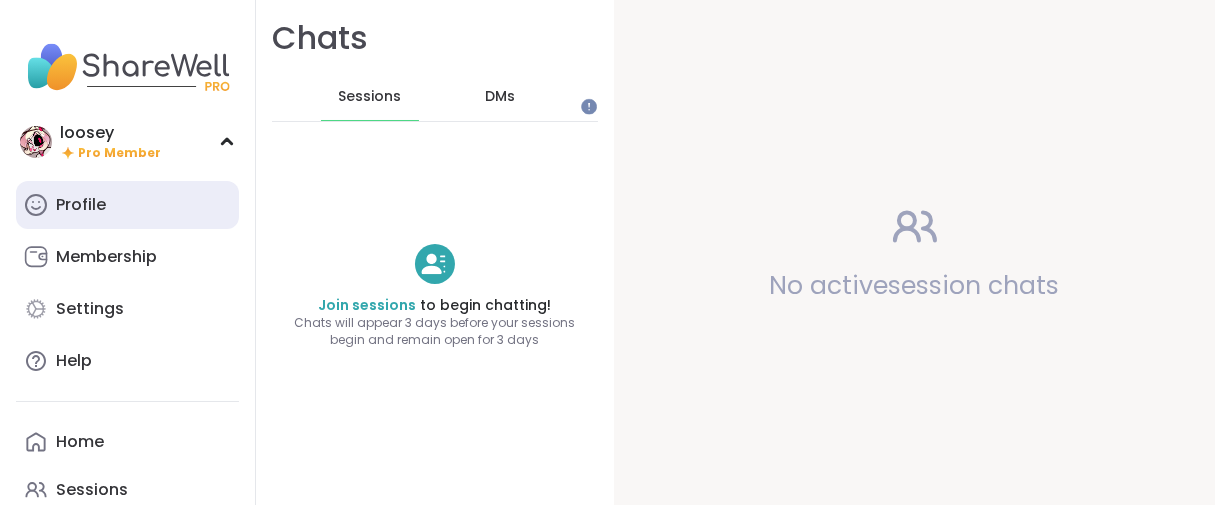 click on "Profile" at bounding box center [127, 205] 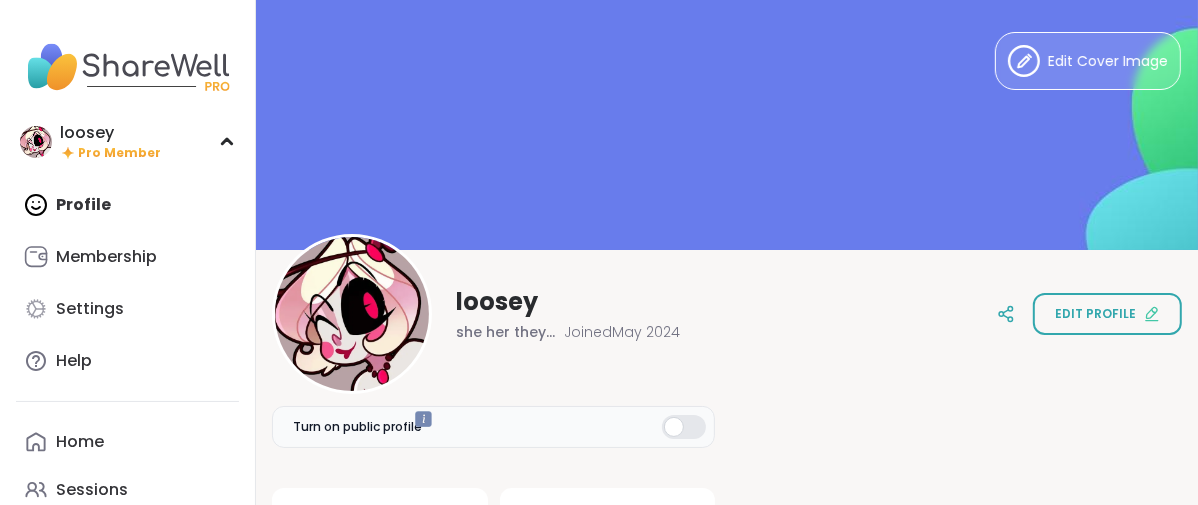 scroll, scrollTop: 0, scrollLeft: 0, axis: both 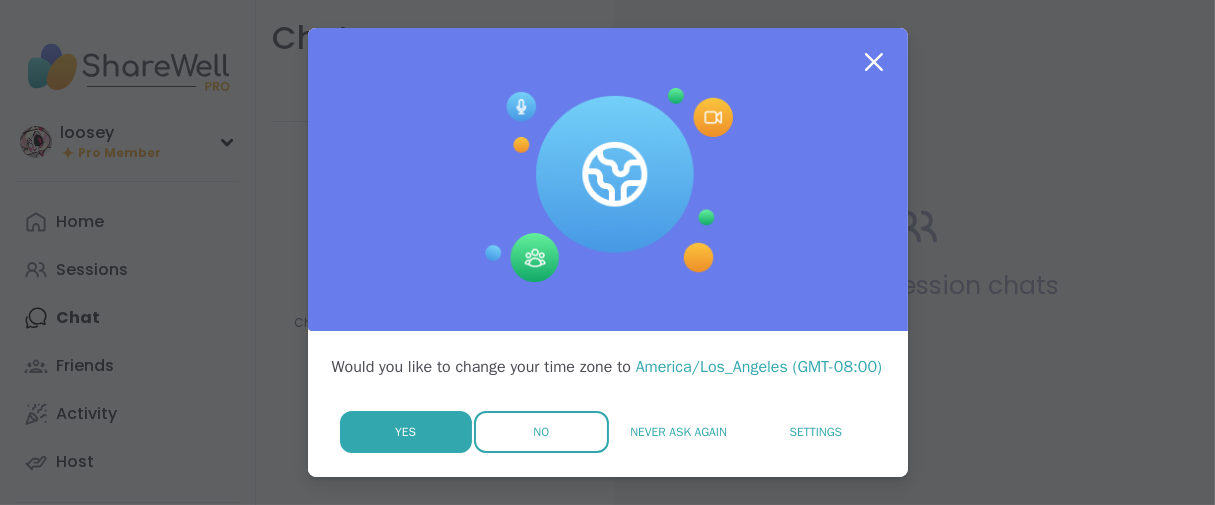 click on "No" at bounding box center (541, 432) 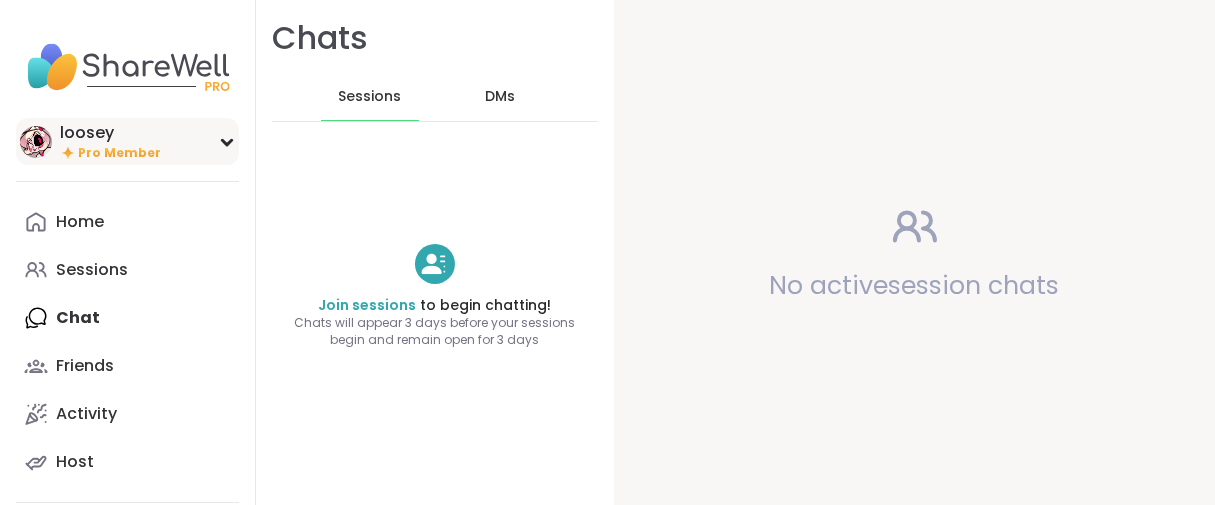 scroll, scrollTop: 0, scrollLeft: 0, axis: both 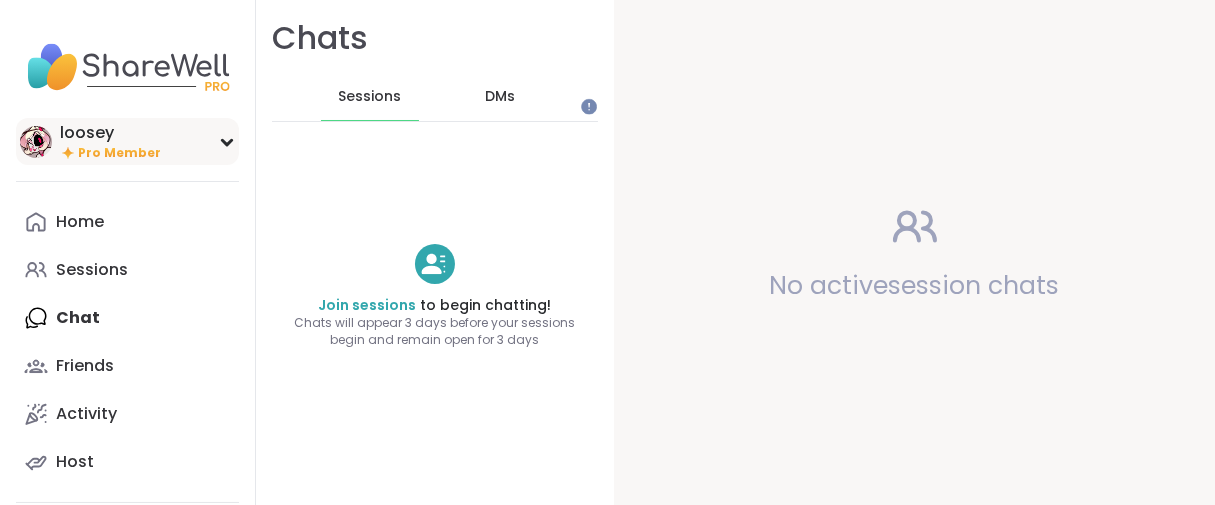 click on "Pro Member" at bounding box center [119, 153] 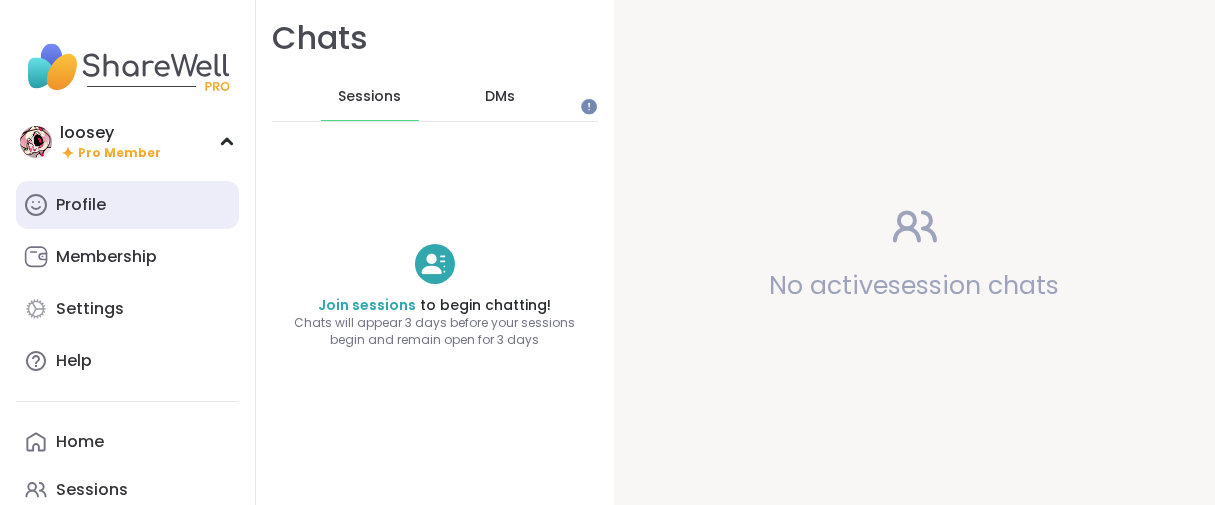 click on "Profile" at bounding box center (81, 205) 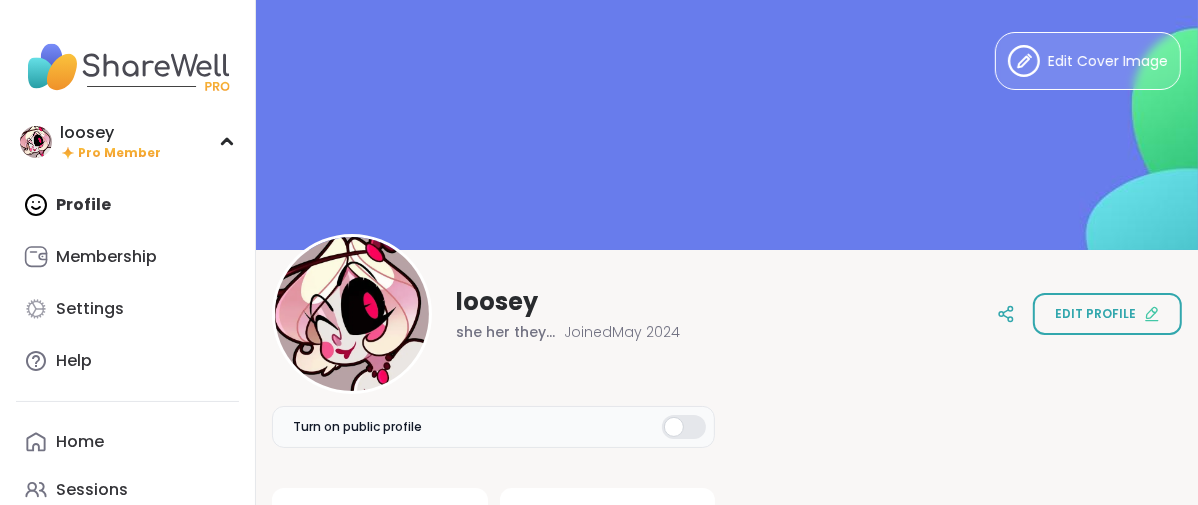 scroll, scrollTop: 0, scrollLeft: 0, axis: both 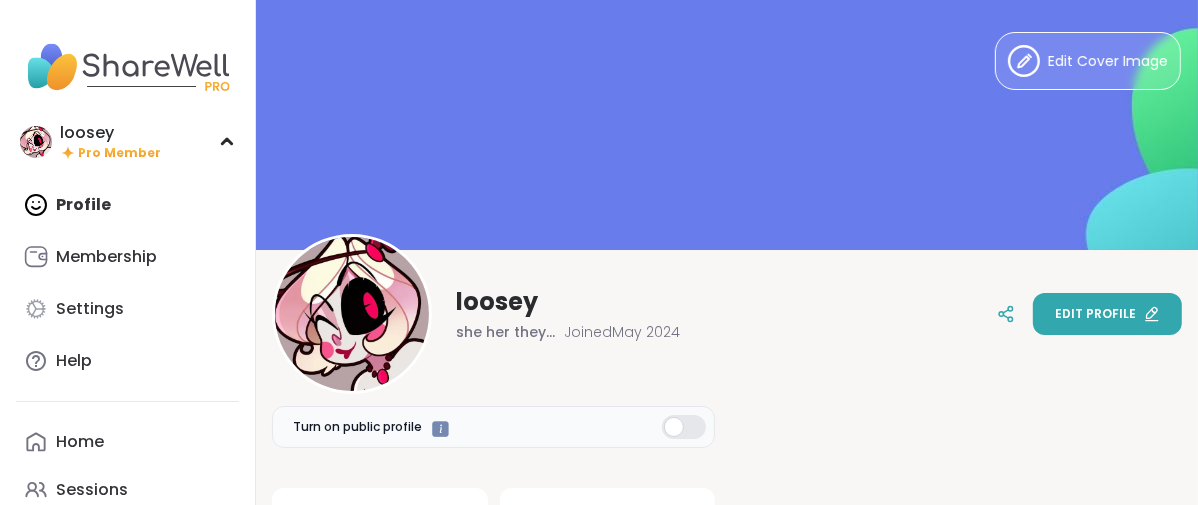 click on "Edit profile" at bounding box center [1107, 314] 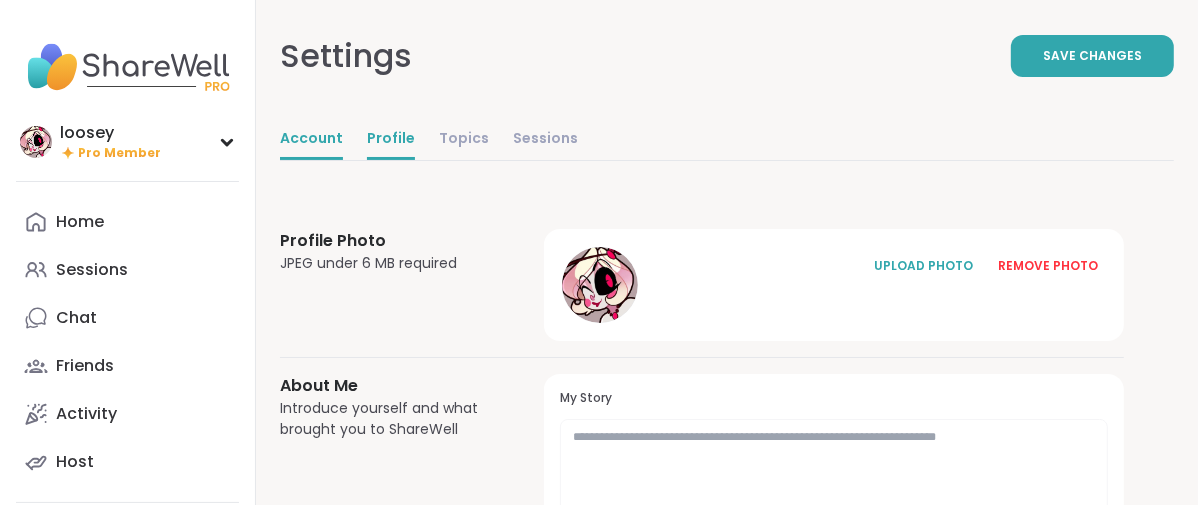 click on "Account" at bounding box center [311, 140] 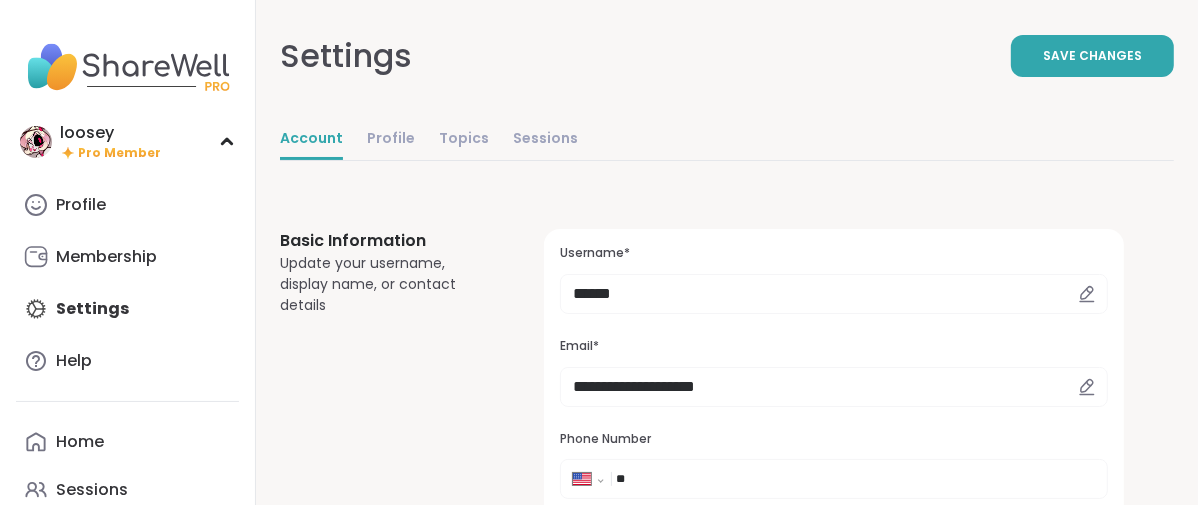 scroll, scrollTop: 0, scrollLeft: 0, axis: both 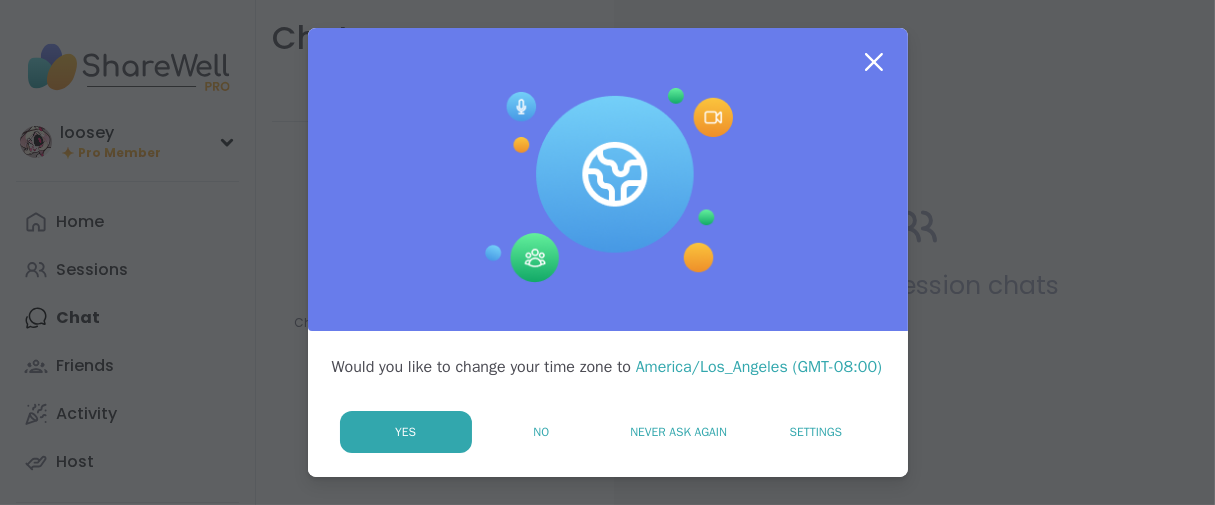 click on "No" at bounding box center (541, 432) 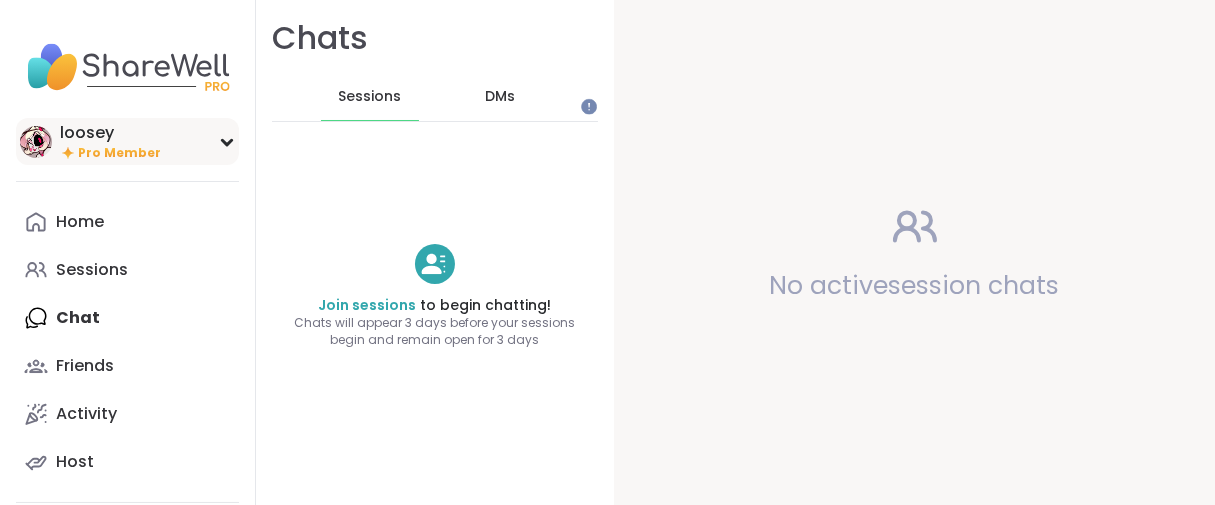 click on "loosey" at bounding box center (110, 133) 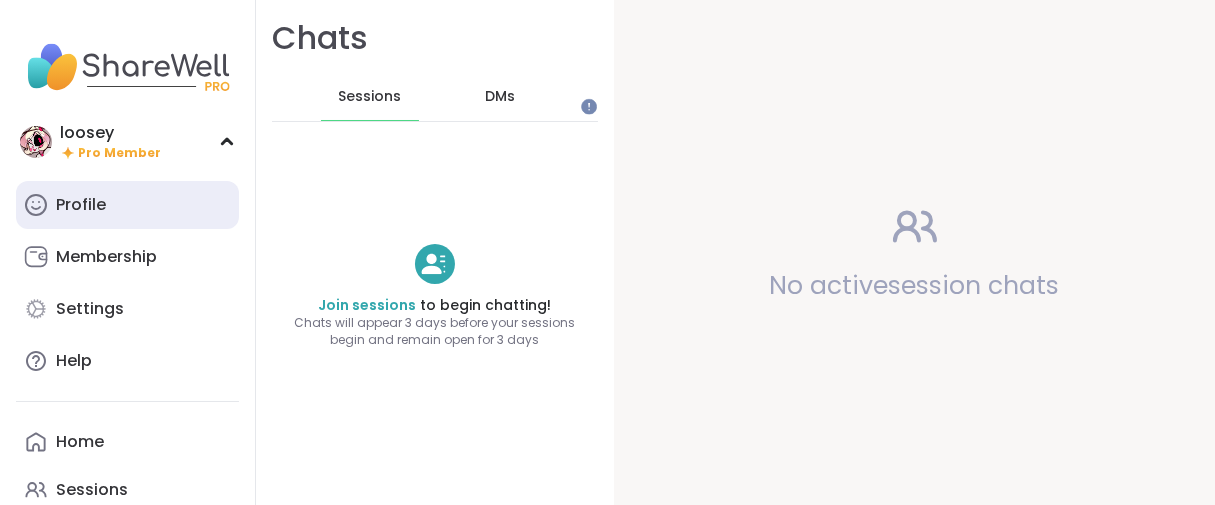 click on "Profile" at bounding box center (81, 205) 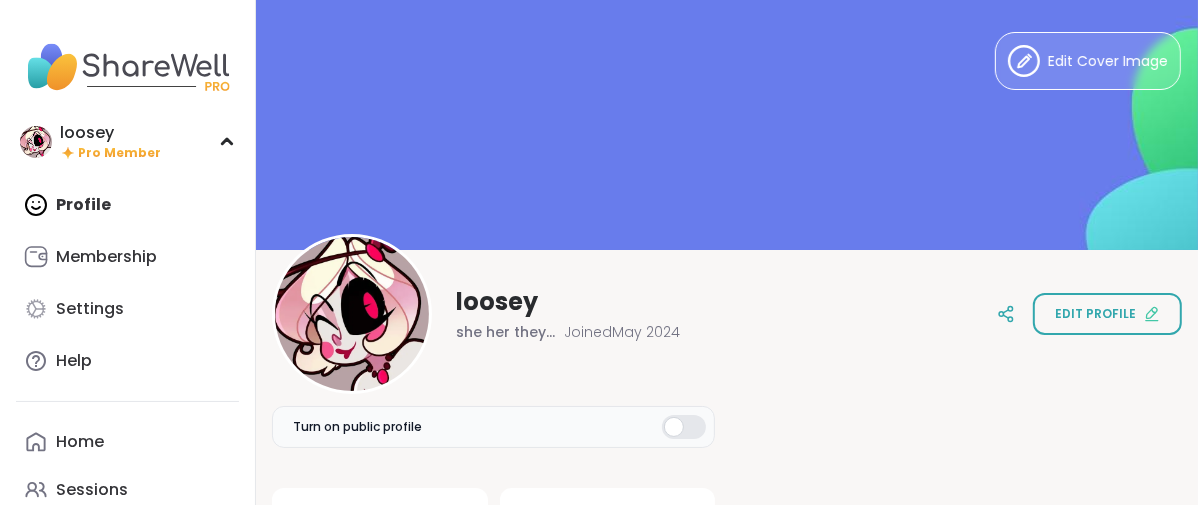 scroll, scrollTop: 0, scrollLeft: 0, axis: both 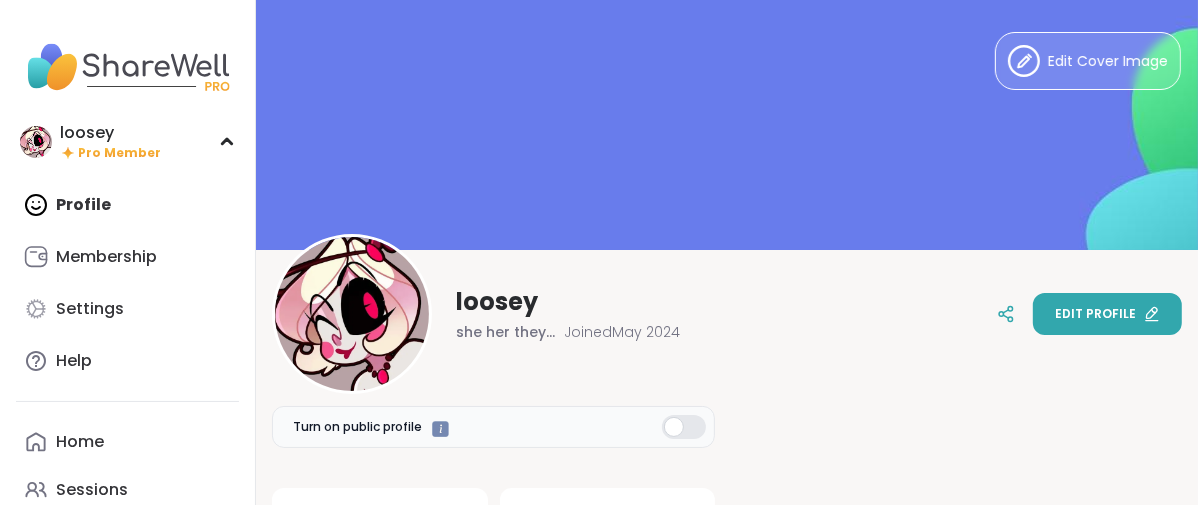 click on "Edit profile" at bounding box center (1107, 314) 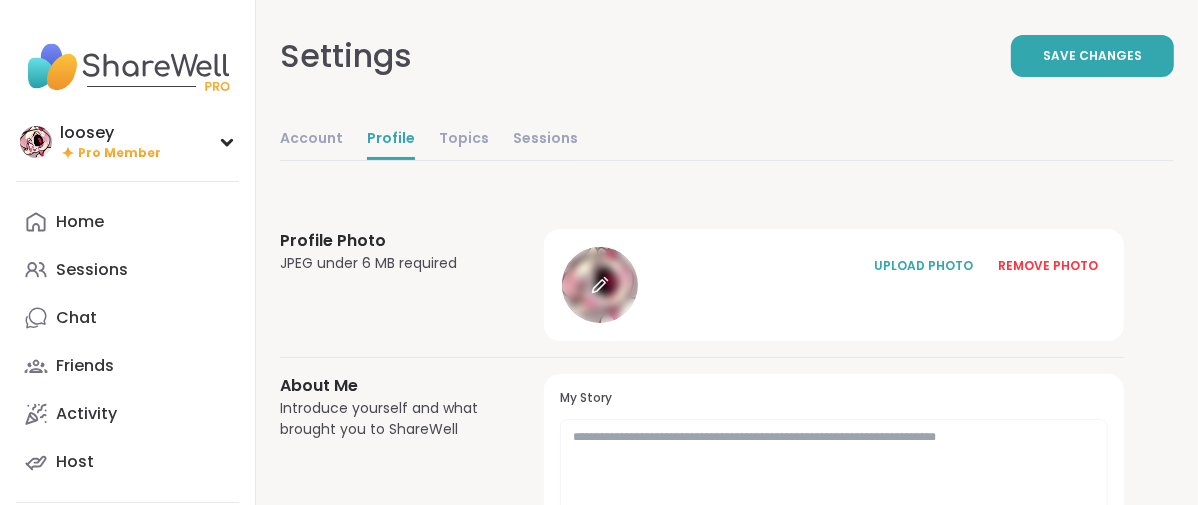 click 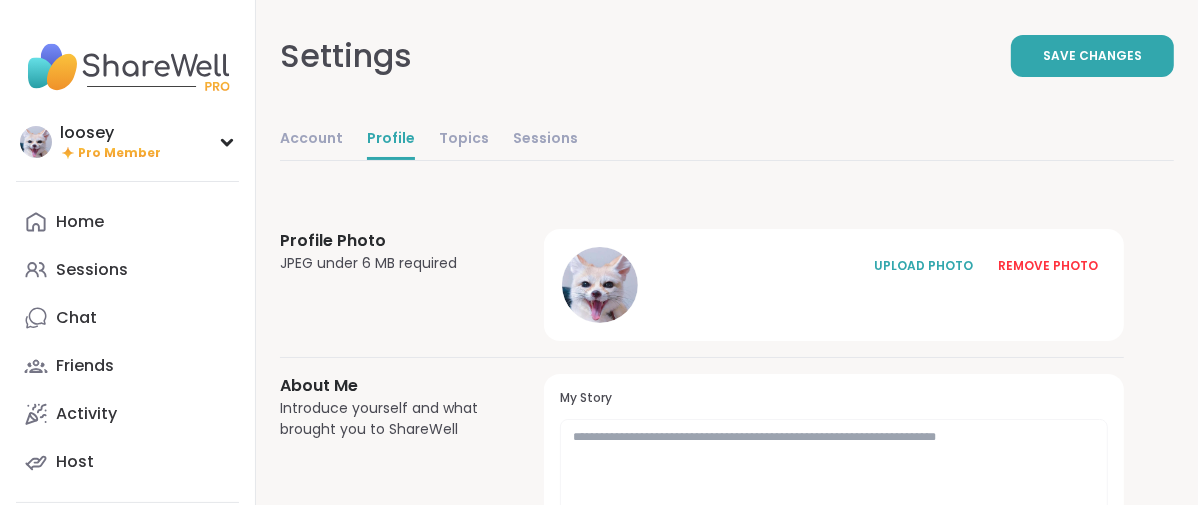 click on "Account" at bounding box center (311, 140) 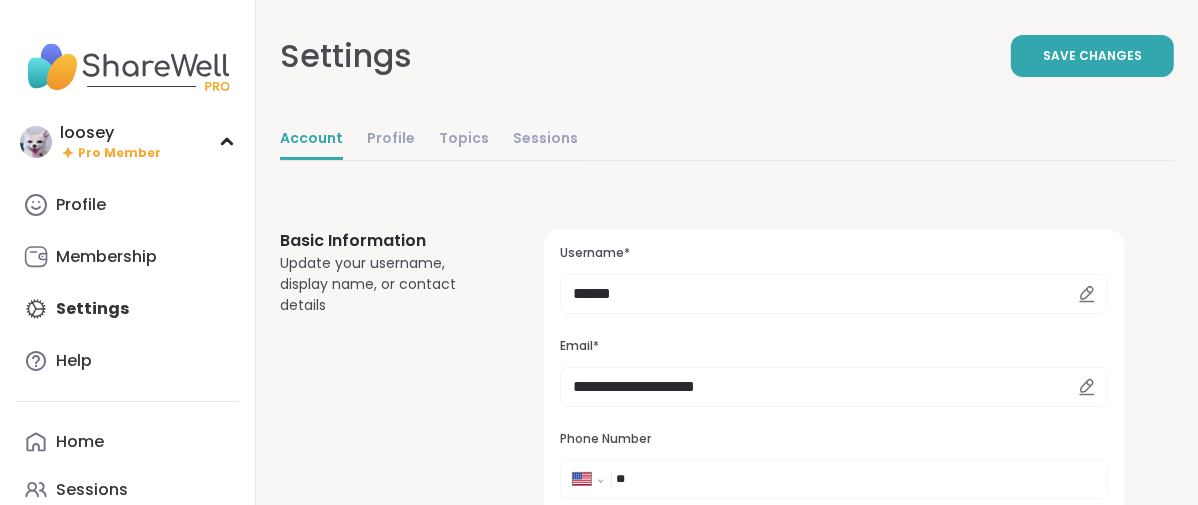 scroll, scrollTop: 0, scrollLeft: 0, axis: both 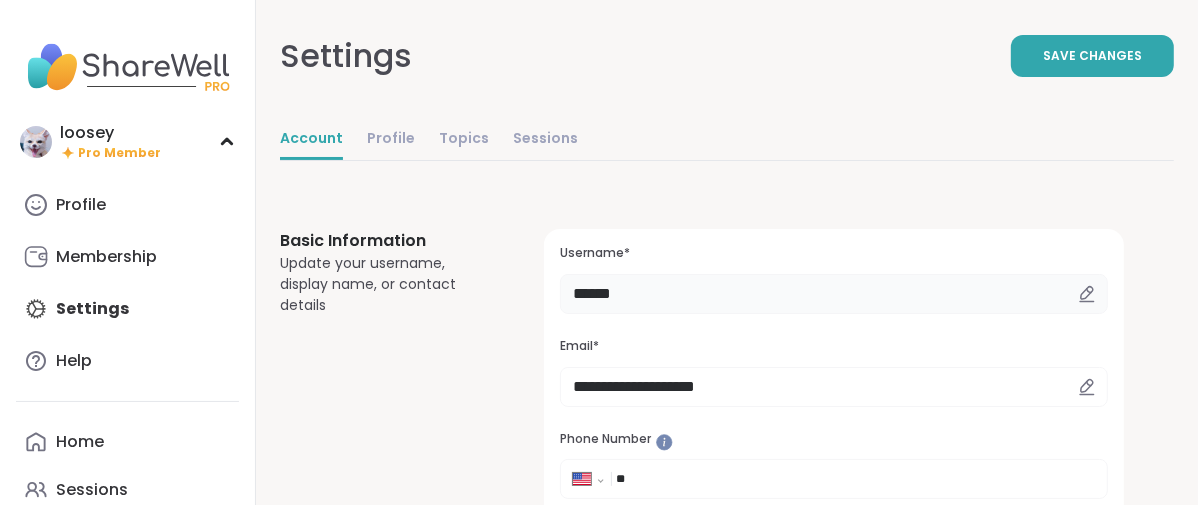 click on "******" at bounding box center (834, 294) 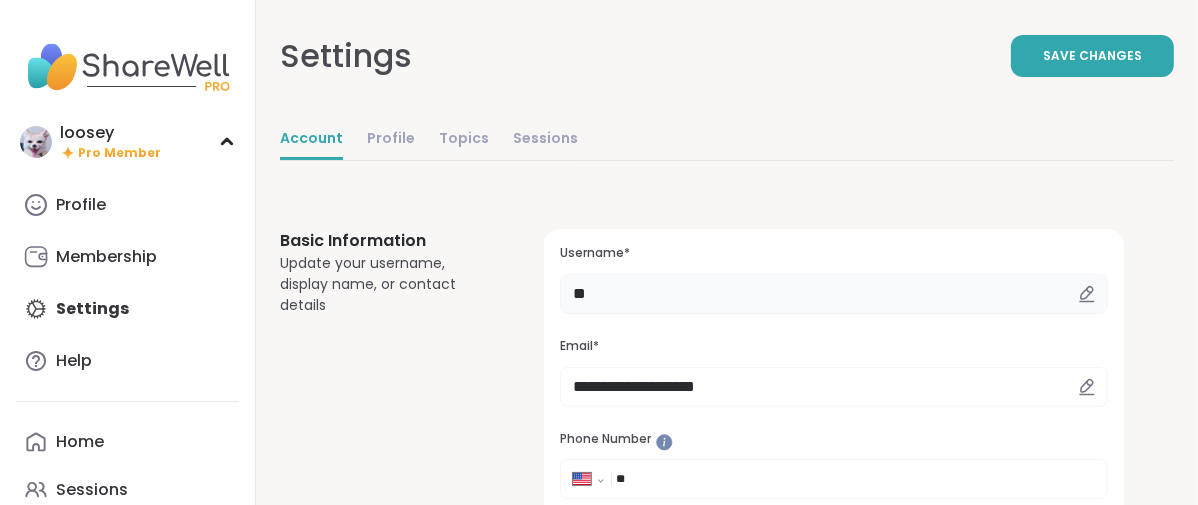 type on "*" 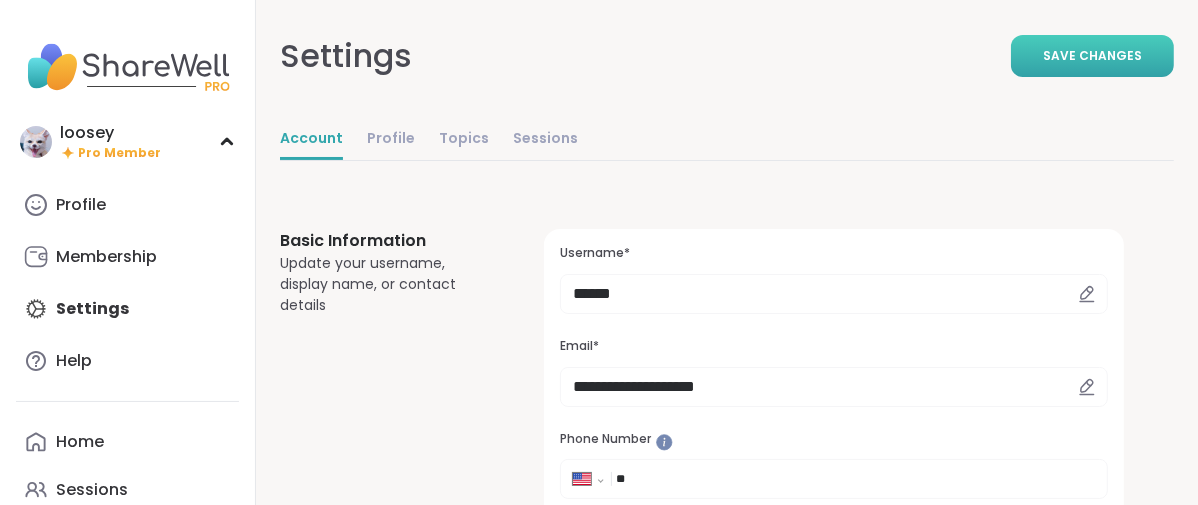 click on "Save Changes" at bounding box center (1092, 56) 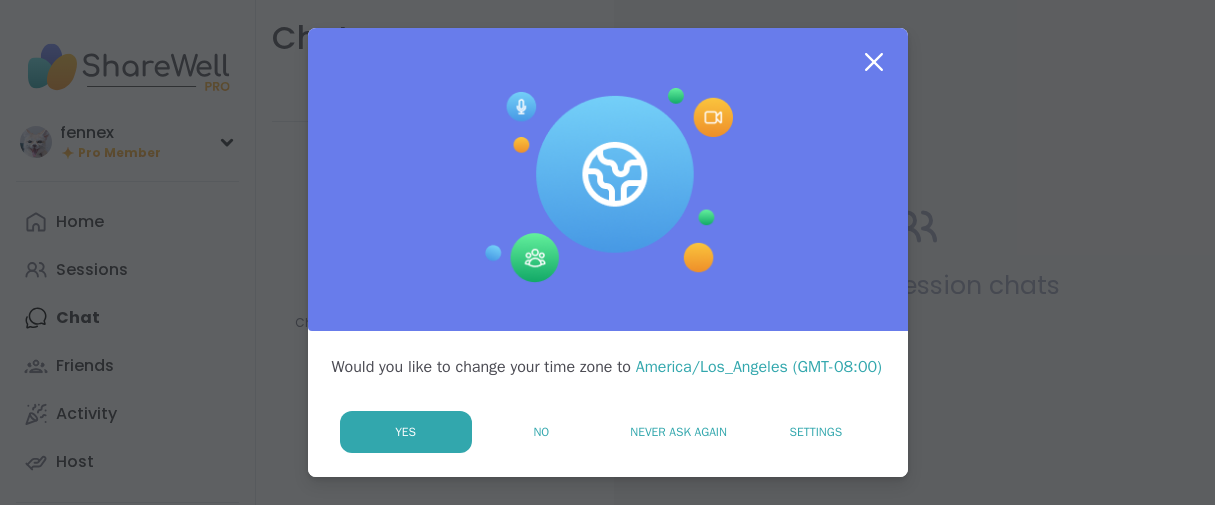 scroll, scrollTop: 0, scrollLeft: 0, axis: both 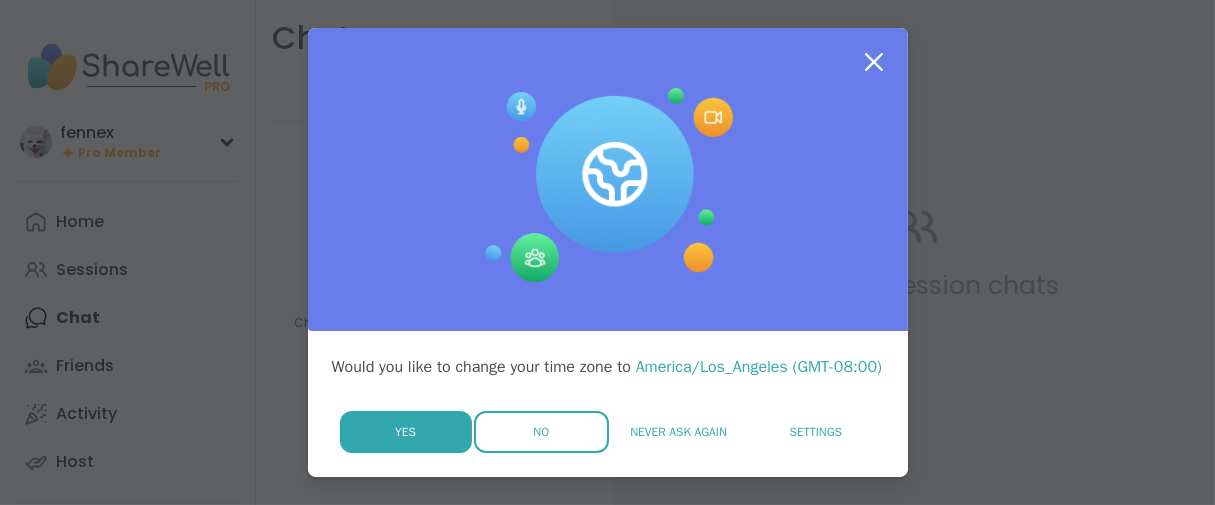 click on "No" at bounding box center [541, 432] 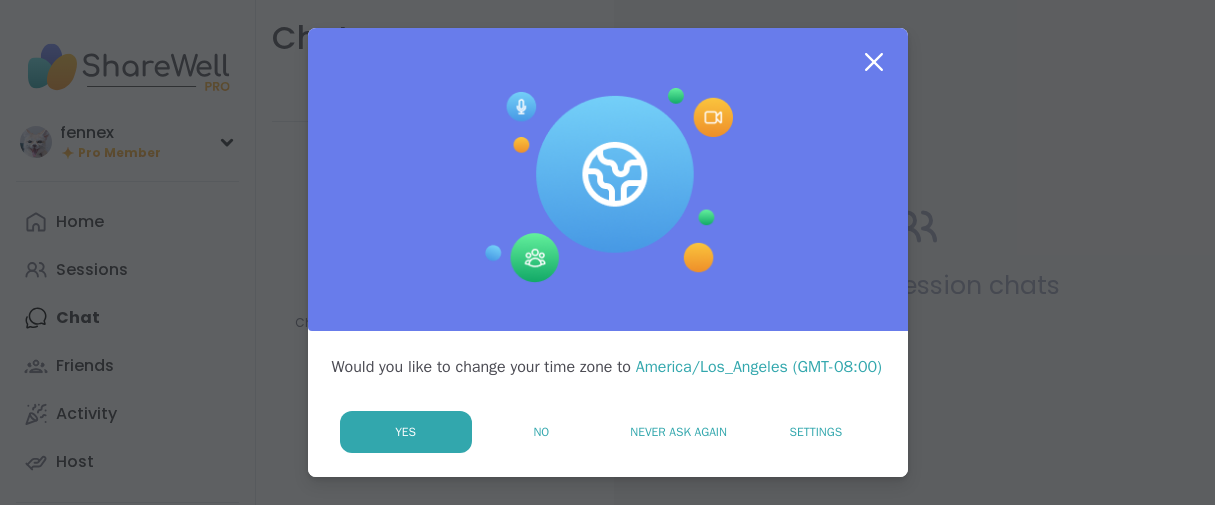 scroll, scrollTop: 0, scrollLeft: 0, axis: both 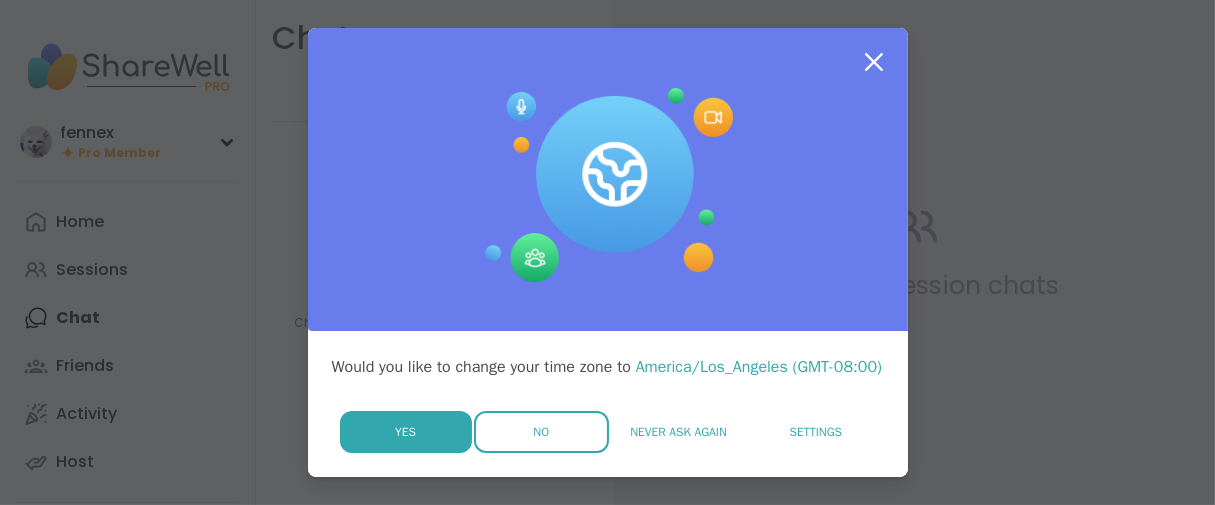 click on "No" at bounding box center (541, 432) 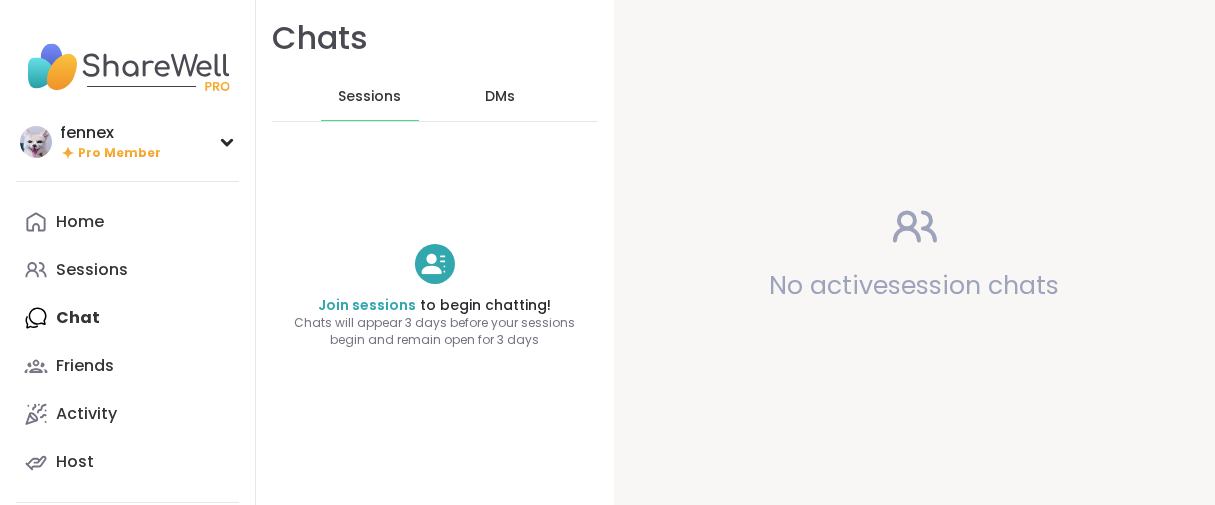 scroll, scrollTop: 0, scrollLeft: 0, axis: both 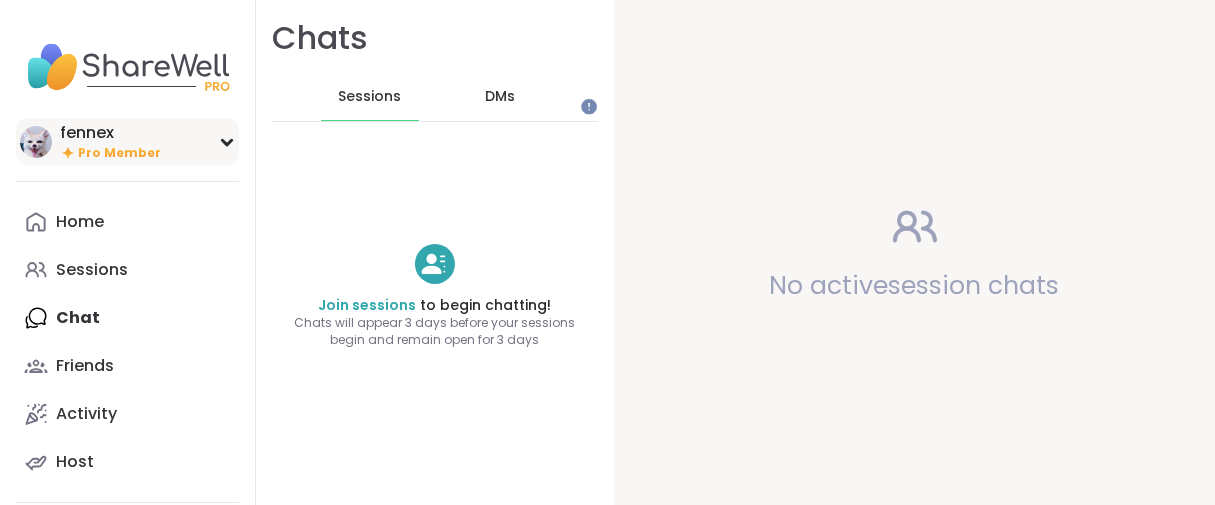 drag, startPoint x: 0, startPoint y: 0, endPoint x: 135, endPoint y: 162, distance: 210.87674 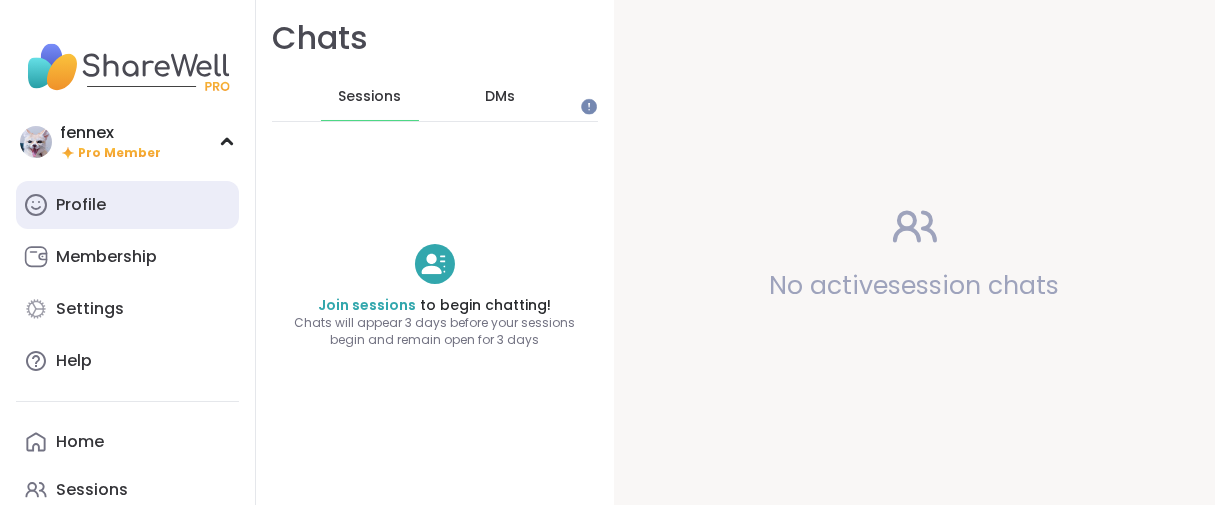 click on "Profile" at bounding box center (127, 205) 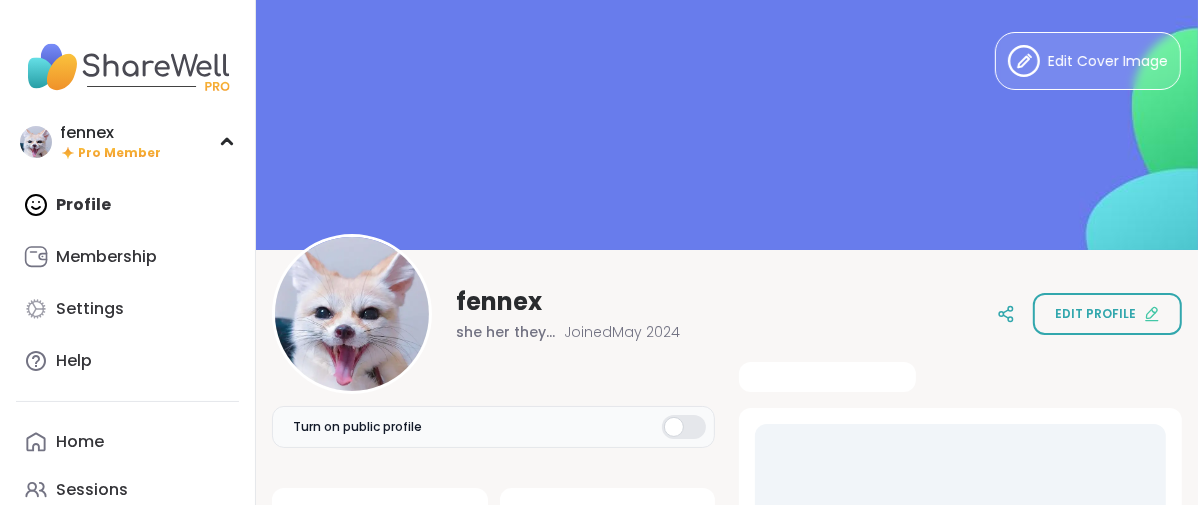 scroll, scrollTop: 0, scrollLeft: 0, axis: both 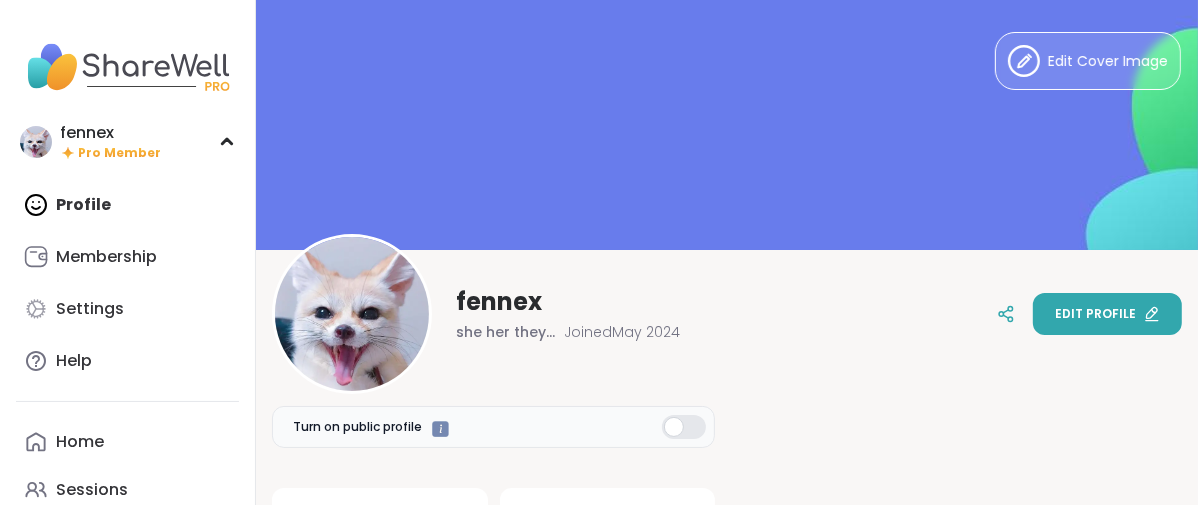 click on "Edit profile" at bounding box center [1107, 314] 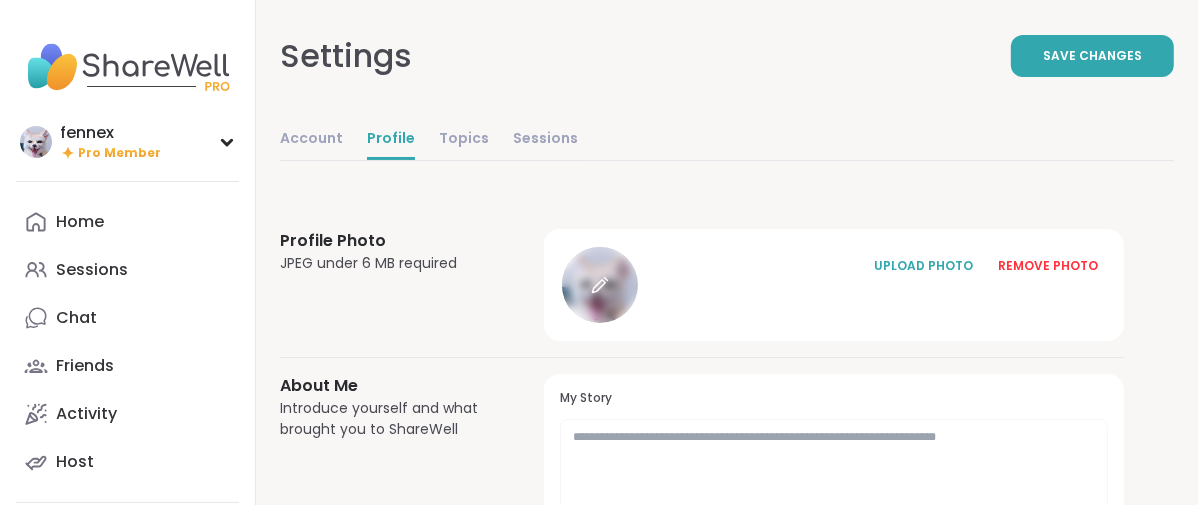 click 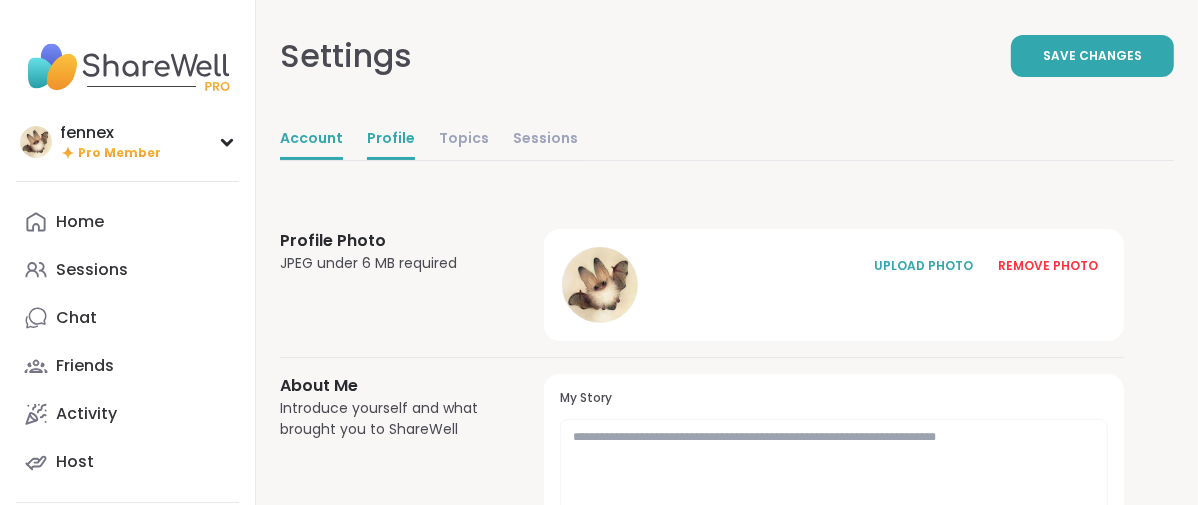click on "Account" at bounding box center (311, 140) 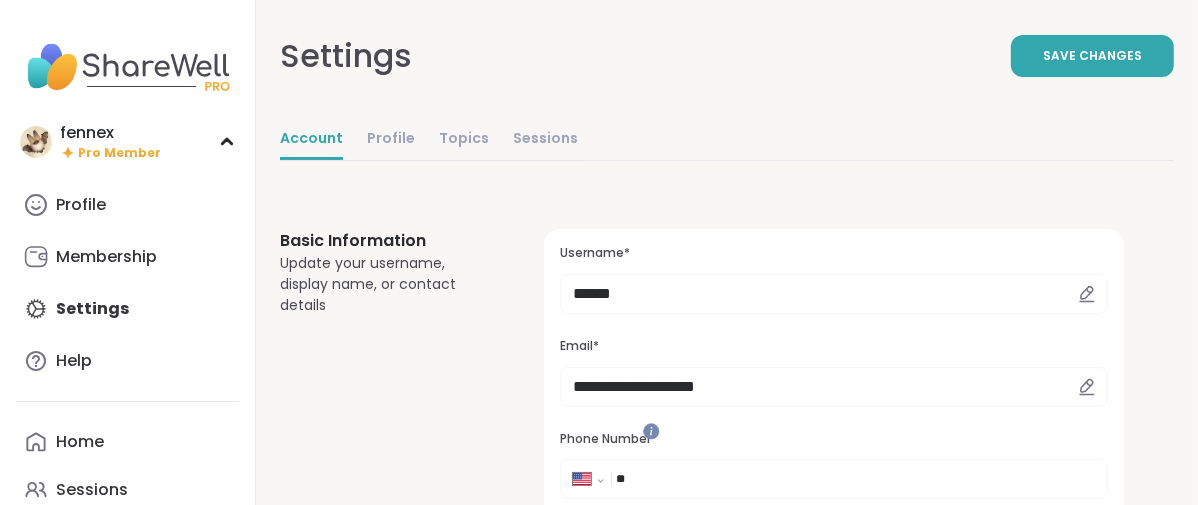 scroll, scrollTop: 0, scrollLeft: 0, axis: both 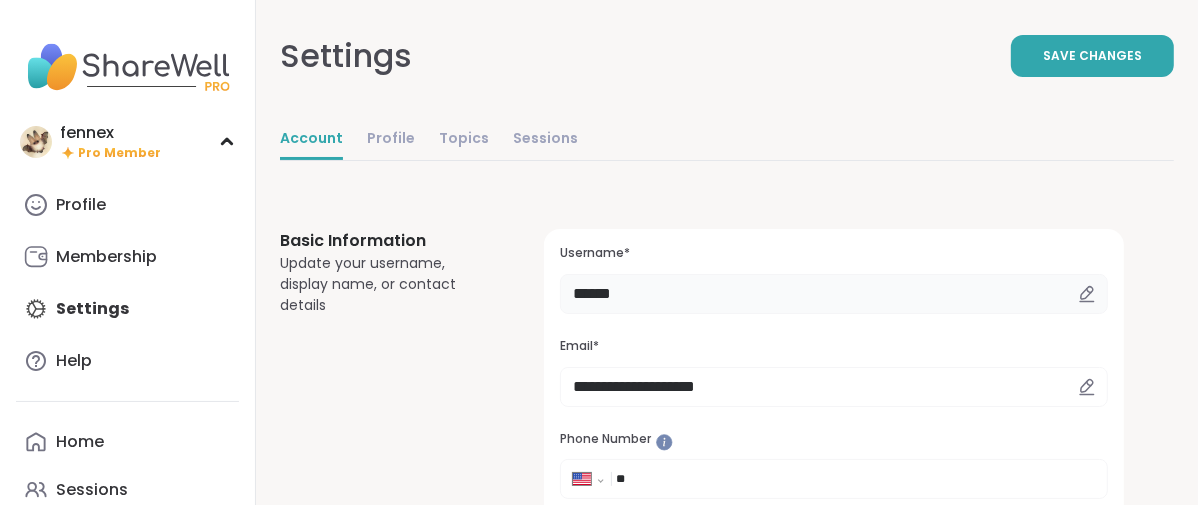 click on "******" at bounding box center [834, 294] 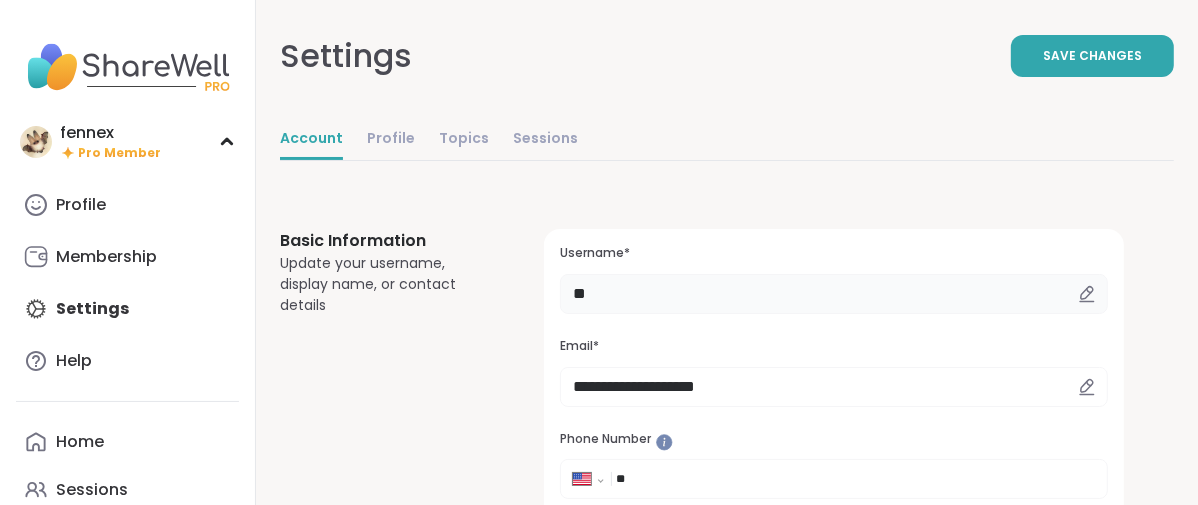 type on "*" 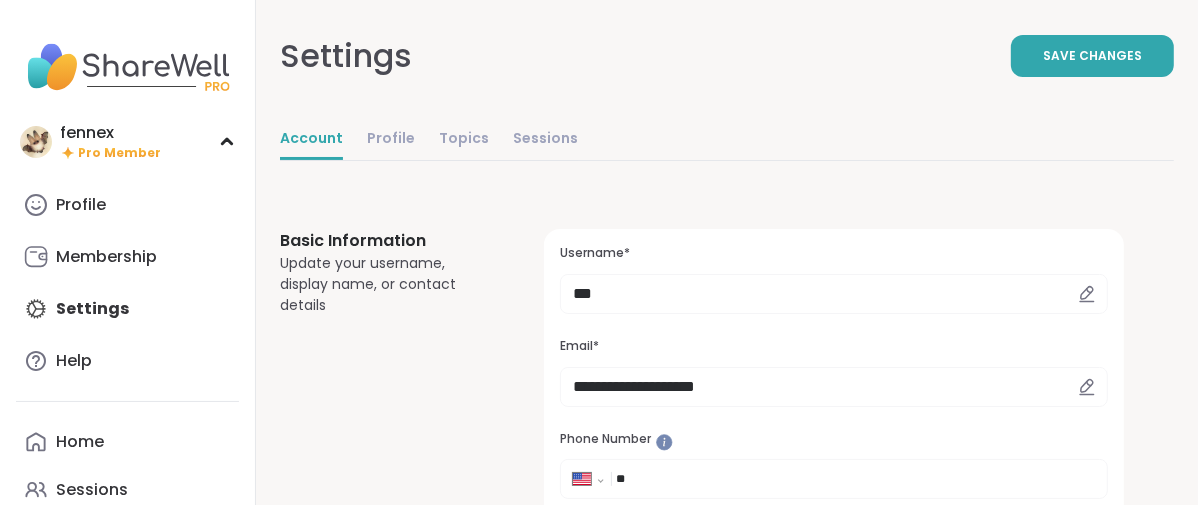 drag, startPoint x: 752, startPoint y: 83, endPoint x: 782, endPoint y: 94, distance: 31.95309 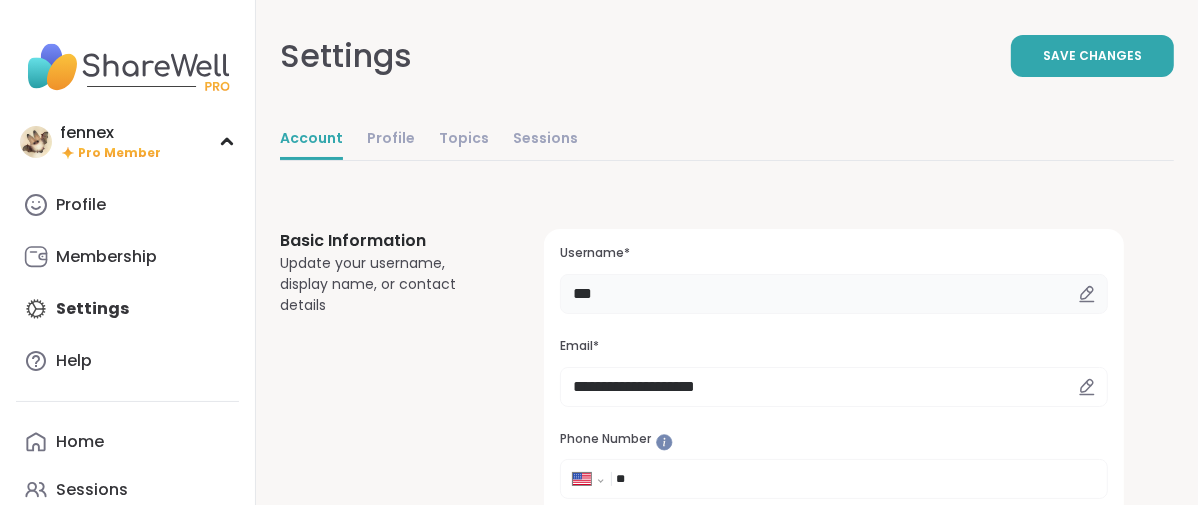 click on "***" at bounding box center [834, 294] 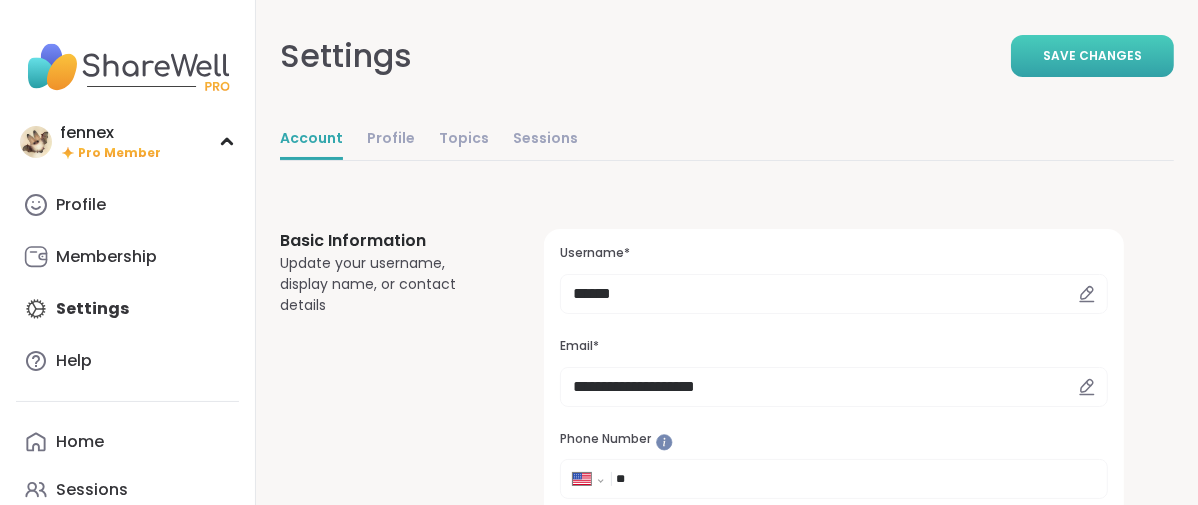 click on "Save Changes" at bounding box center [1092, 56] 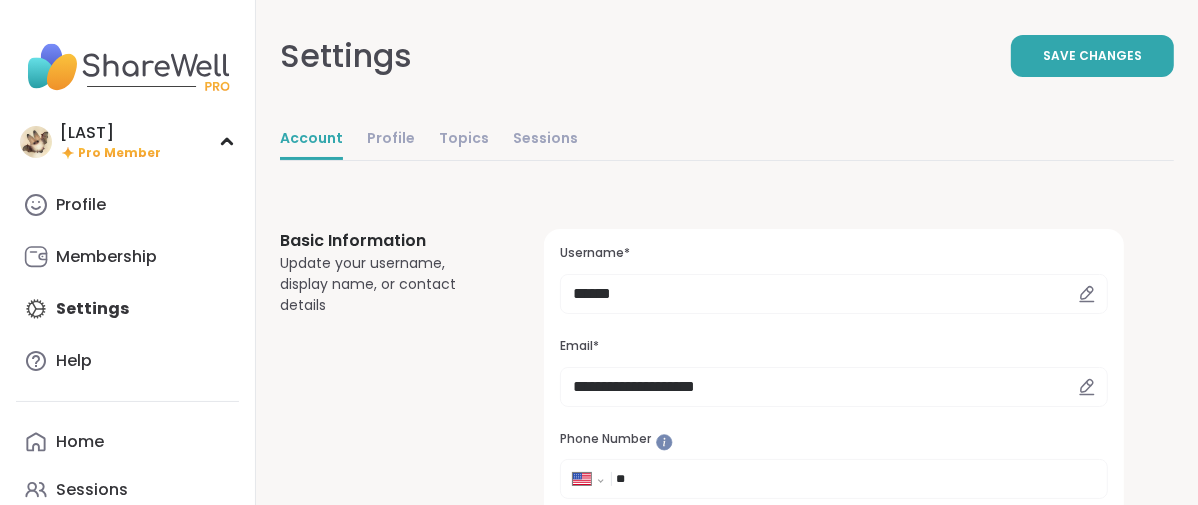 click on "Profile" at bounding box center (81, 205) 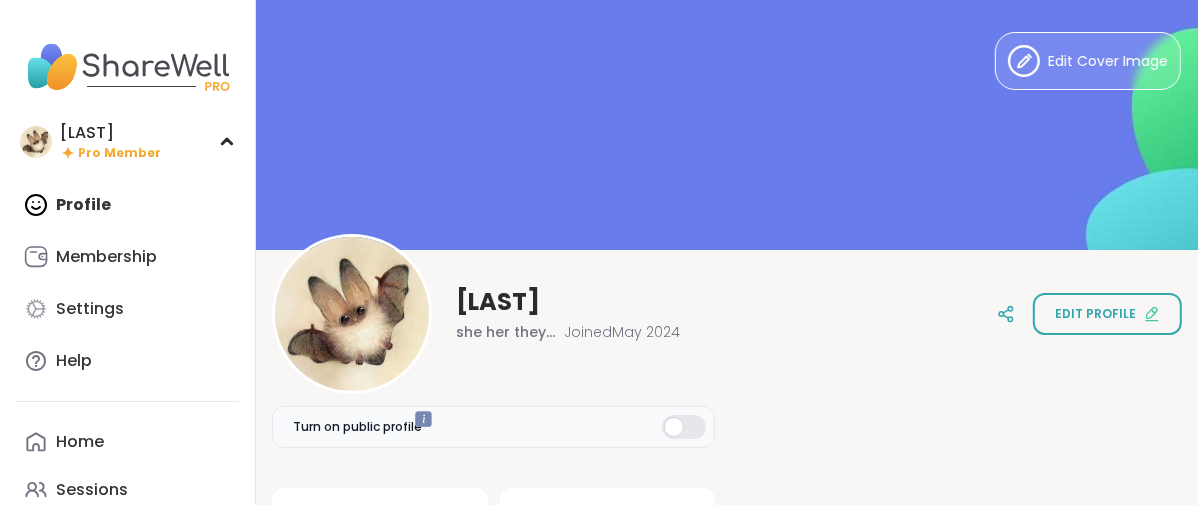 scroll, scrollTop: 0, scrollLeft: 0, axis: both 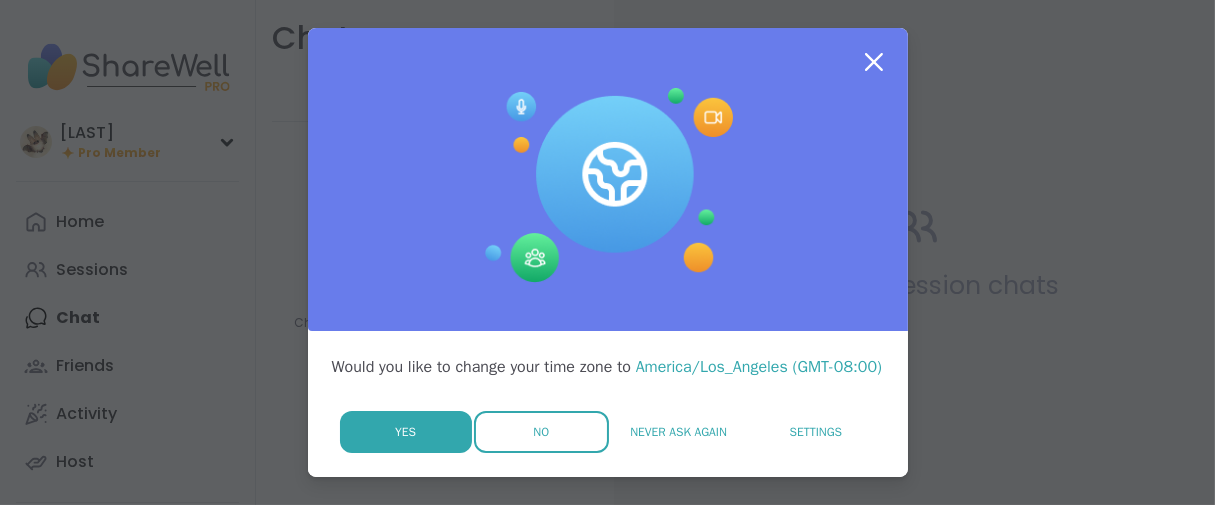click on "No" at bounding box center [541, 432] 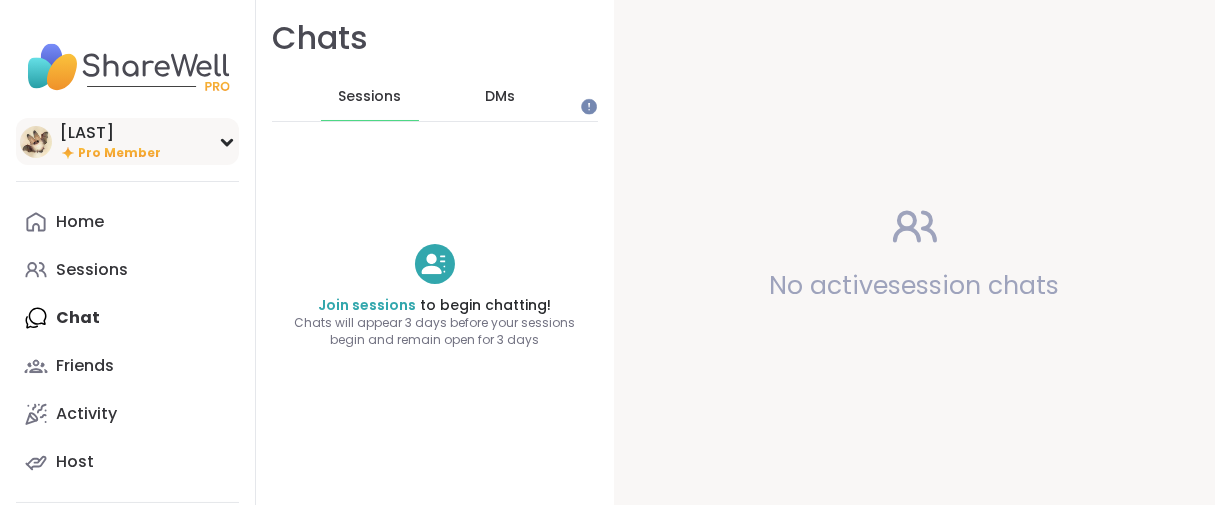 click on "Pro Member" at bounding box center [119, 153] 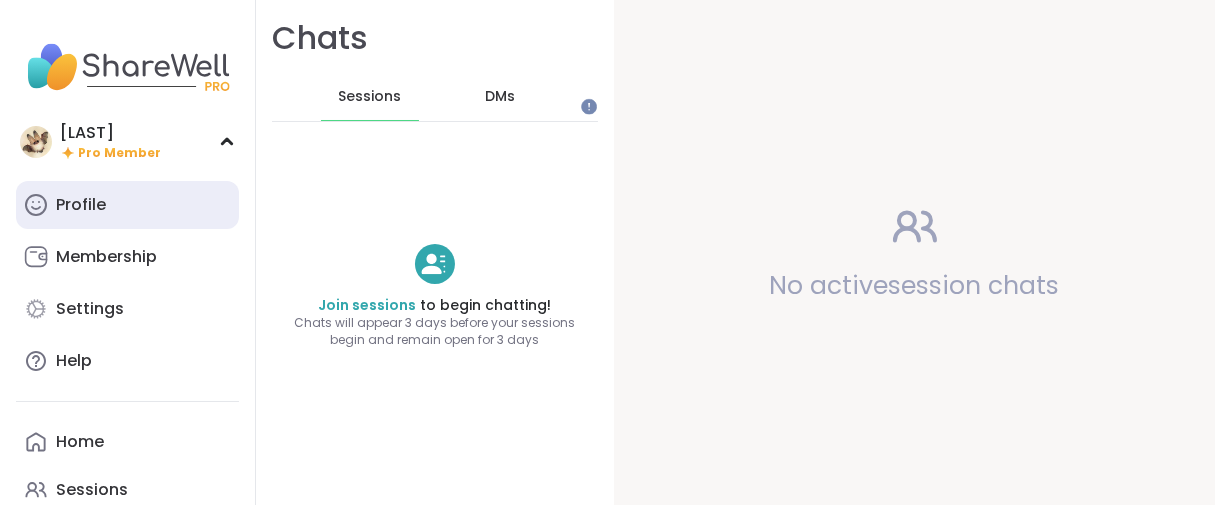 click on "Profile" at bounding box center [81, 205] 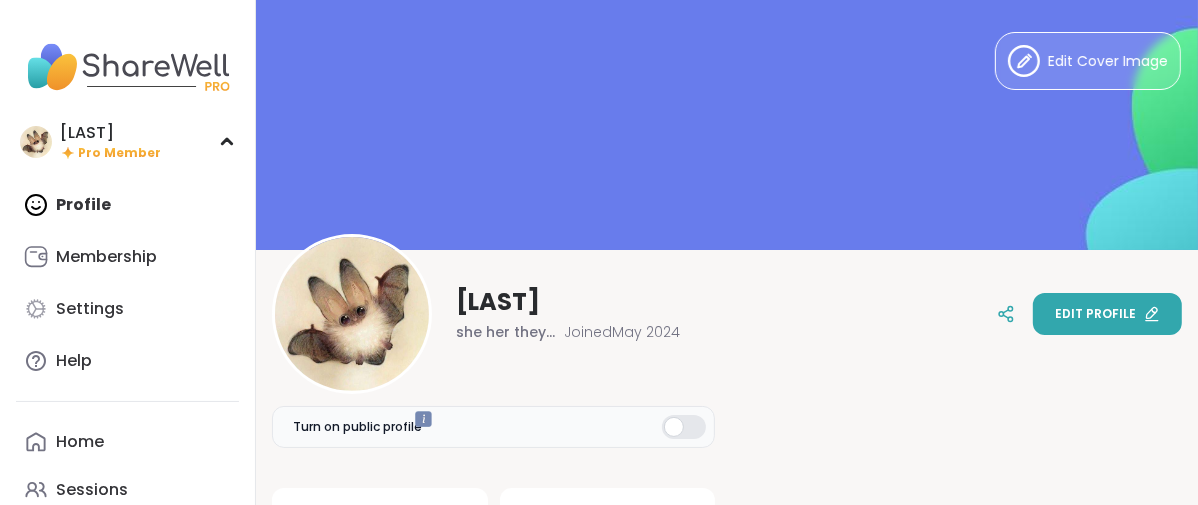 scroll, scrollTop: 0, scrollLeft: 0, axis: both 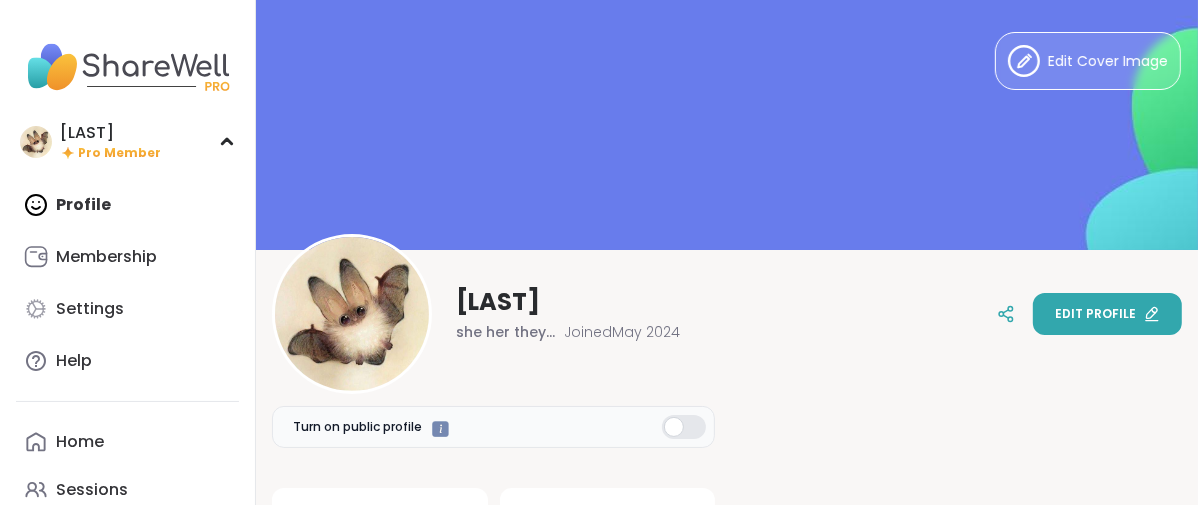click on "Edit profile" at bounding box center [1107, 314] 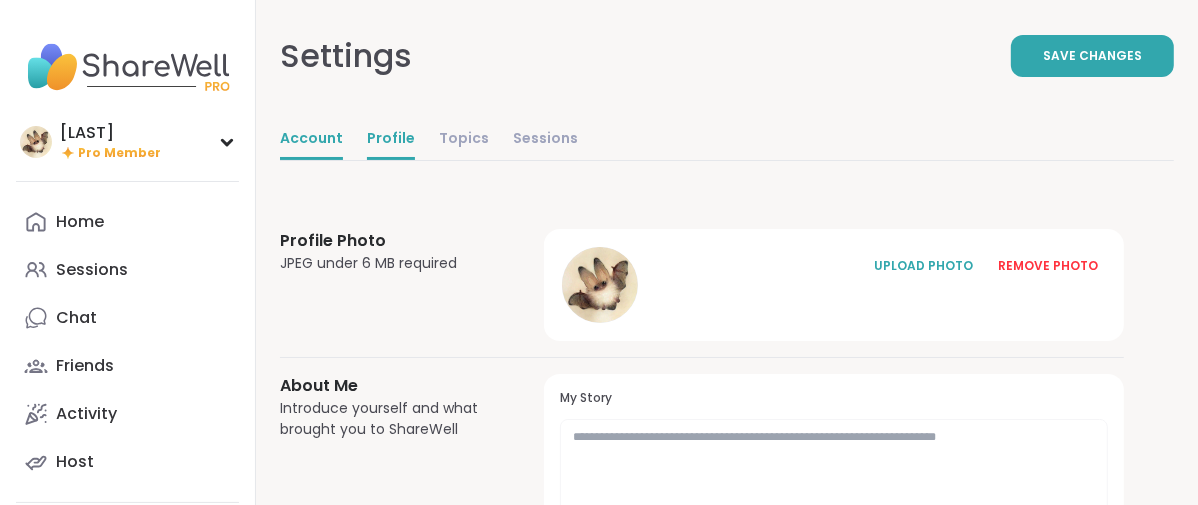 click on "Account" at bounding box center [311, 140] 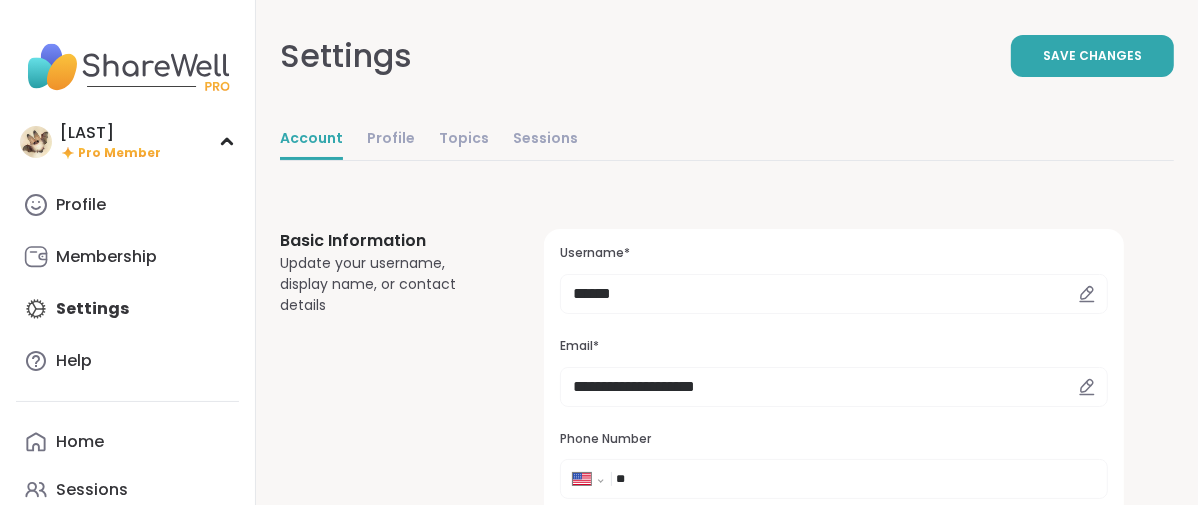 scroll, scrollTop: 0, scrollLeft: 0, axis: both 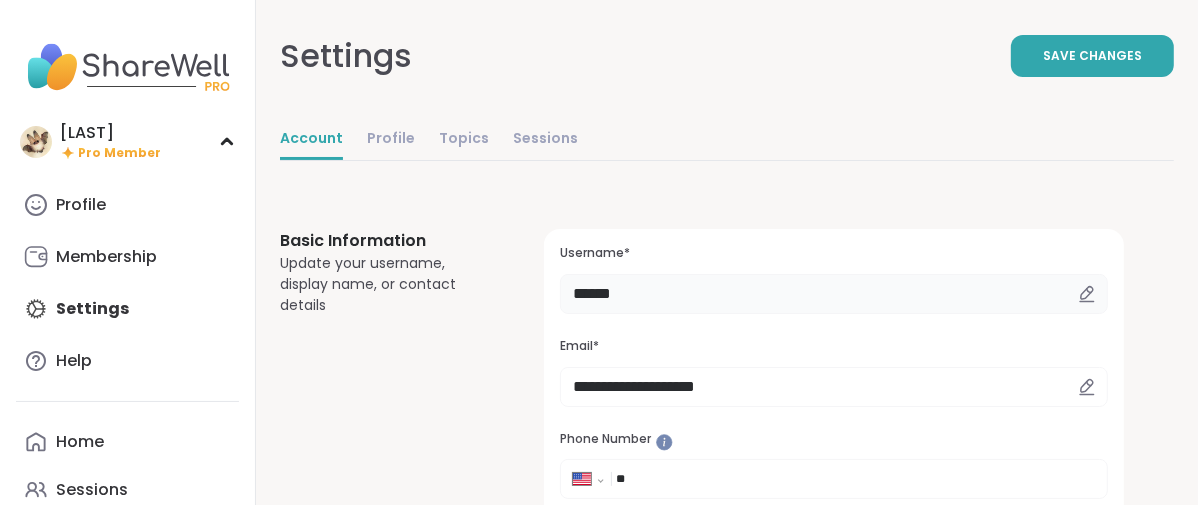 click on "******" at bounding box center [834, 294] 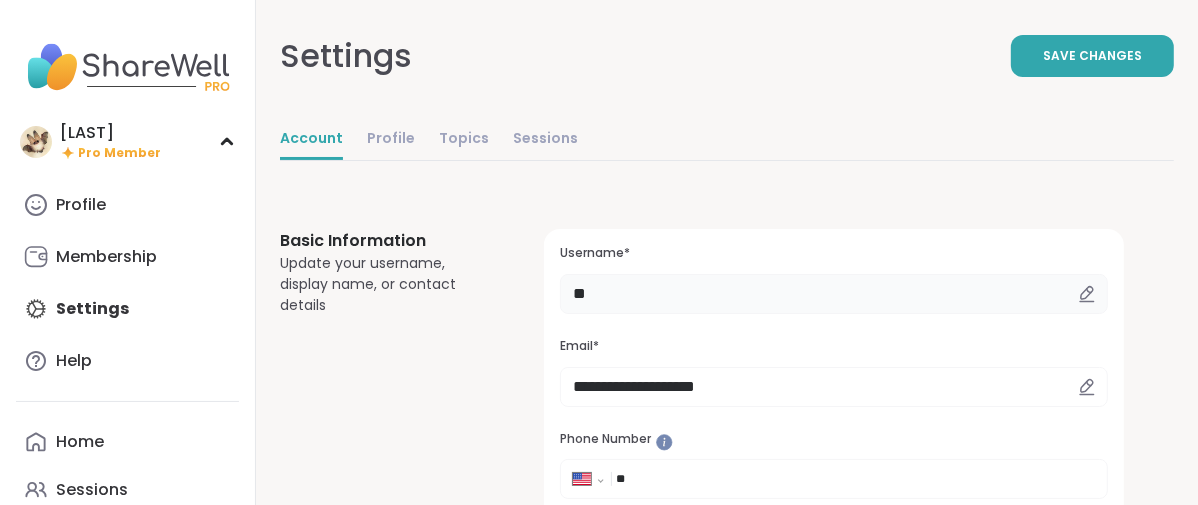 type on "*" 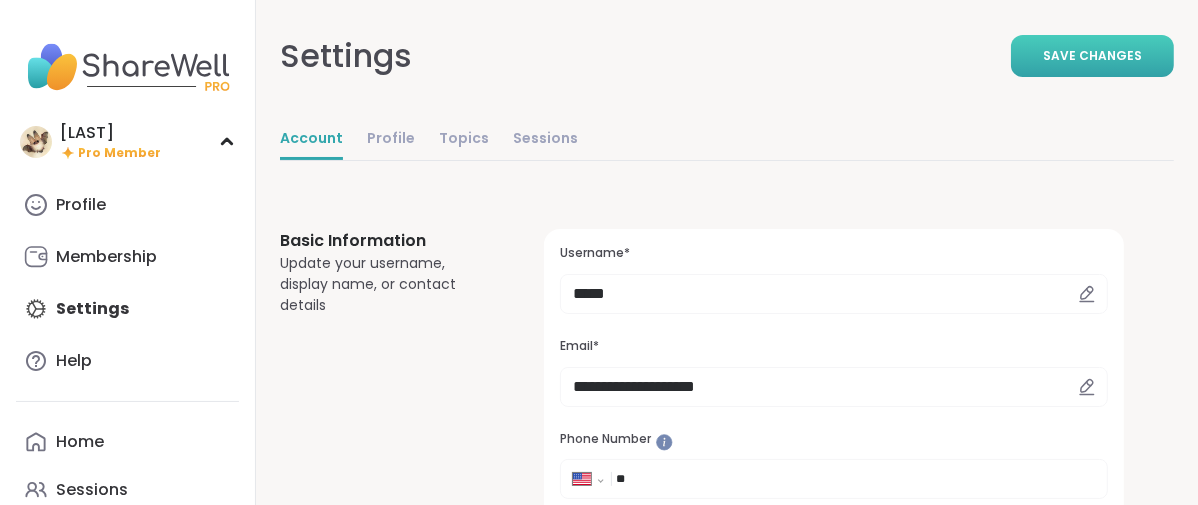 click on "Save Changes" at bounding box center (1092, 56) 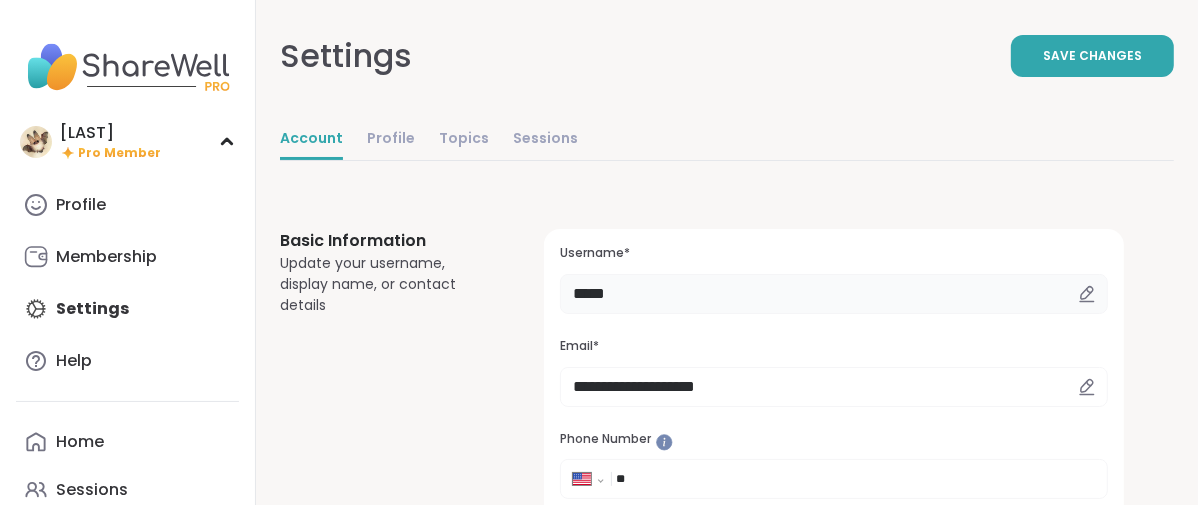 click on "*****" at bounding box center [834, 294] 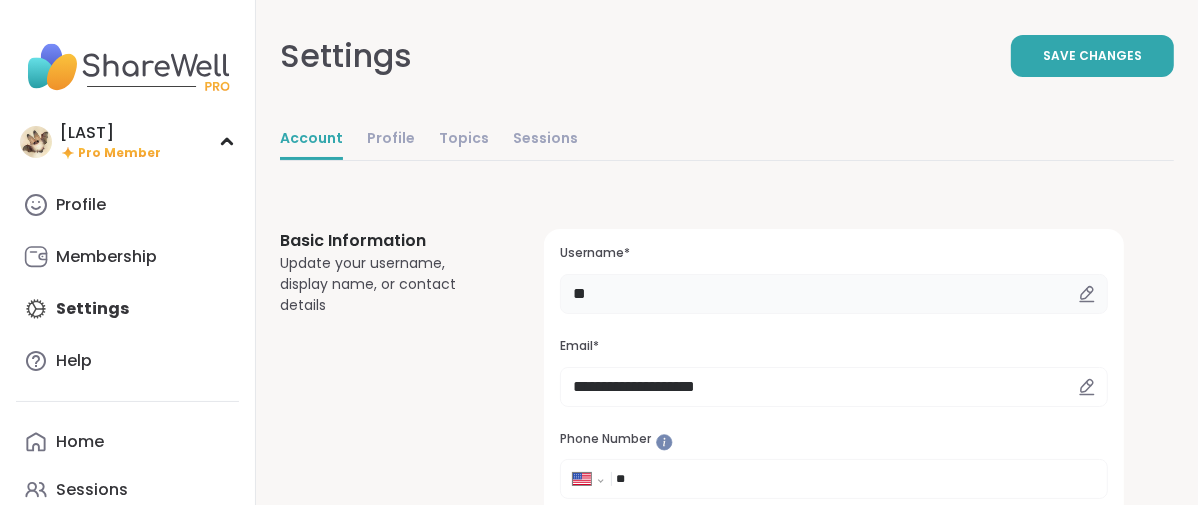 type on "*" 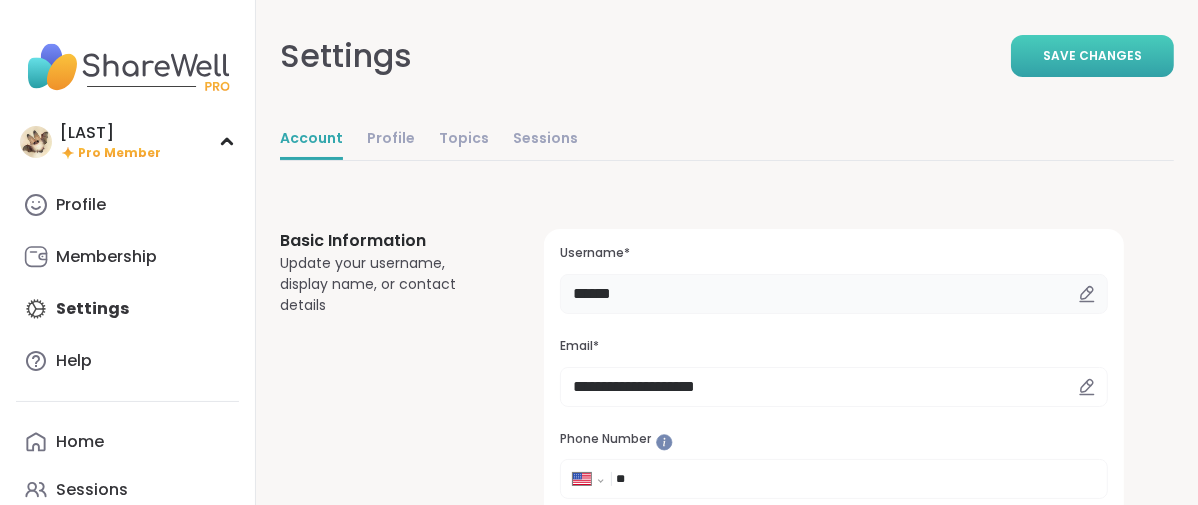 type on "******" 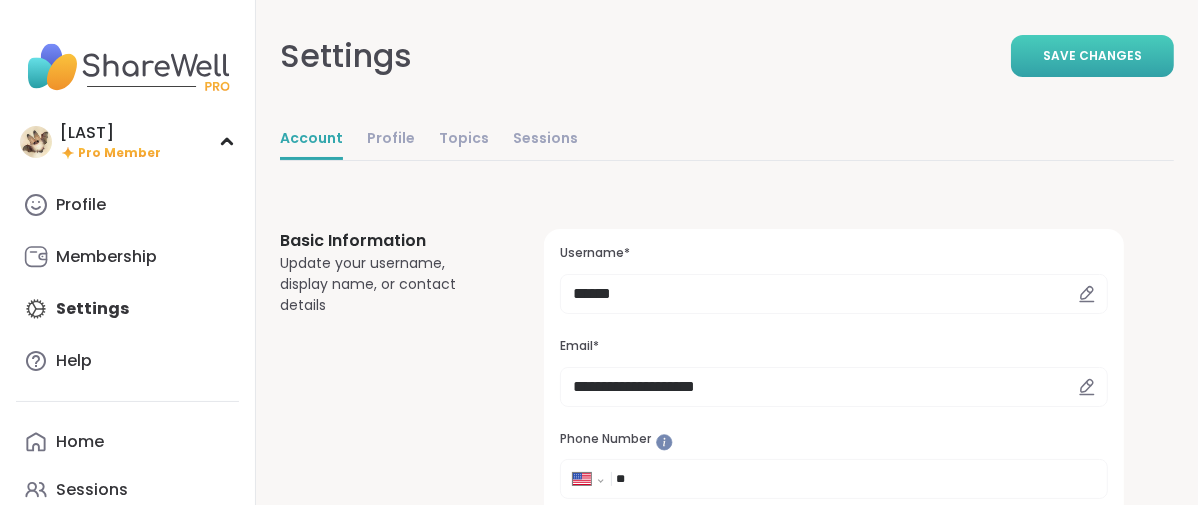 click on "Save Changes" at bounding box center [1092, 56] 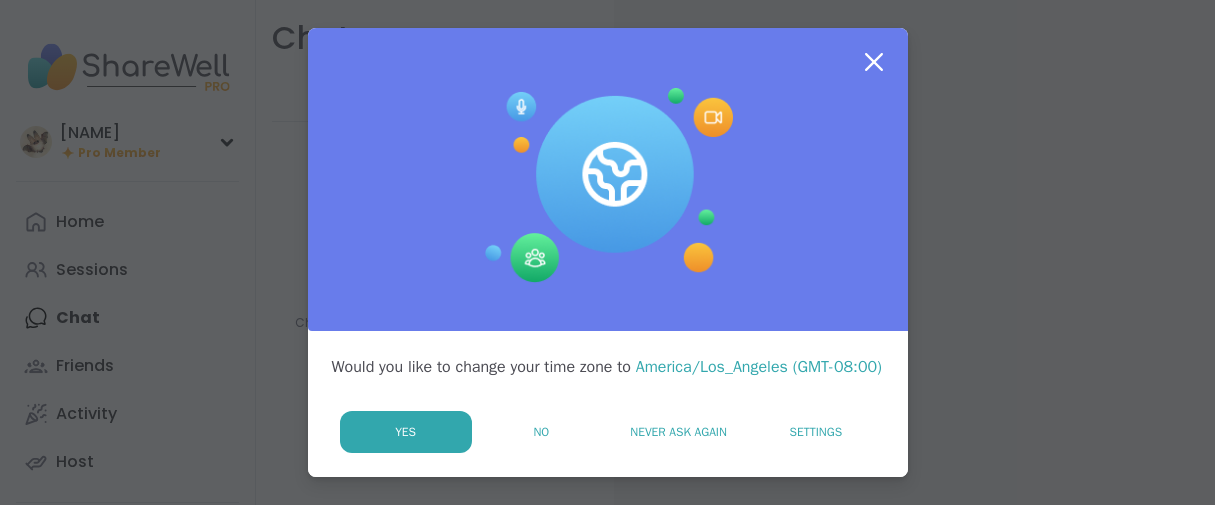 scroll, scrollTop: 0, scrollLeft: 0, axis: both 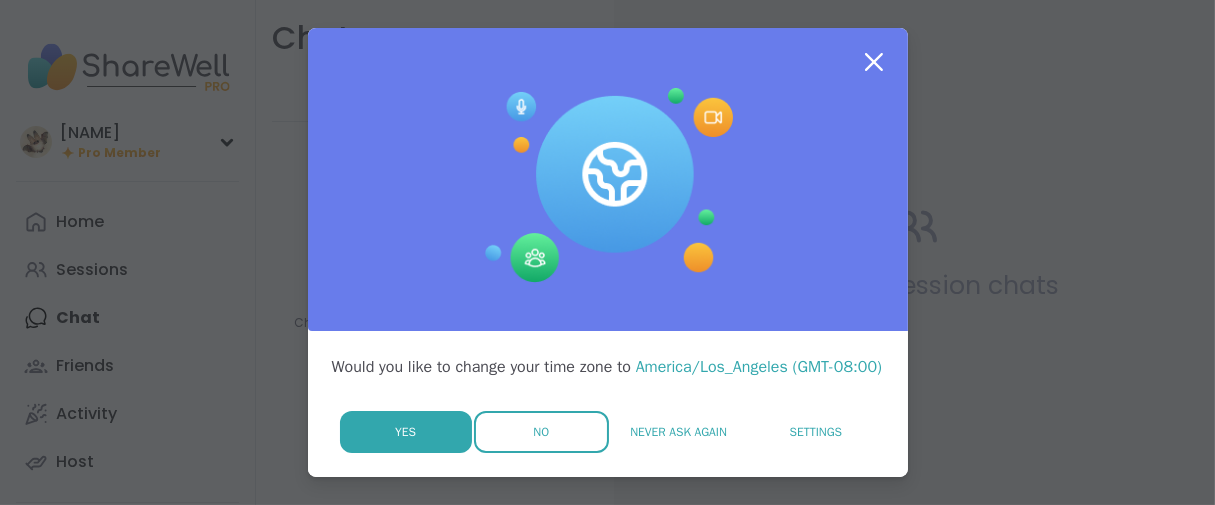 click on "No" at bounding box center [541, 432] 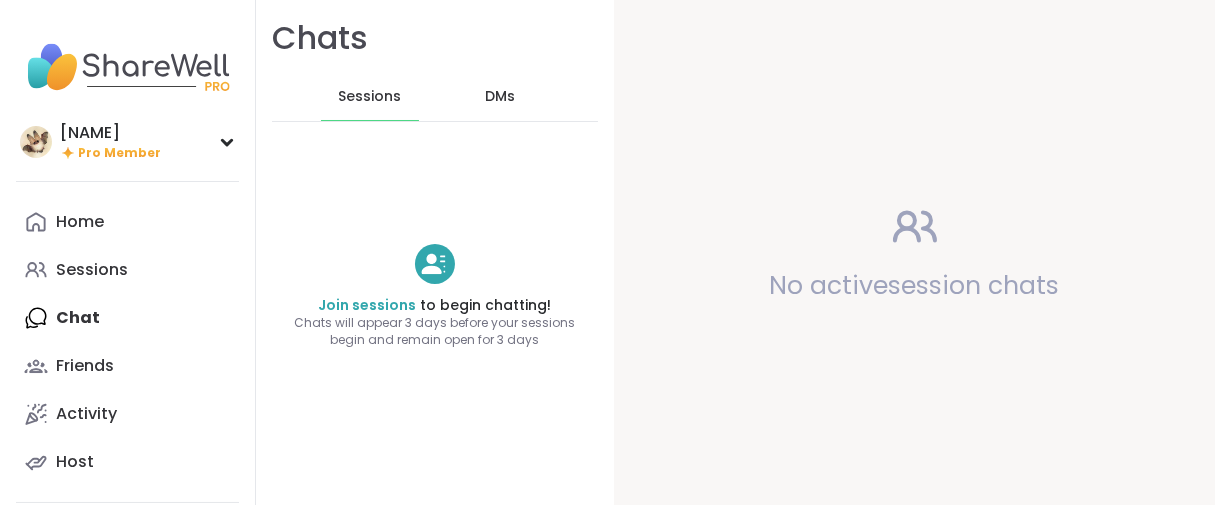 scroll, scrollTop: 0, scrollLeft: 0, axis: both 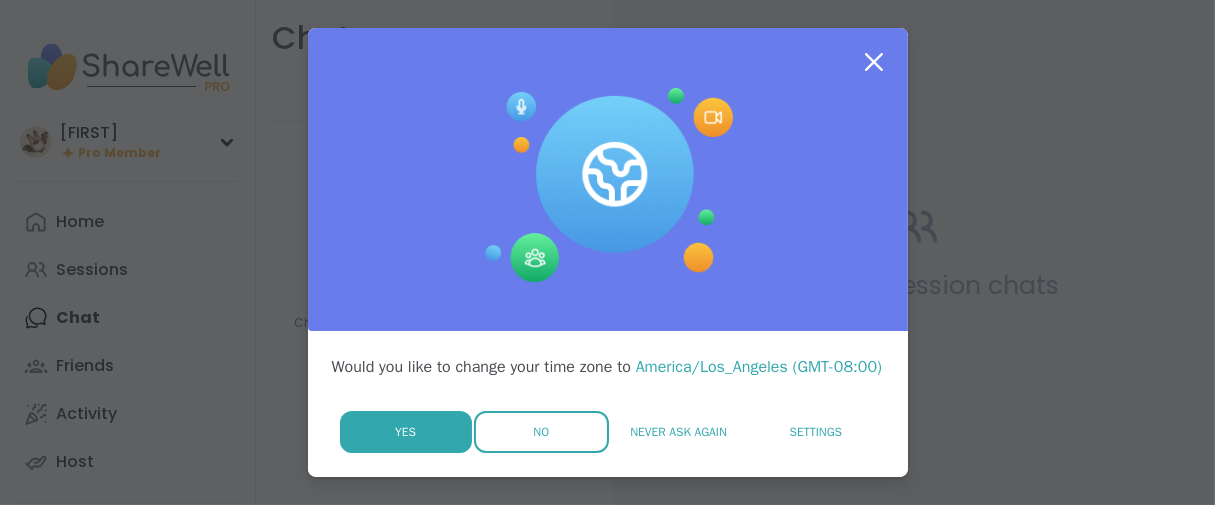 click on "No" at bounding box center (541, 432) 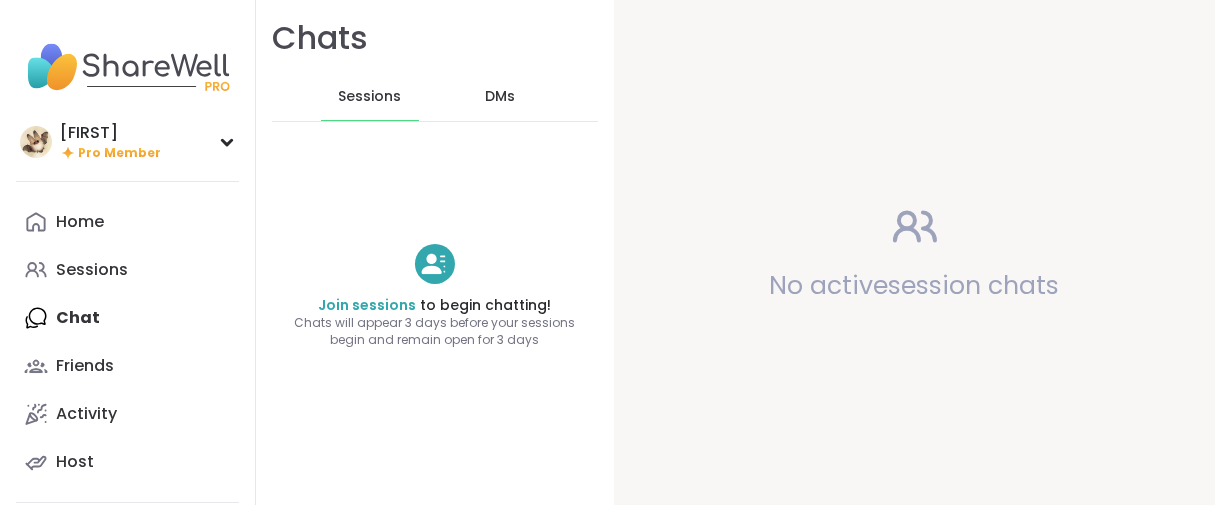scroll, scrollTop: 0, scrollLeft: 0, axis: both 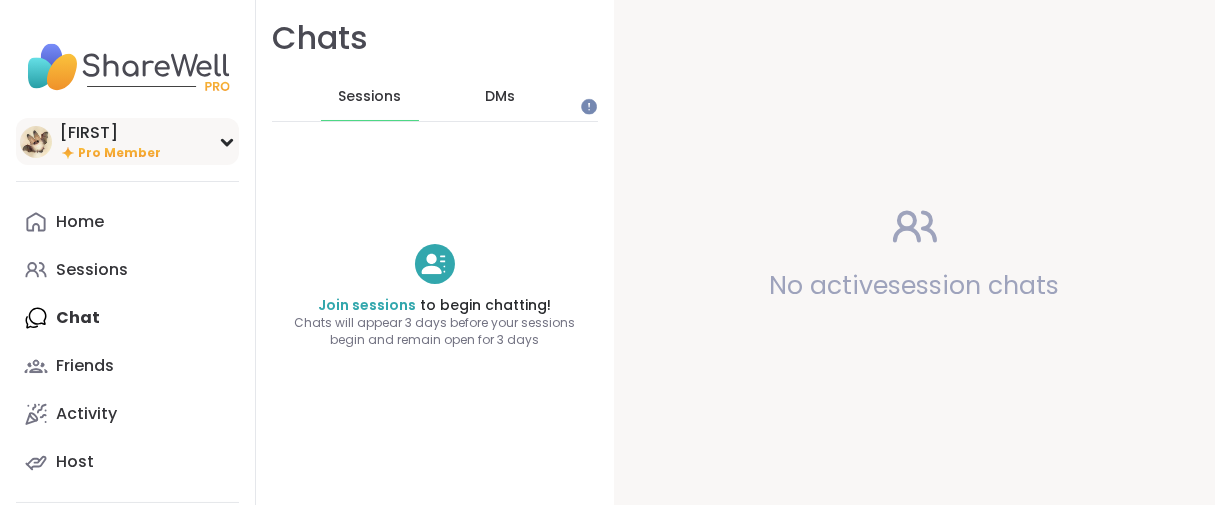 click on "[FIRST]" at bounding box center [110, 133] 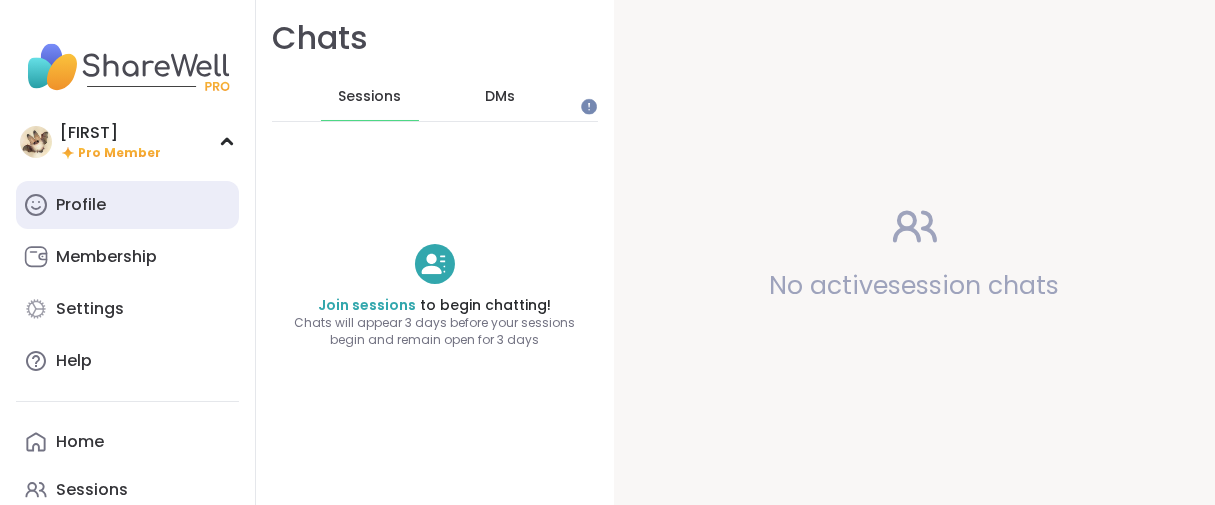 click on "Profile" at bounding box center [127, 205] 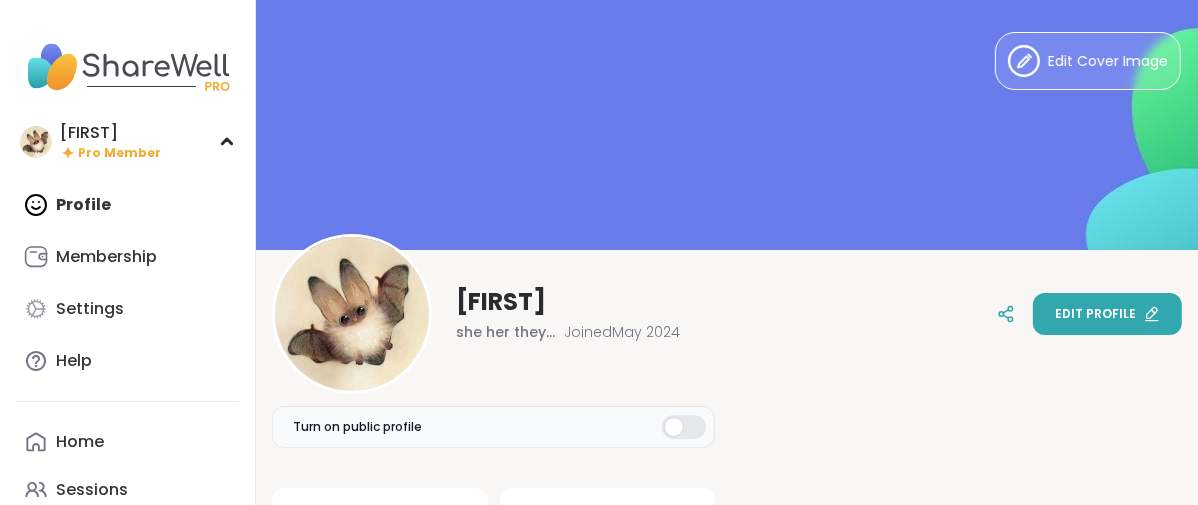 scroll, scrollTop: 0, scrollLeft: 0, axis: both 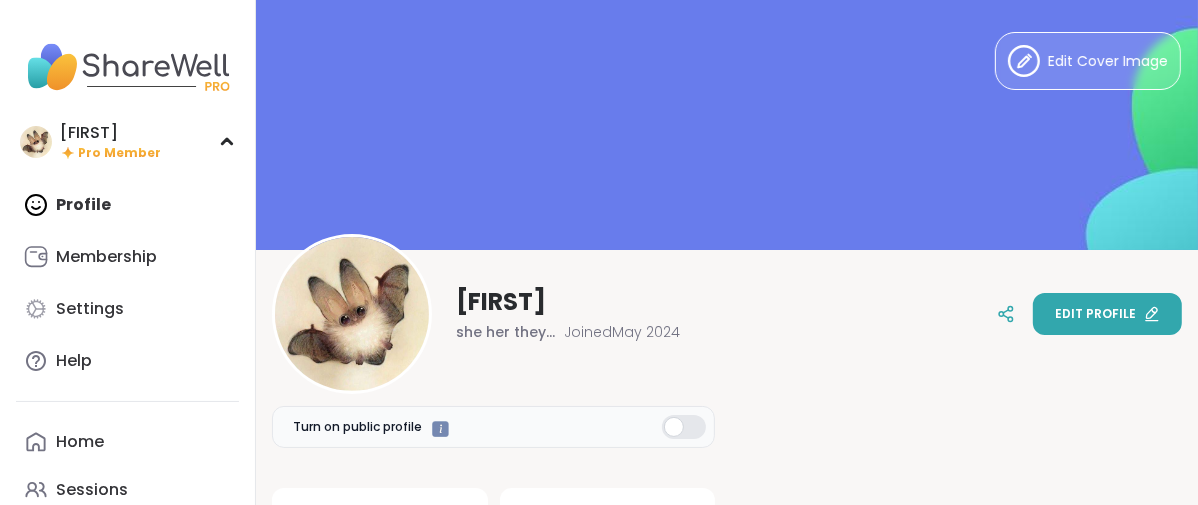click on "Edit profile" at bounding box center [1107, 314] 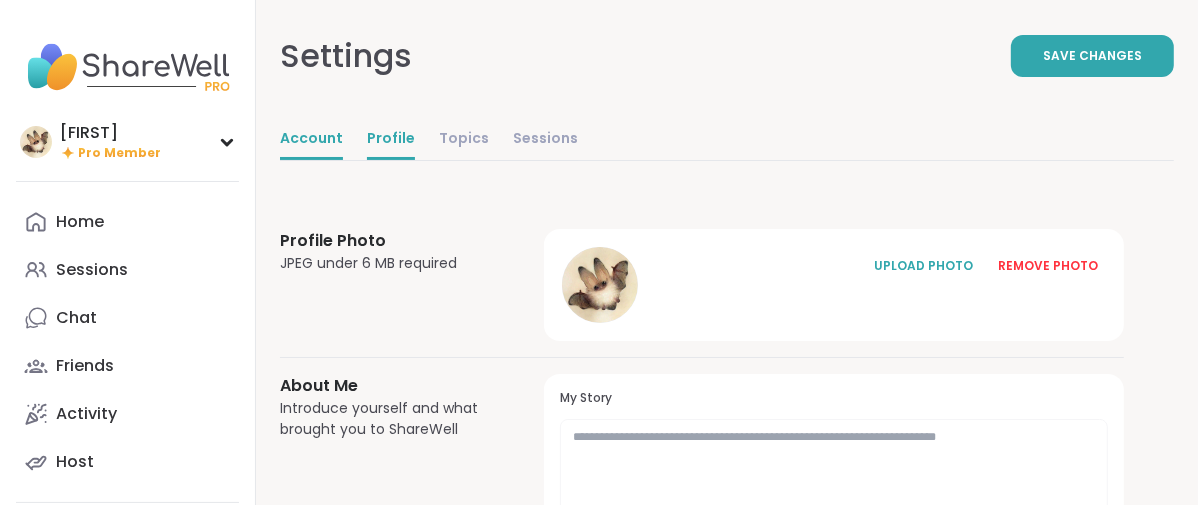 click on "Account" at bounding box center [311, 140] 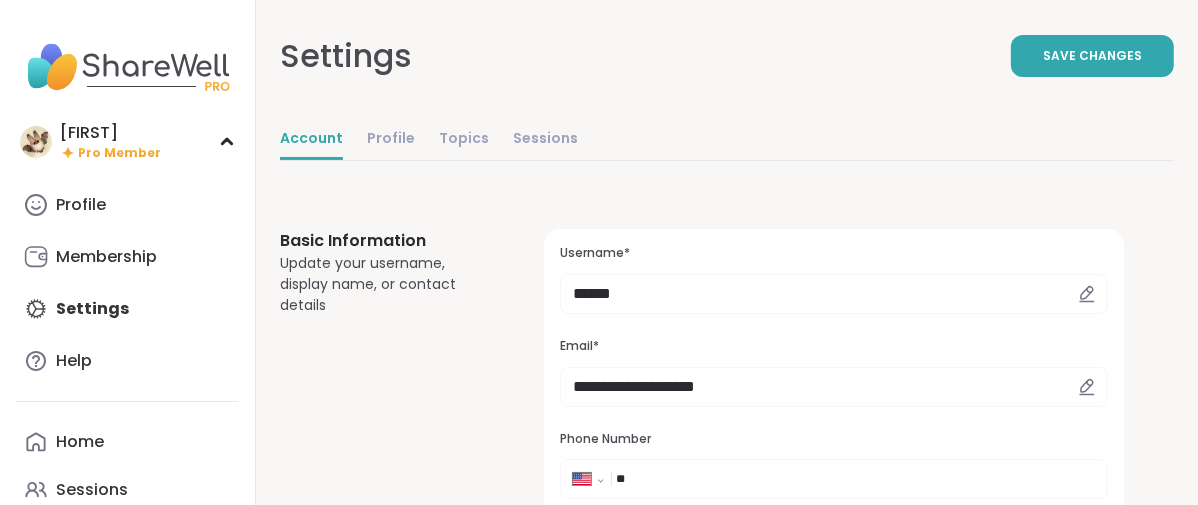 scroll, scrollTop: 0, scrollLeft: 0, axis: both 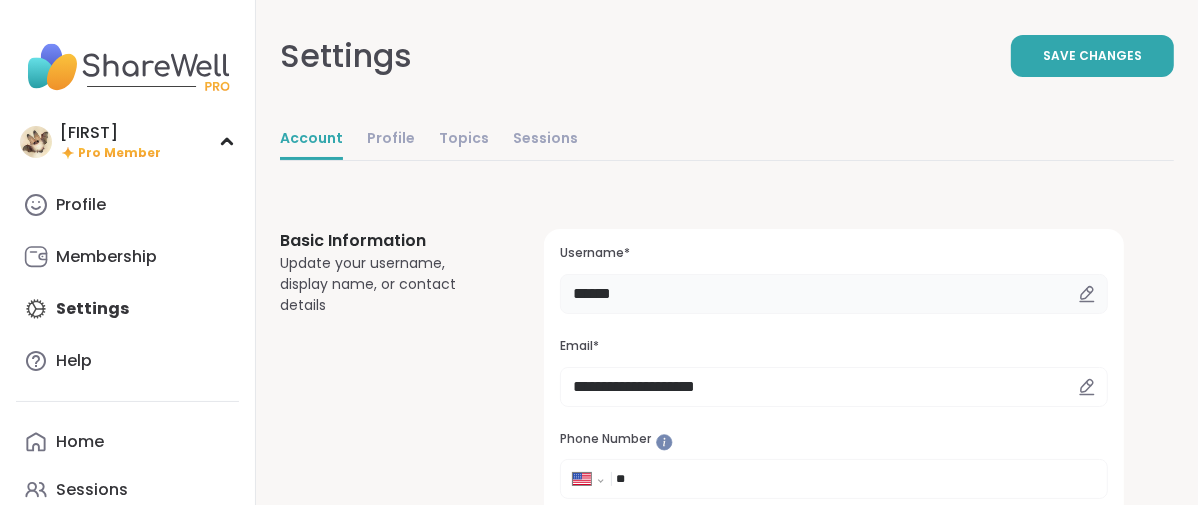 click on "******" at bounding box center [834, 294] 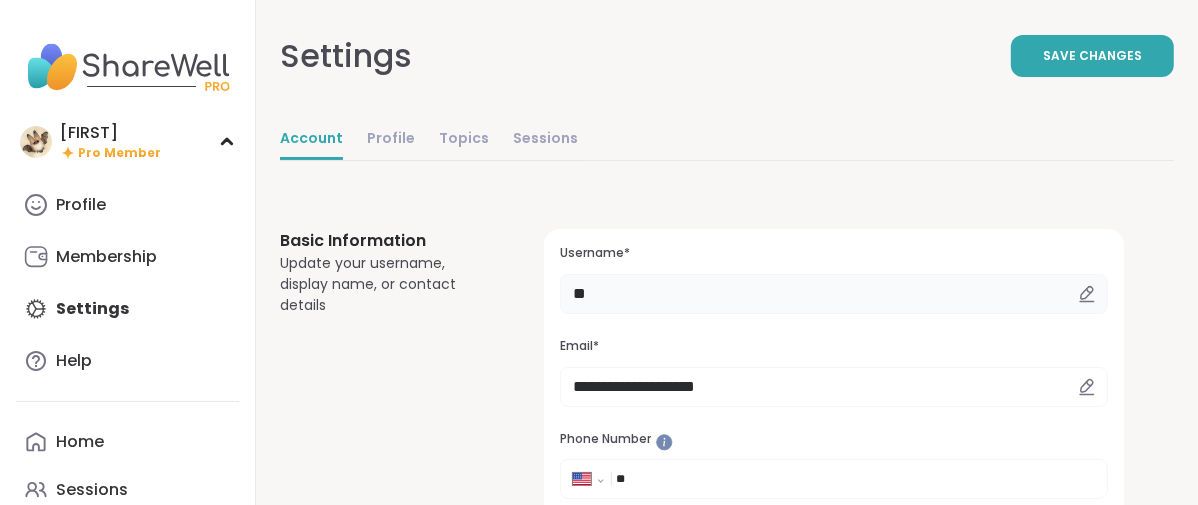 type on "*" 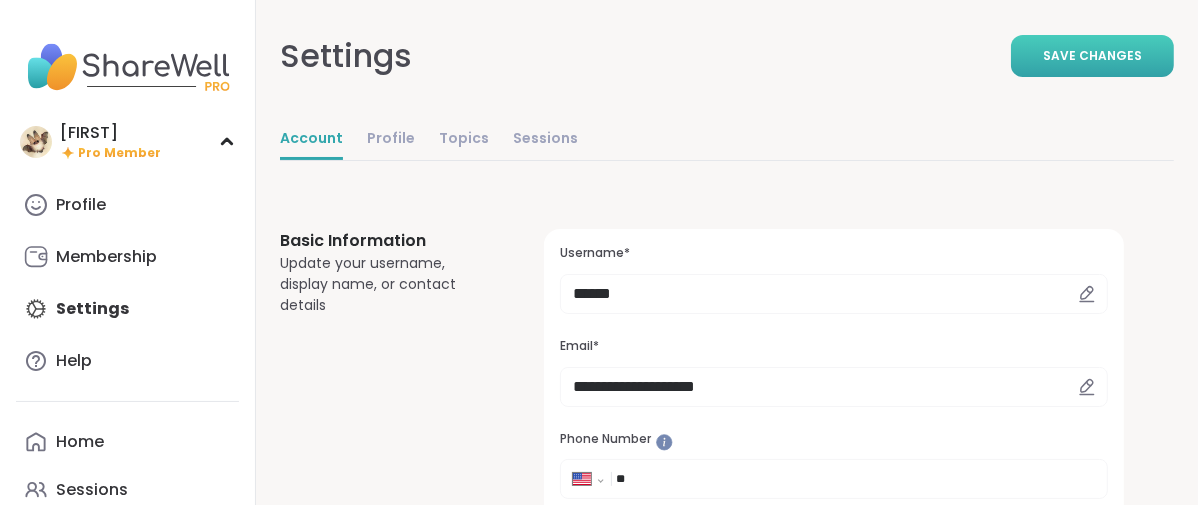 click on "Save Changes" at bounding box center (1092, 56) 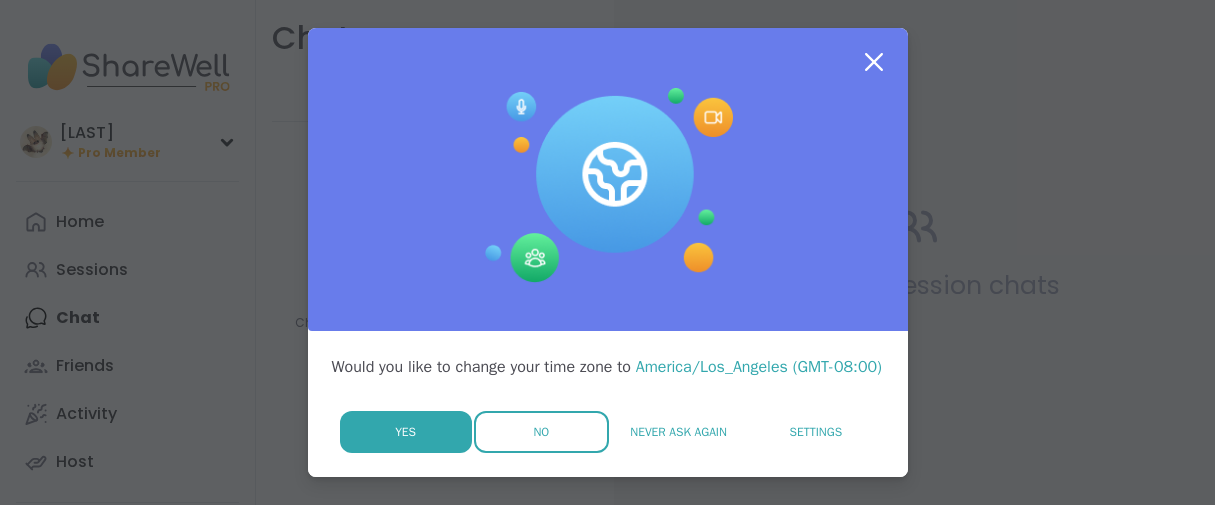 scroll, scrollTop: 0, scrollLeft: 0, axis: both 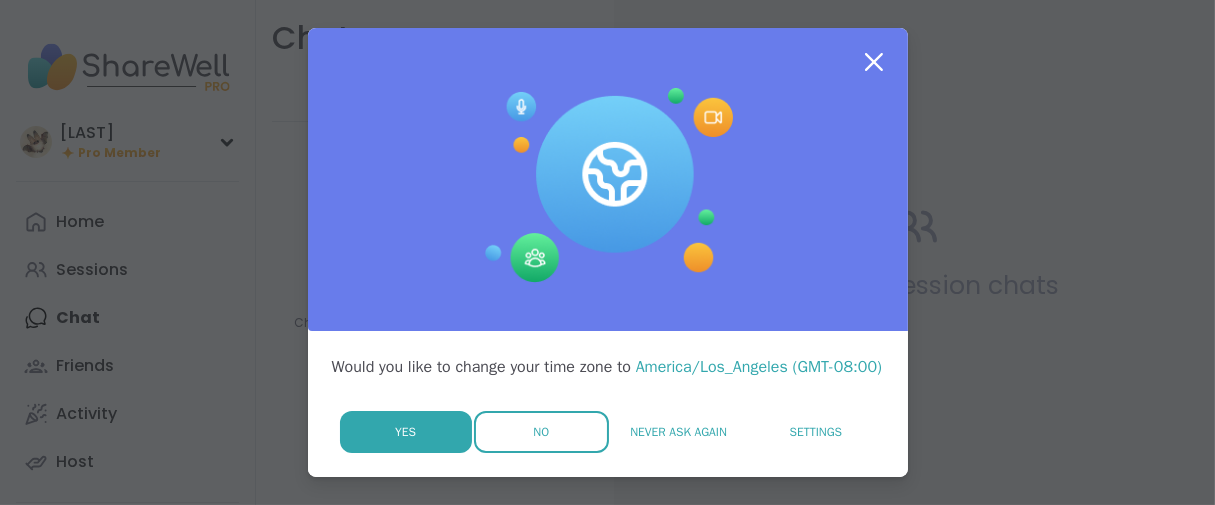 click on "No" at bounding box center (541, 432) 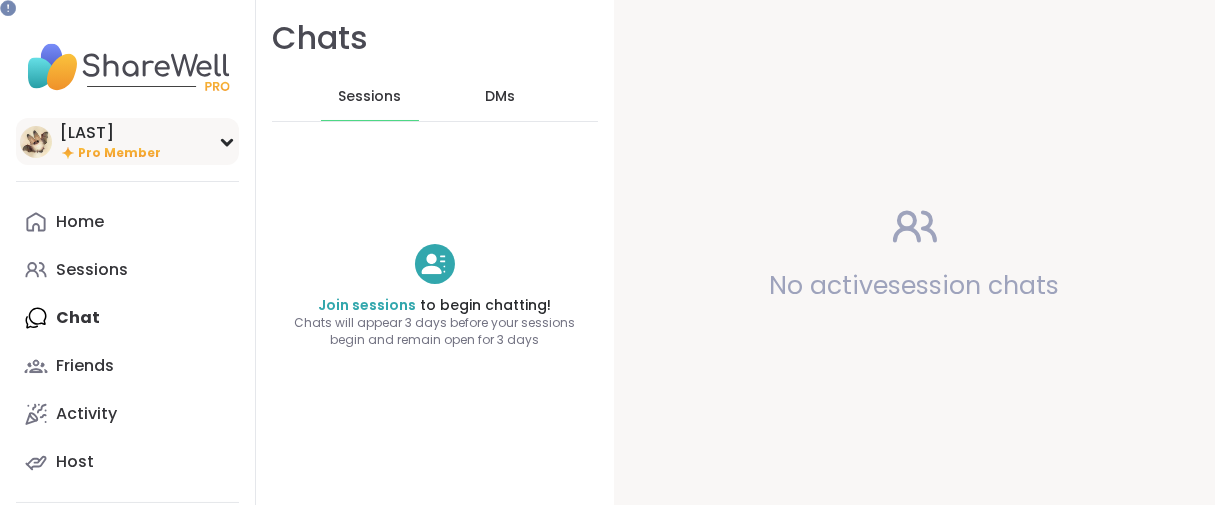 scroll, scrollTop: 0, scrollLeft: 0, axis: both 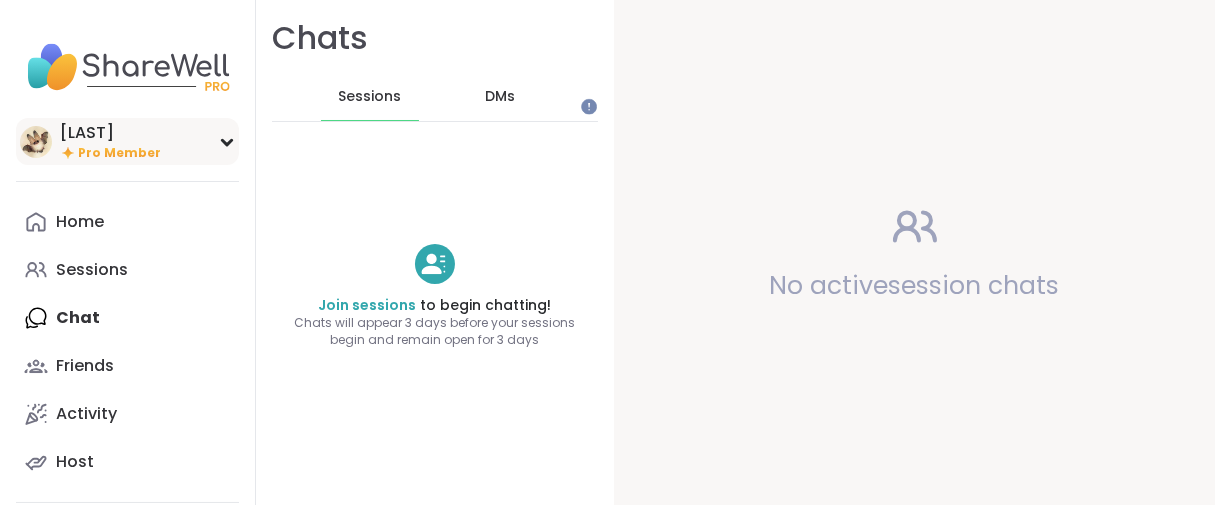 click on "Pro Member" at bounding box center (119, 153) 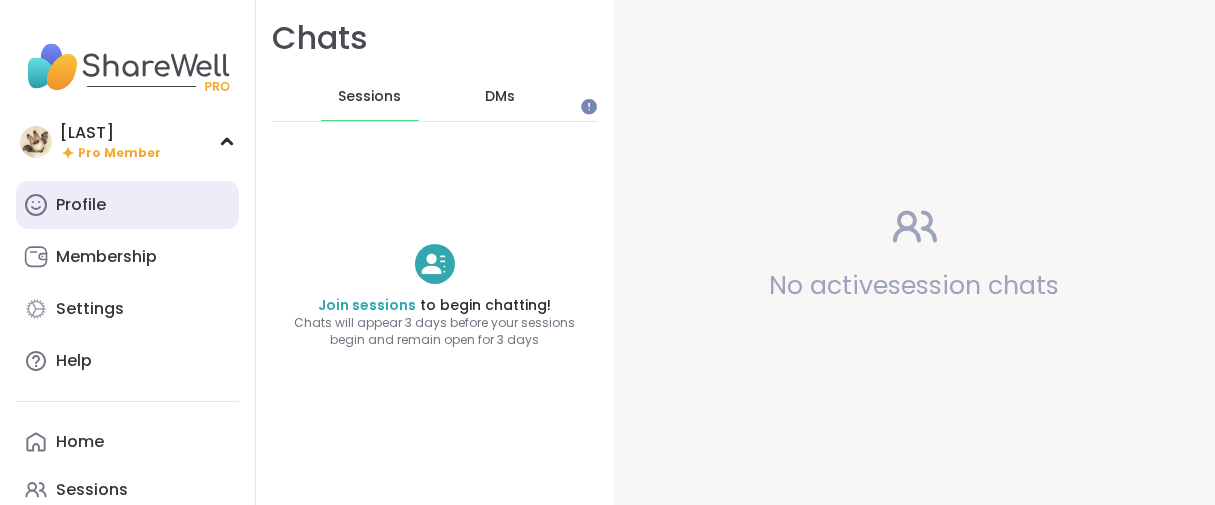click on "Profile" at bounding box center [81, 205] 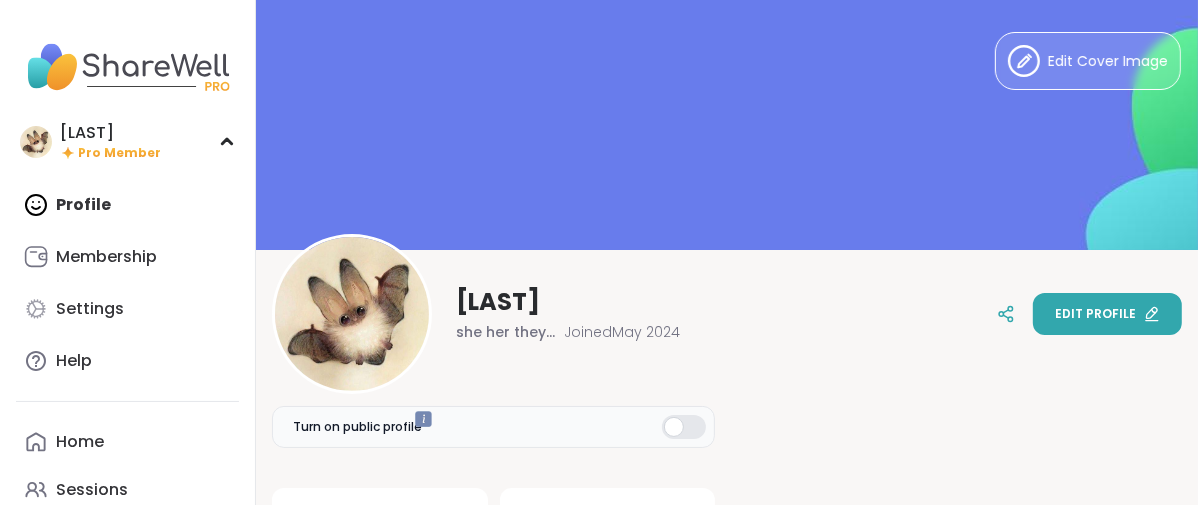scroll, scrollTop: 0, scrollLeft: 0, axis: both 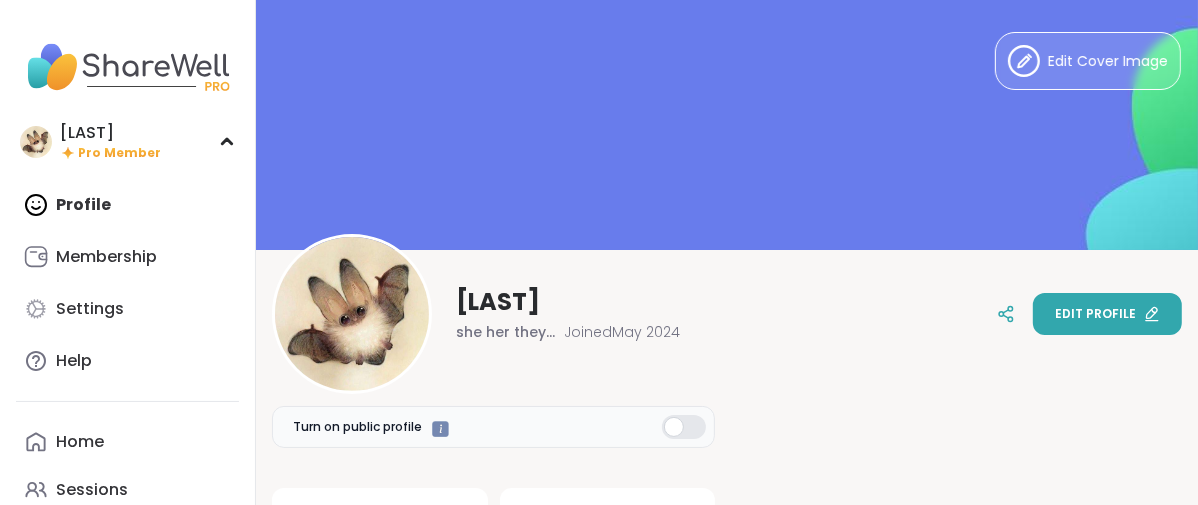 click on "Edit profile" at bounding box center [1107, 314] 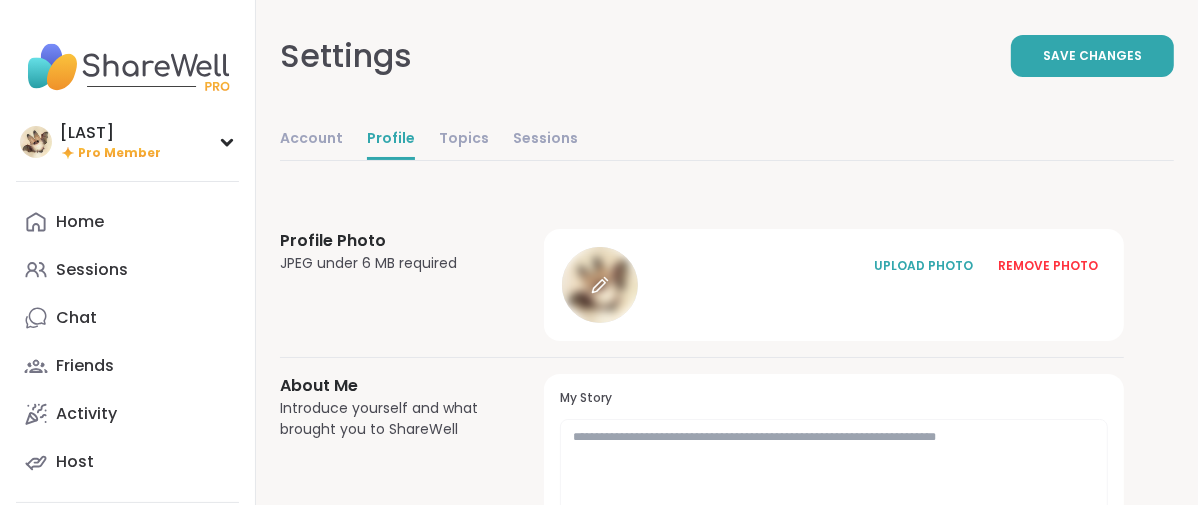 click at bounding box center (600, 285) 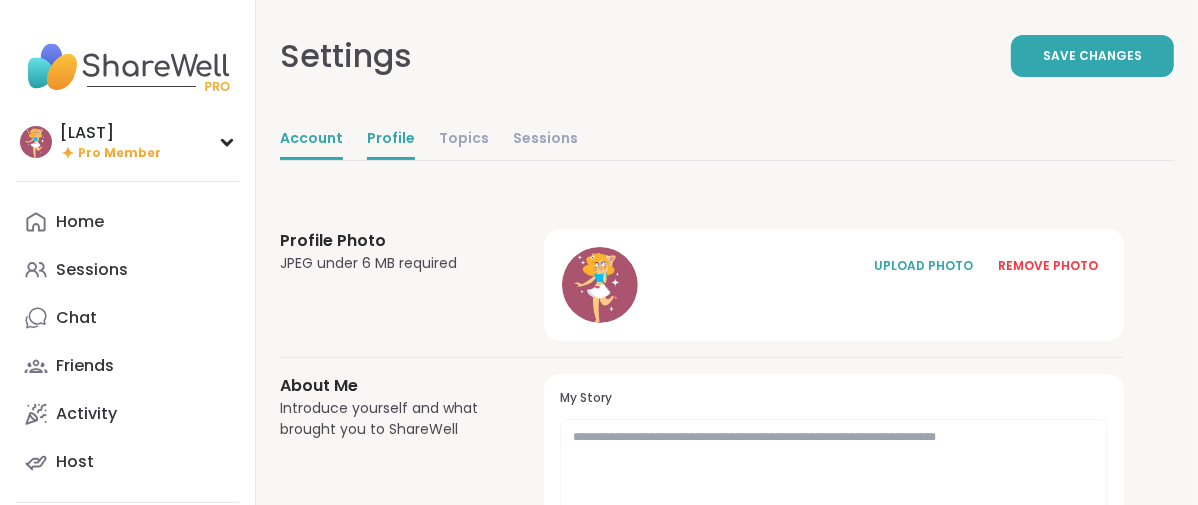 click on "Account Profile Topics Sessions" at bounding box center (429, 140) 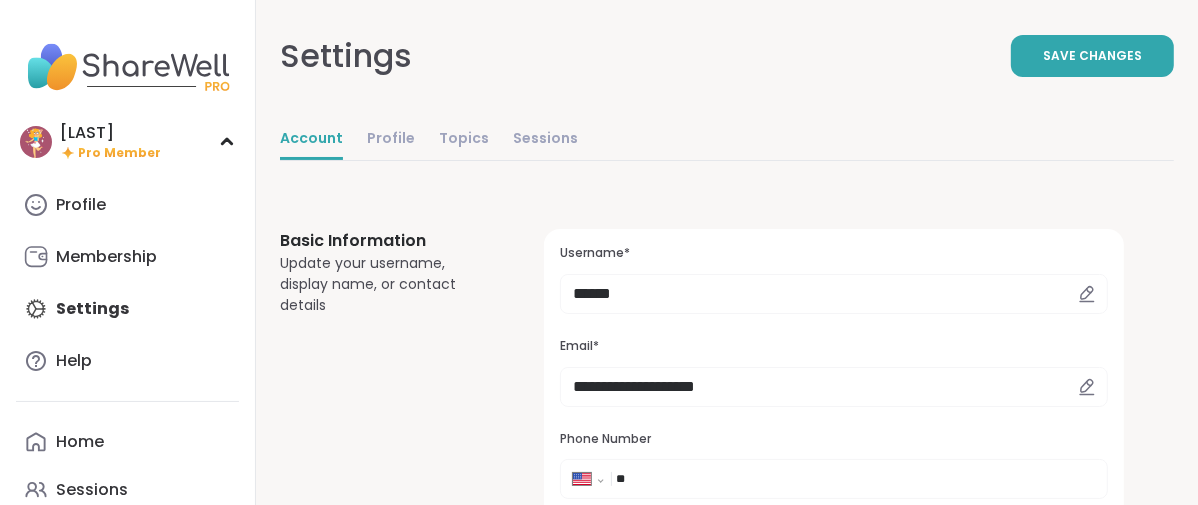 scroll, scrollTop: 0, scrollLeft: 0, axis: both 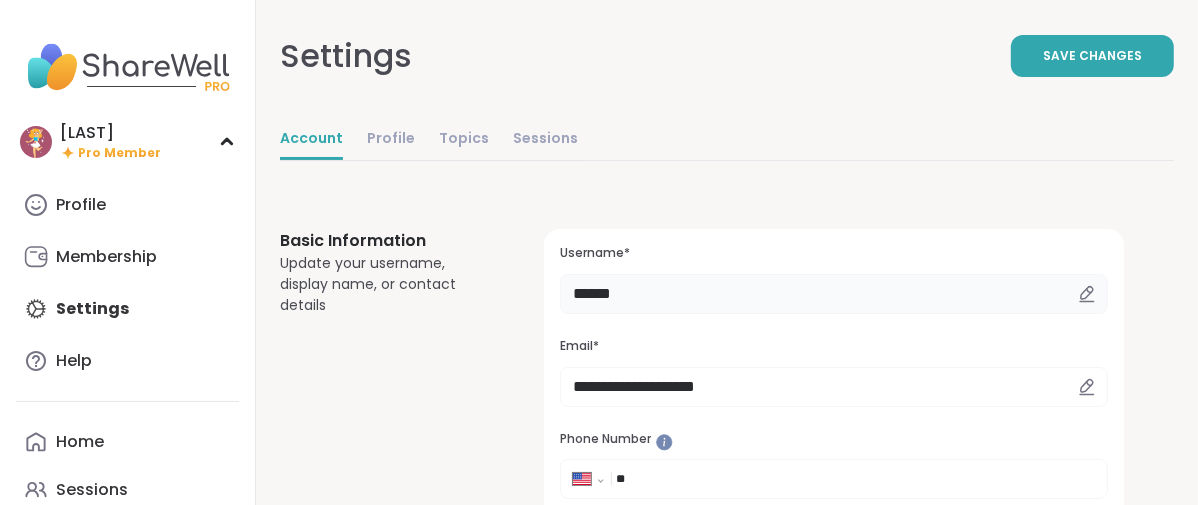 click on "******" at bounding box center (834, 294) 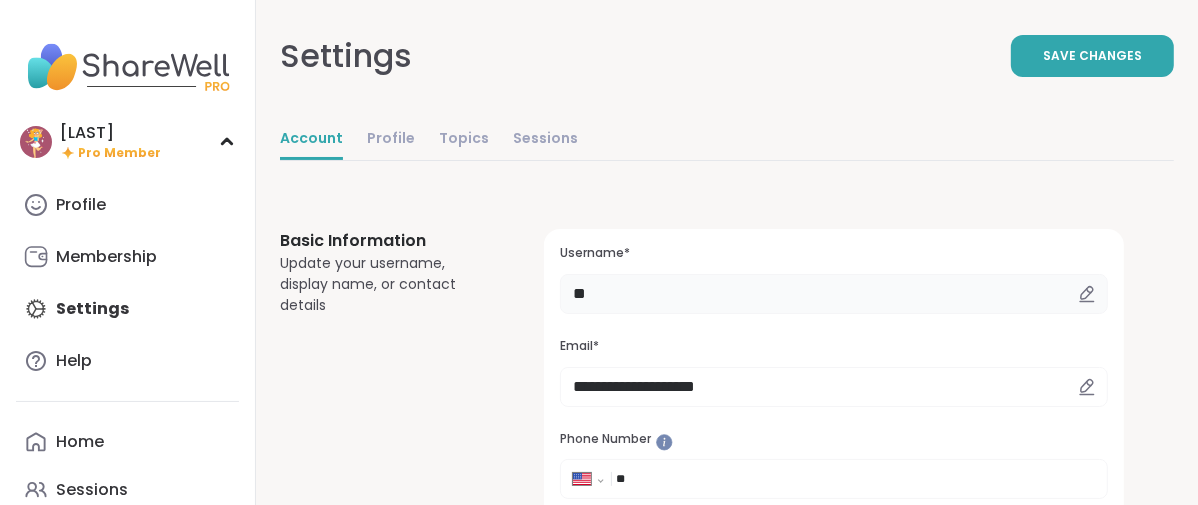 type on "*" 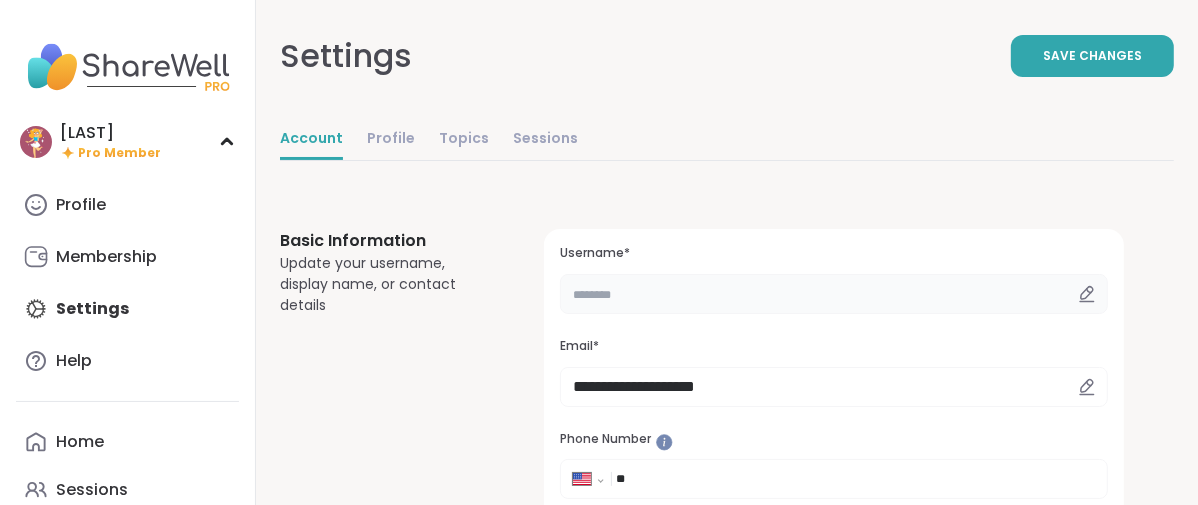 type on "*" 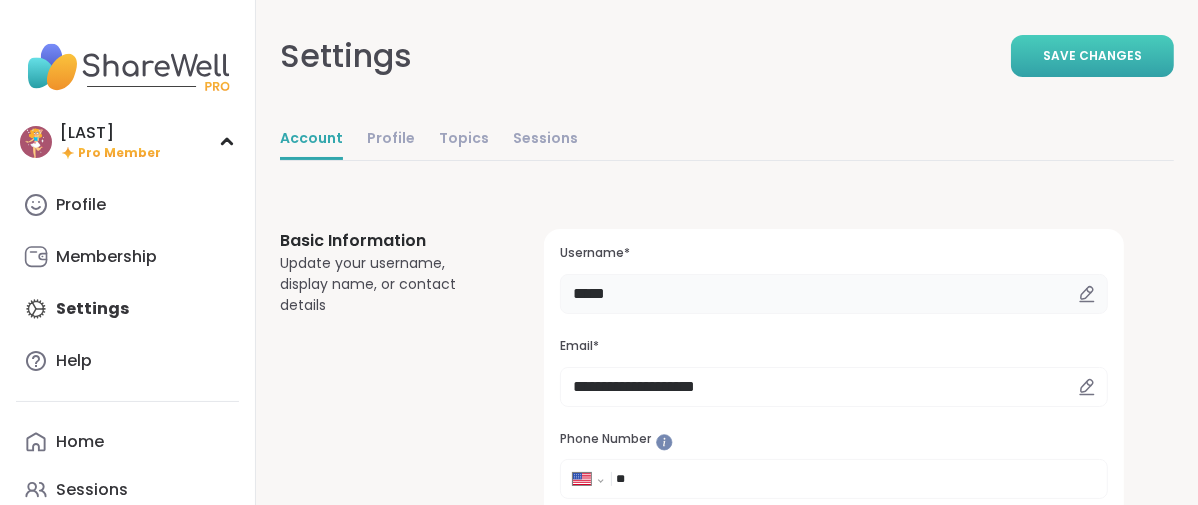 type on "*****" 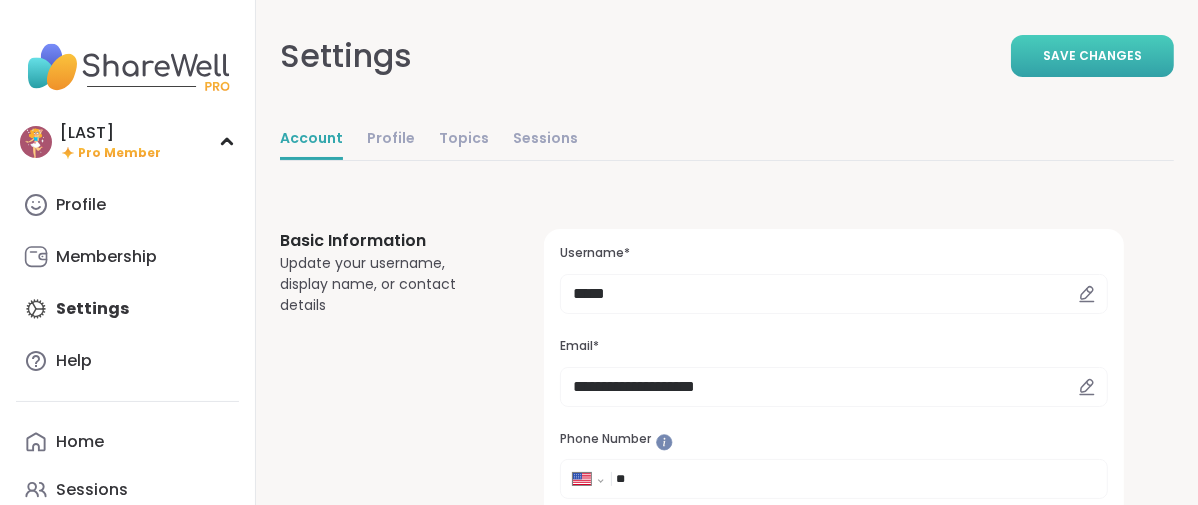 click on "Save Changes" at bounding box center (1092, 56) 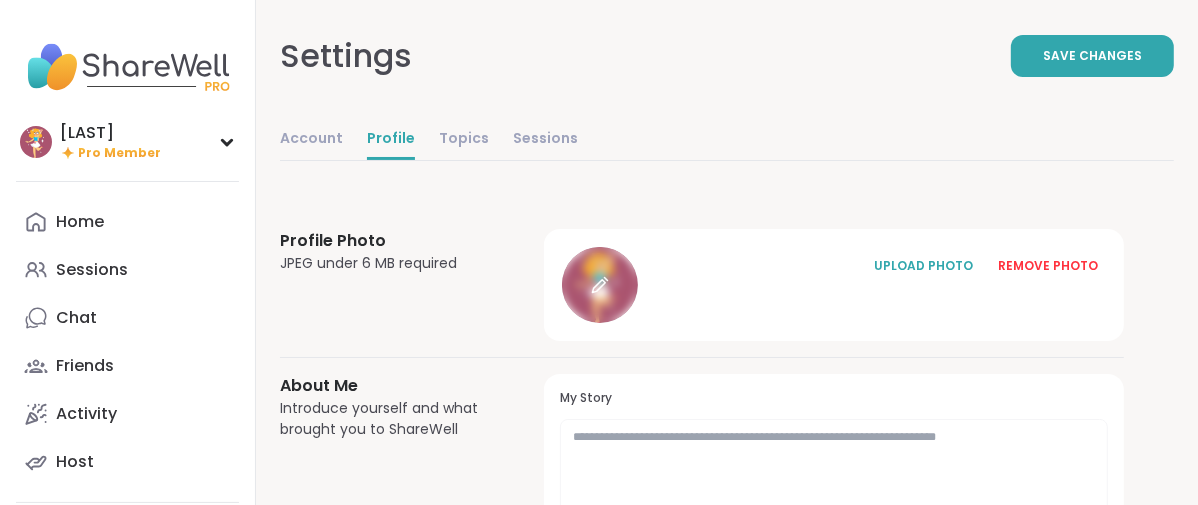 click at bounding box center (600, 285) 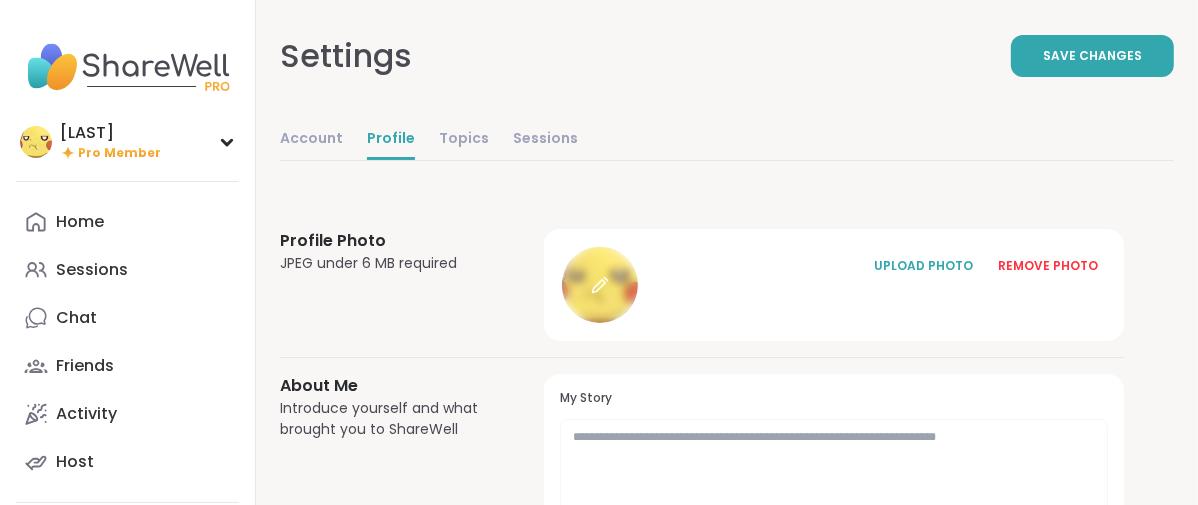 click 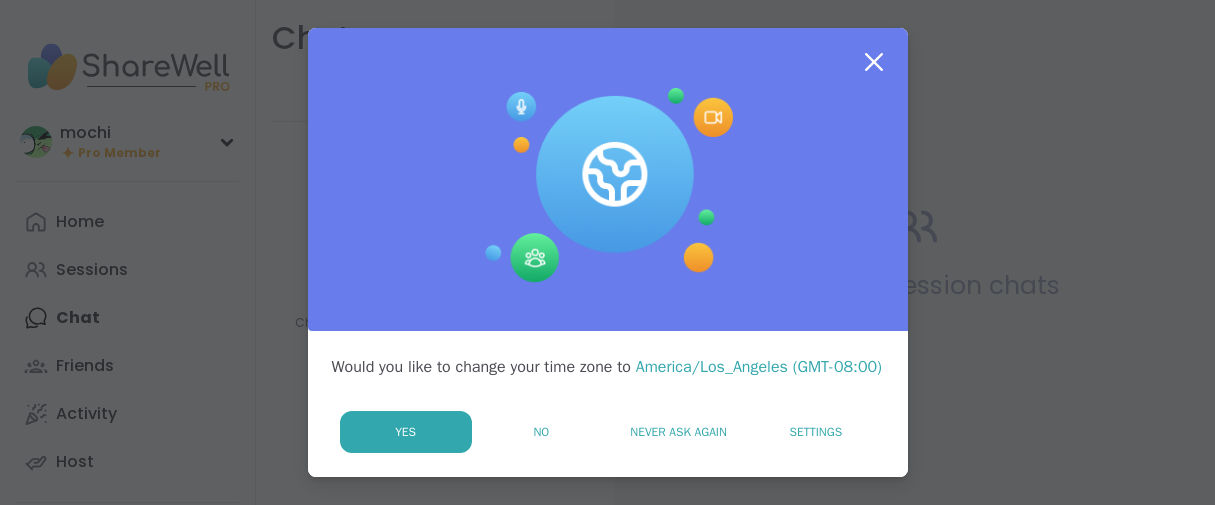 scroll, scrollTop: 0, scrollLeft: 0, axis: both 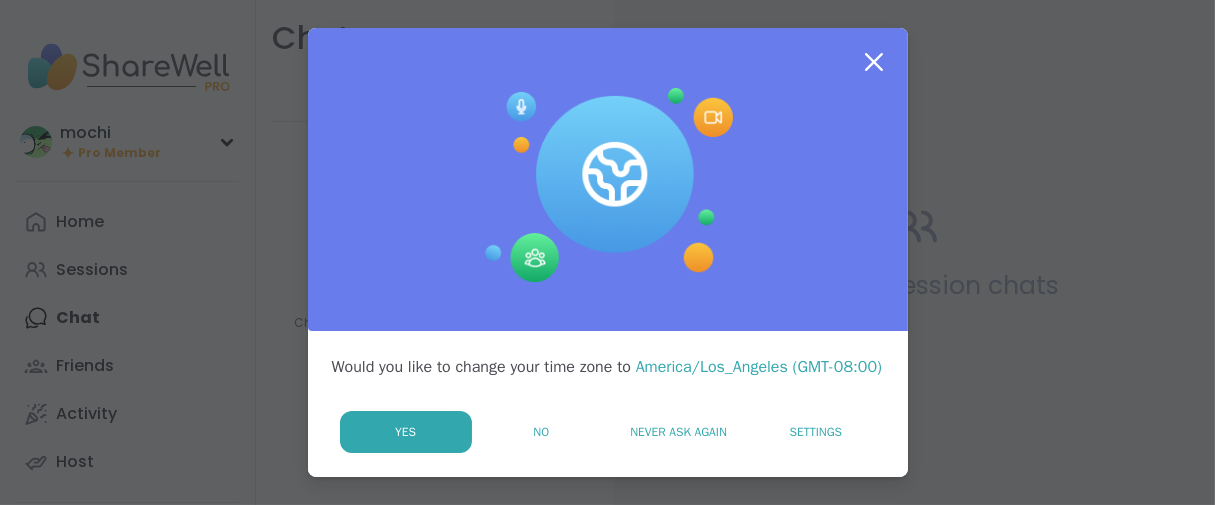 click on "No" at bounding box center [541, 432] 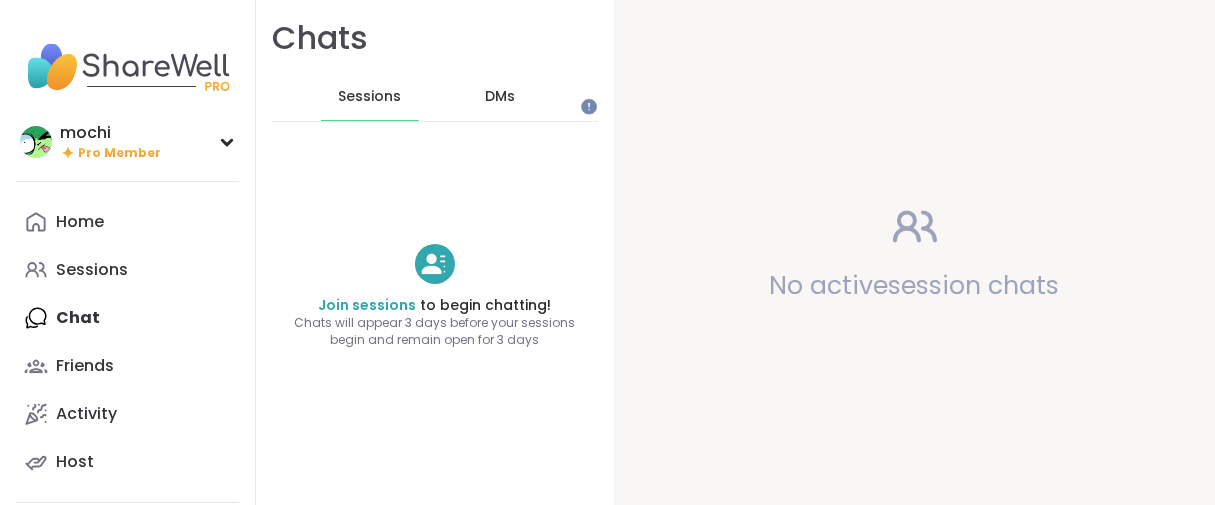 scroll, scrollTop: 0, scrollLeft: 0, axis: both 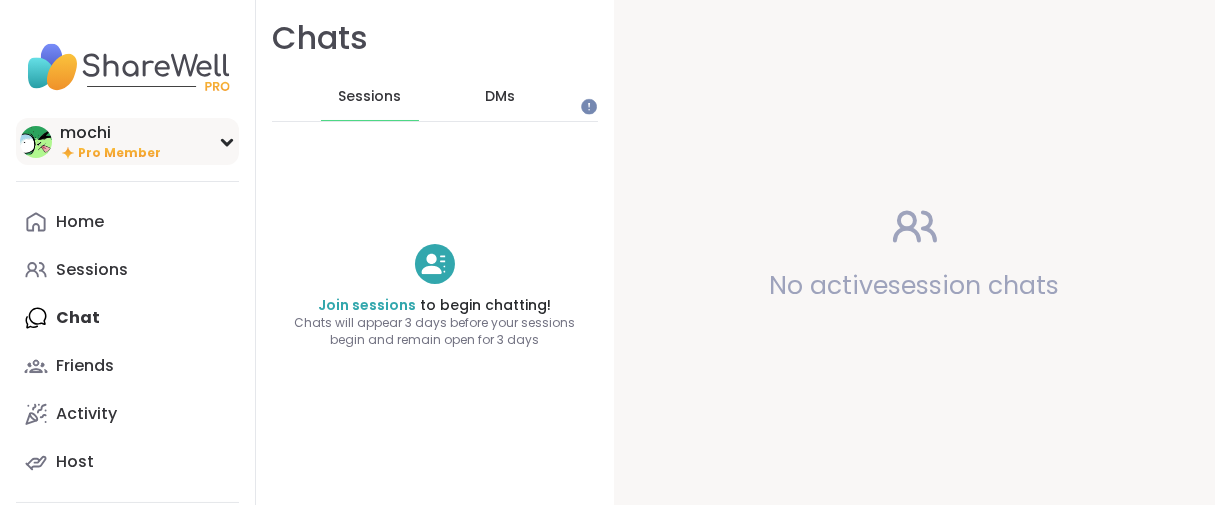click on "Pro Member" at bounding box center [119, 153] 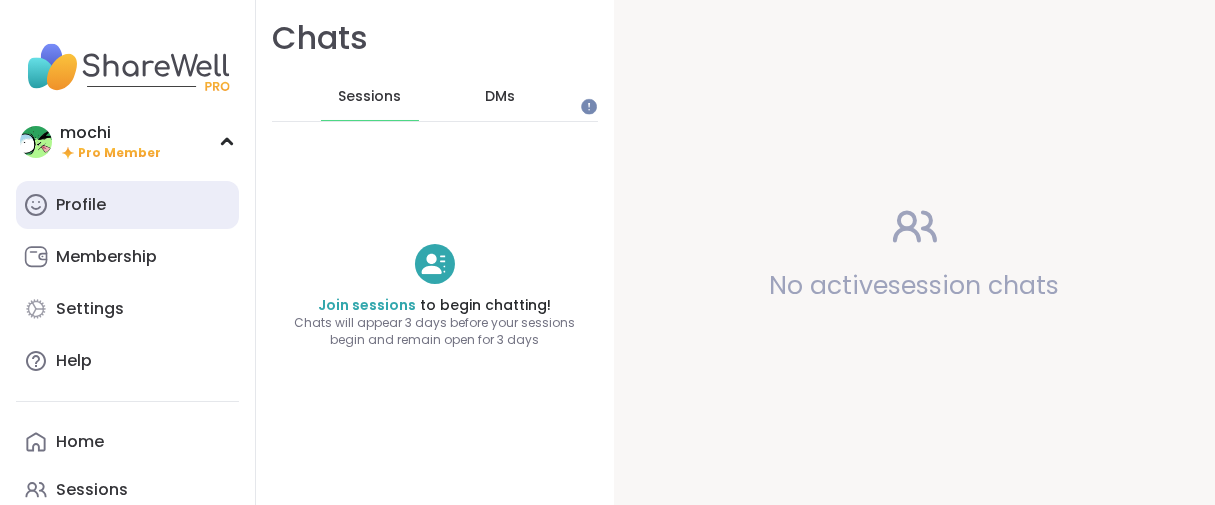 click on "Profile" at bounding box center (127, 205) 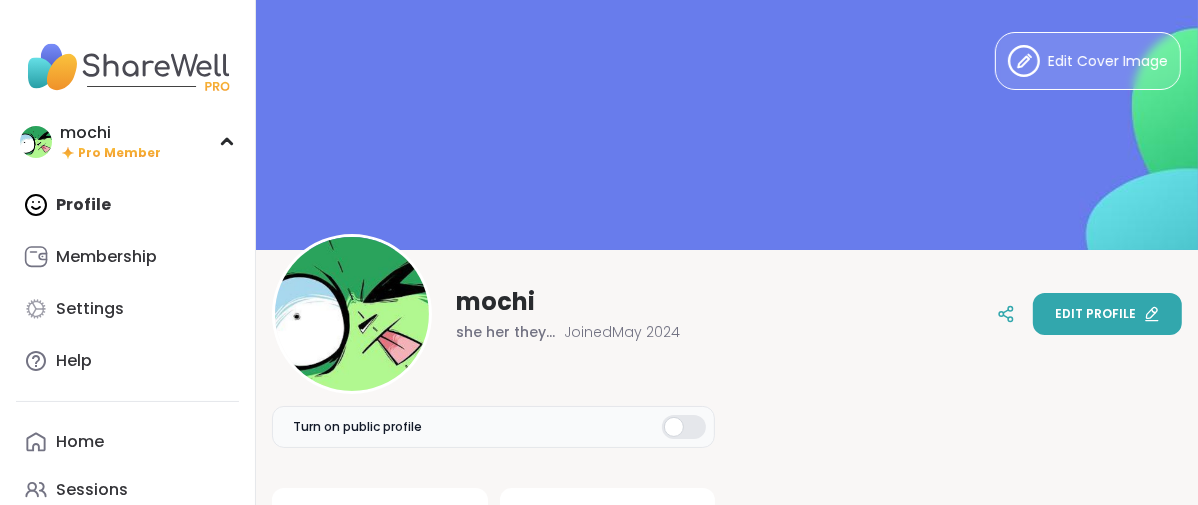 scroll, scrollTop: 0, scrollLeft: 0, axis: both 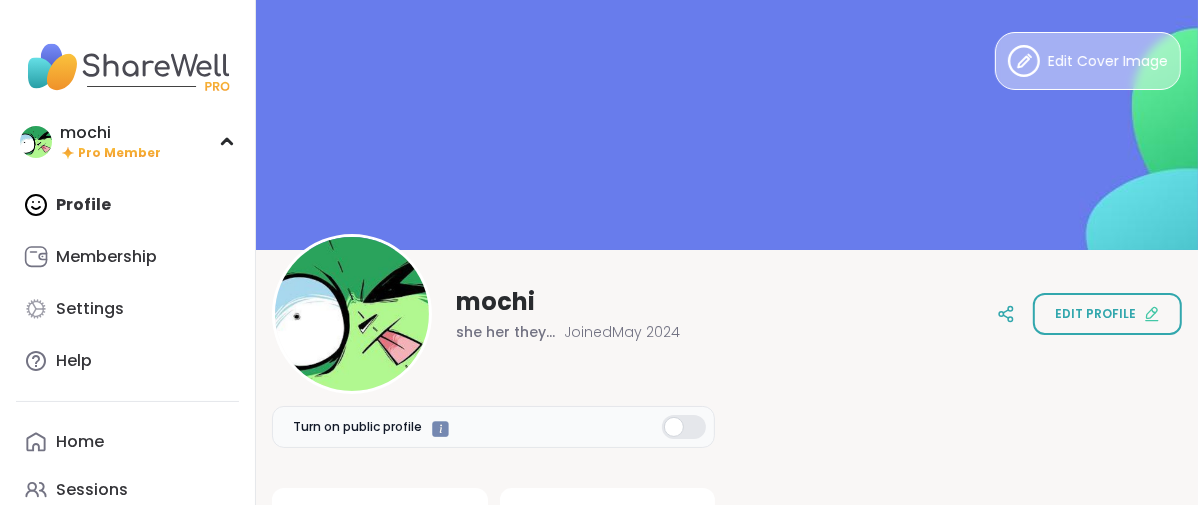 click 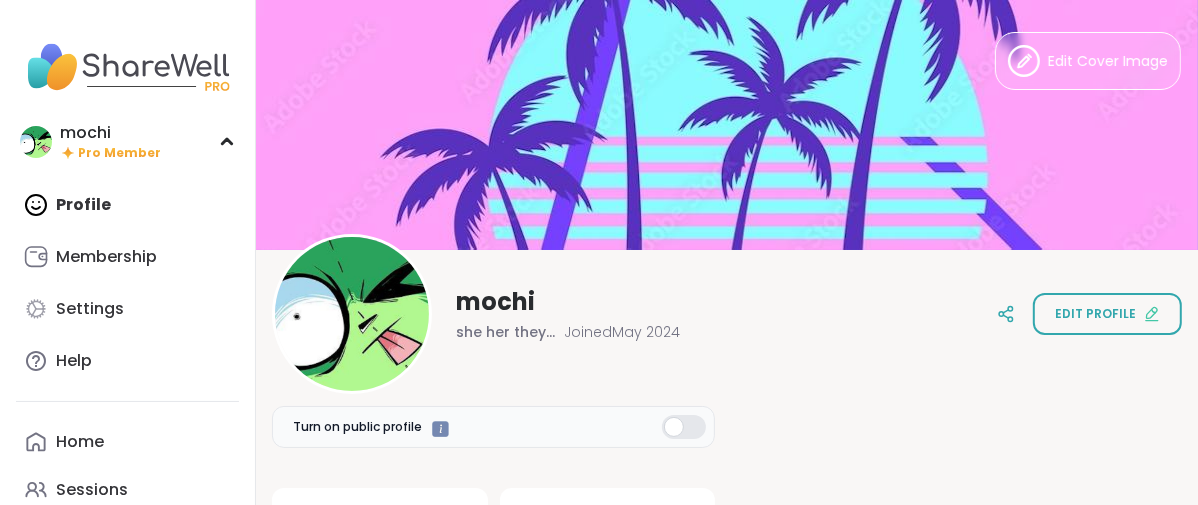 click on "Edit profile" at bounding box center (1095, 314) 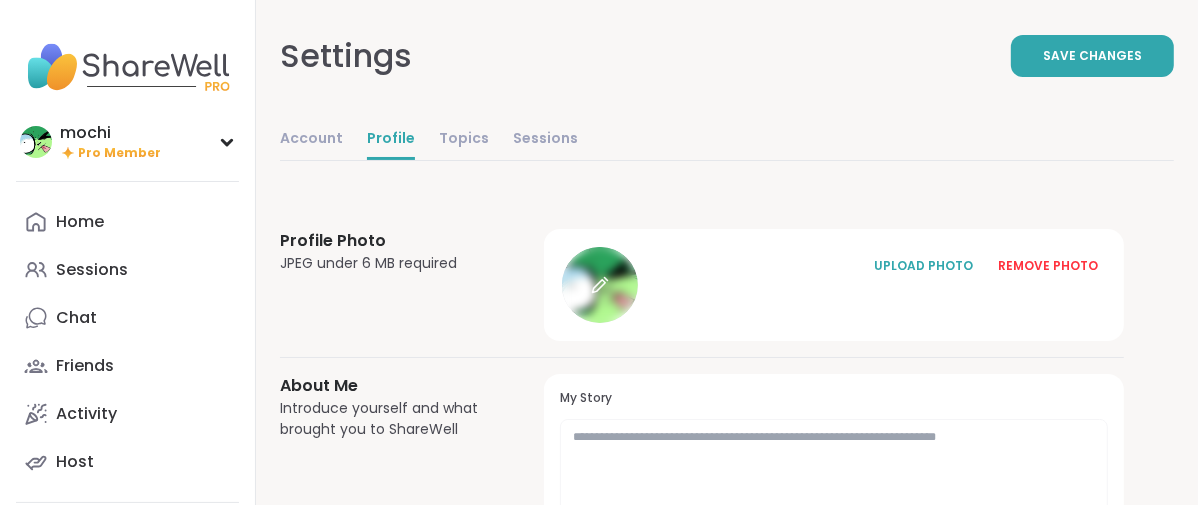 click 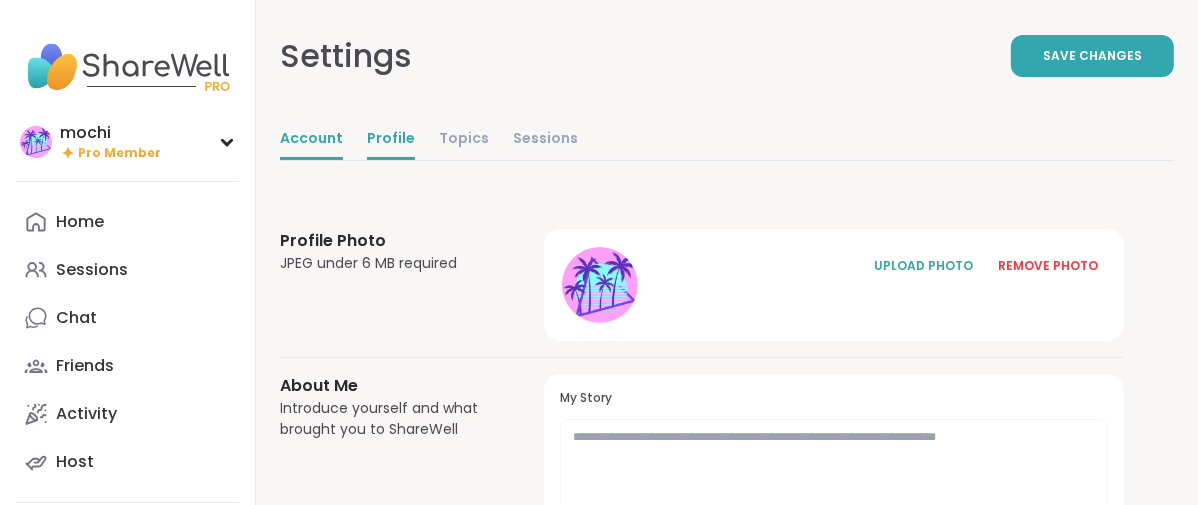 click on "Account" at bounding box center (311, 140) 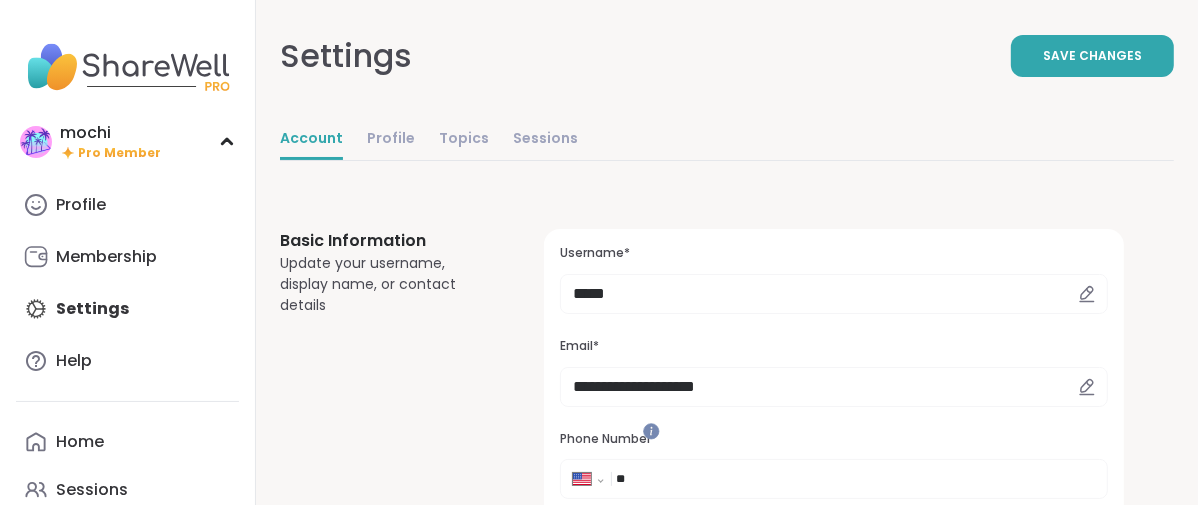 scroll, scrollTop: 0, scrollLeft: 0, axis: both 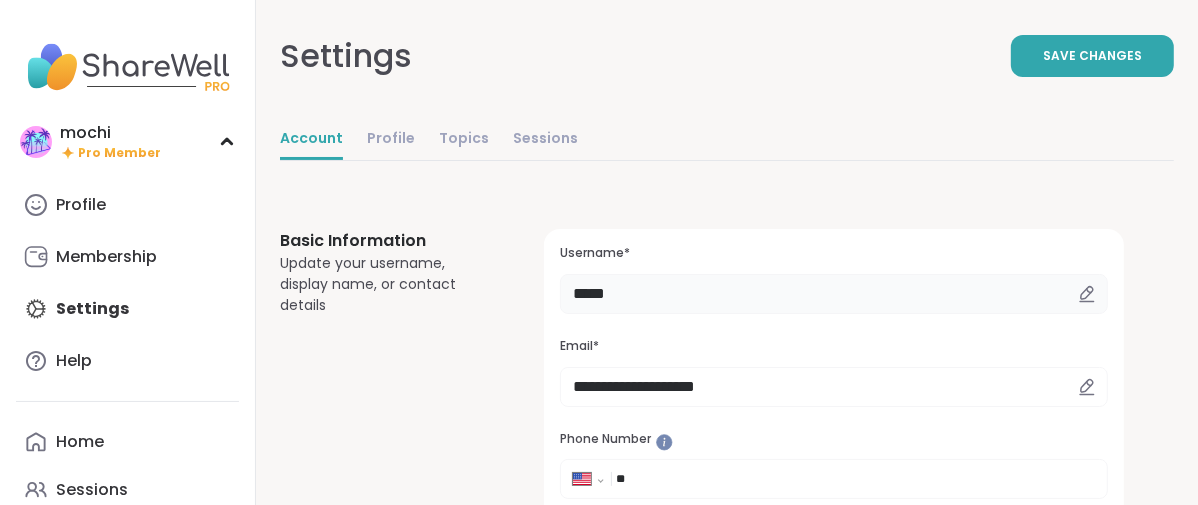 click on "*****" at bounding box center (834, 294) 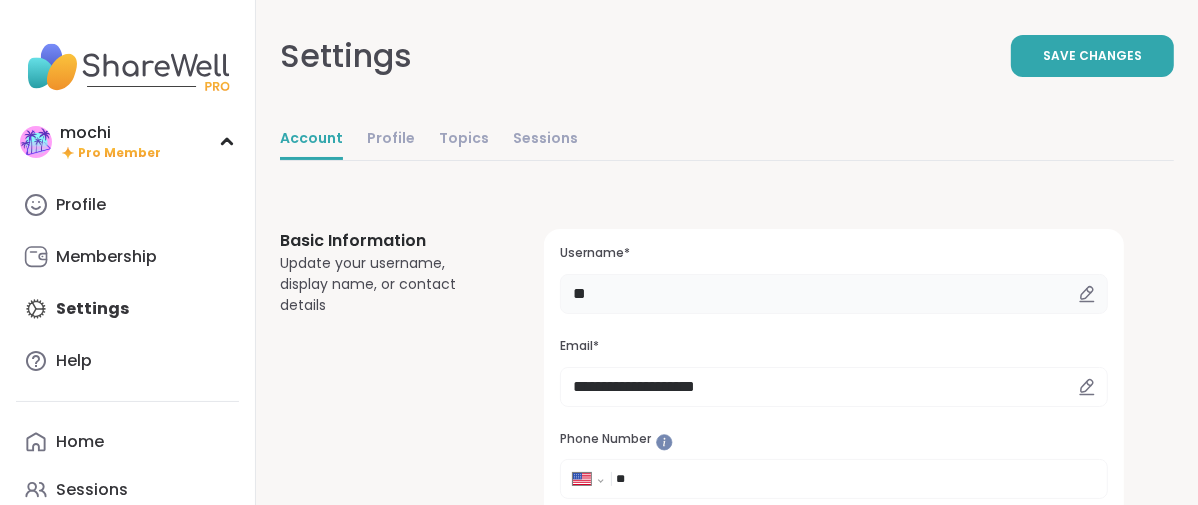 type on "*" 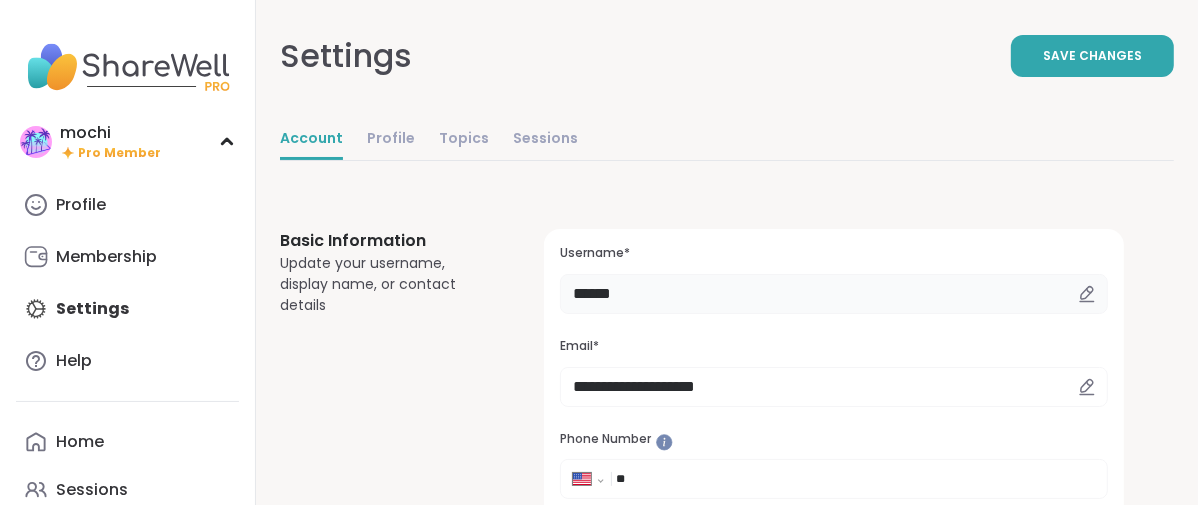 type on "******" 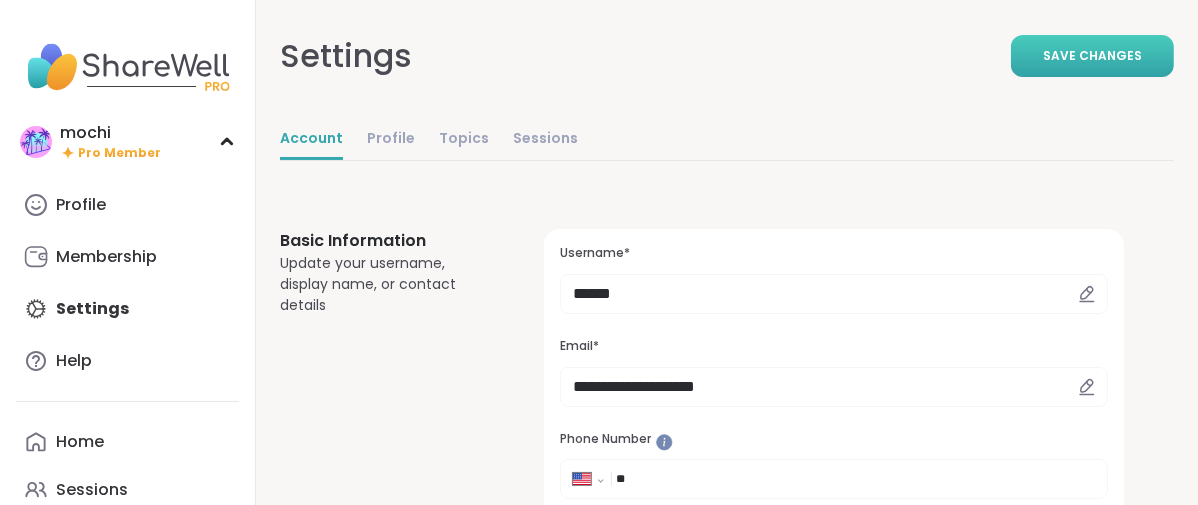 click on "Settings Save Changes" at bounding box center [727, 56] 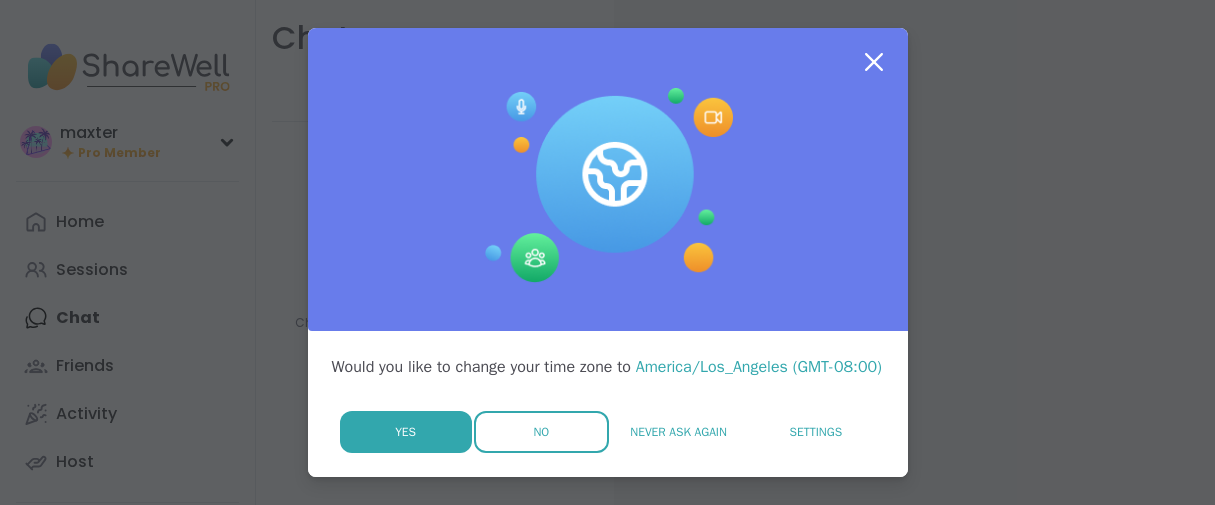 scroll, scrollTop: 0, scrollLeft: 0, axis: both 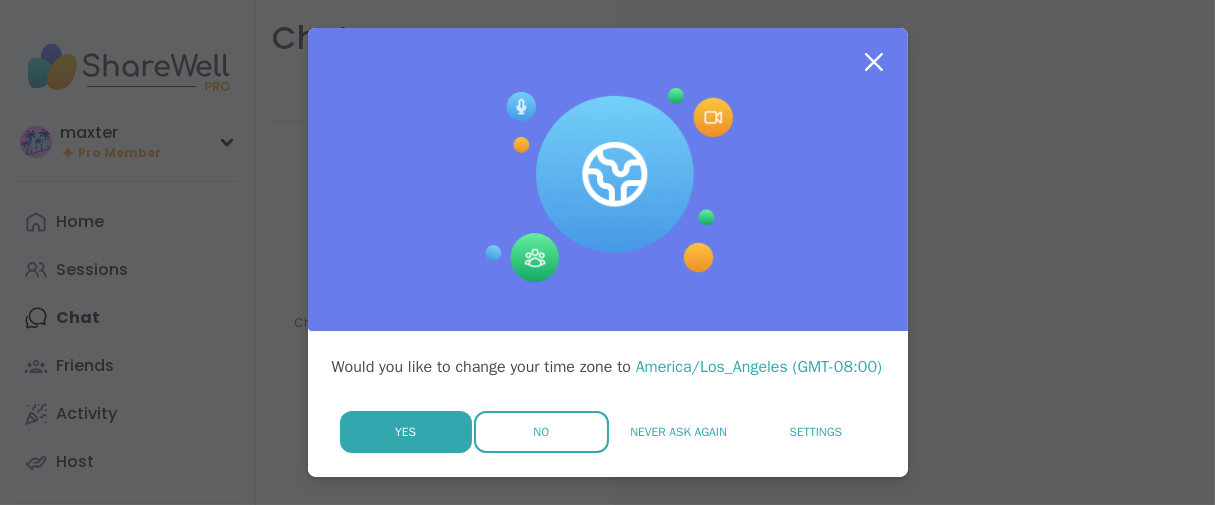 click on "No" at bounding box center [541, 432] 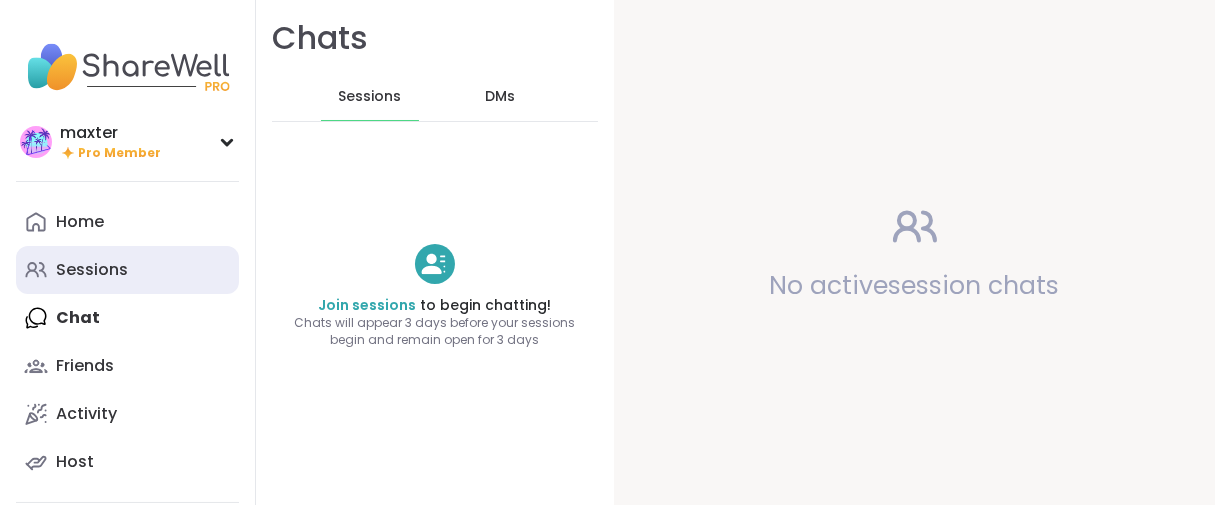 scroll, scrollTop: 0, scrollLeft: 0, axis: both 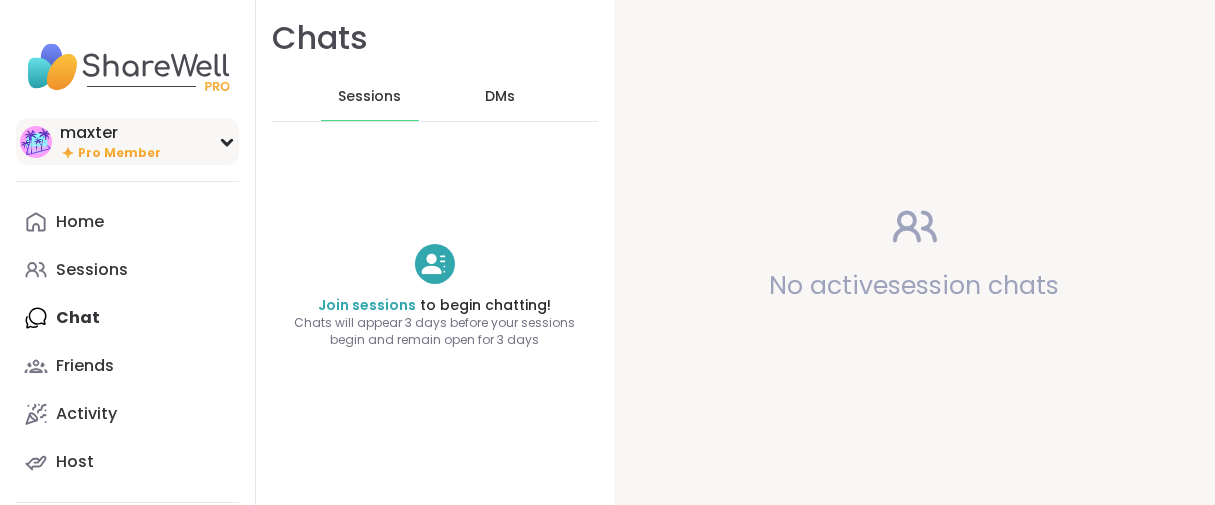 click on "Pro Member" at bounding box center (110, 152) 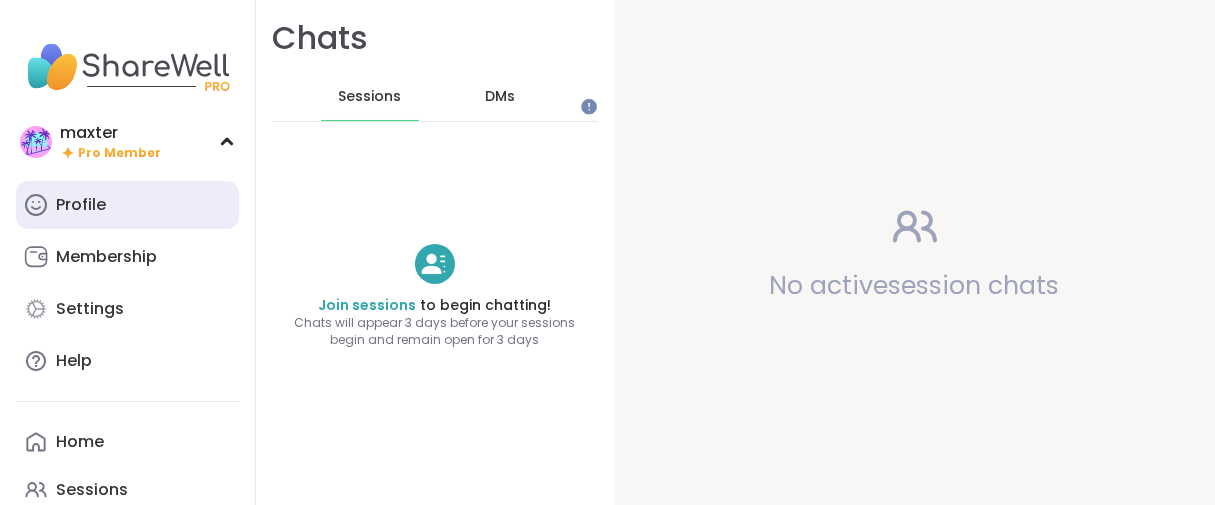 click on "Profile" at bounding box center (81, 205) 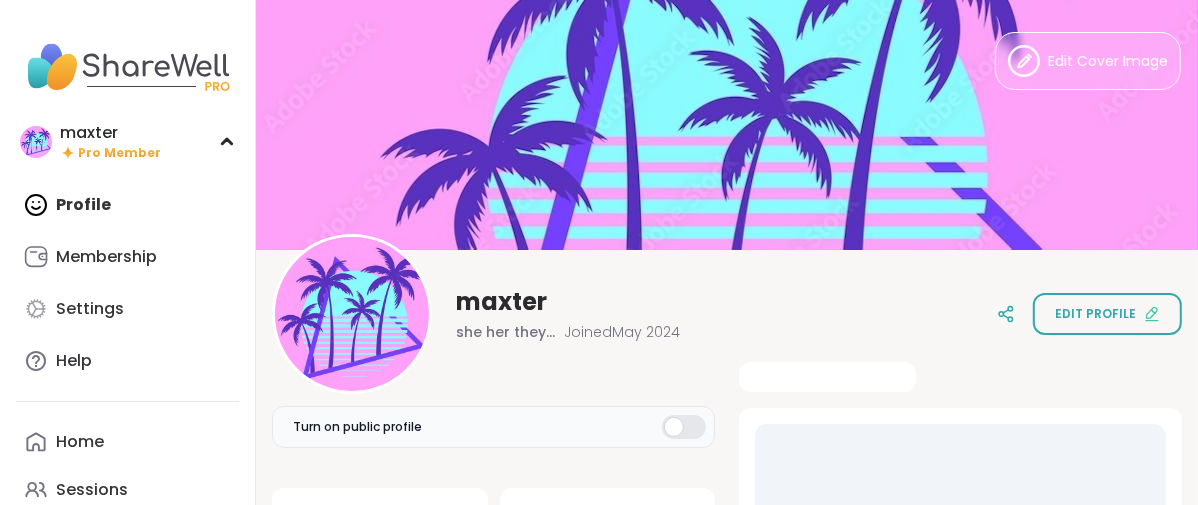 scroll, scrollTop: 0, scrollLeft: 0, axis: both 